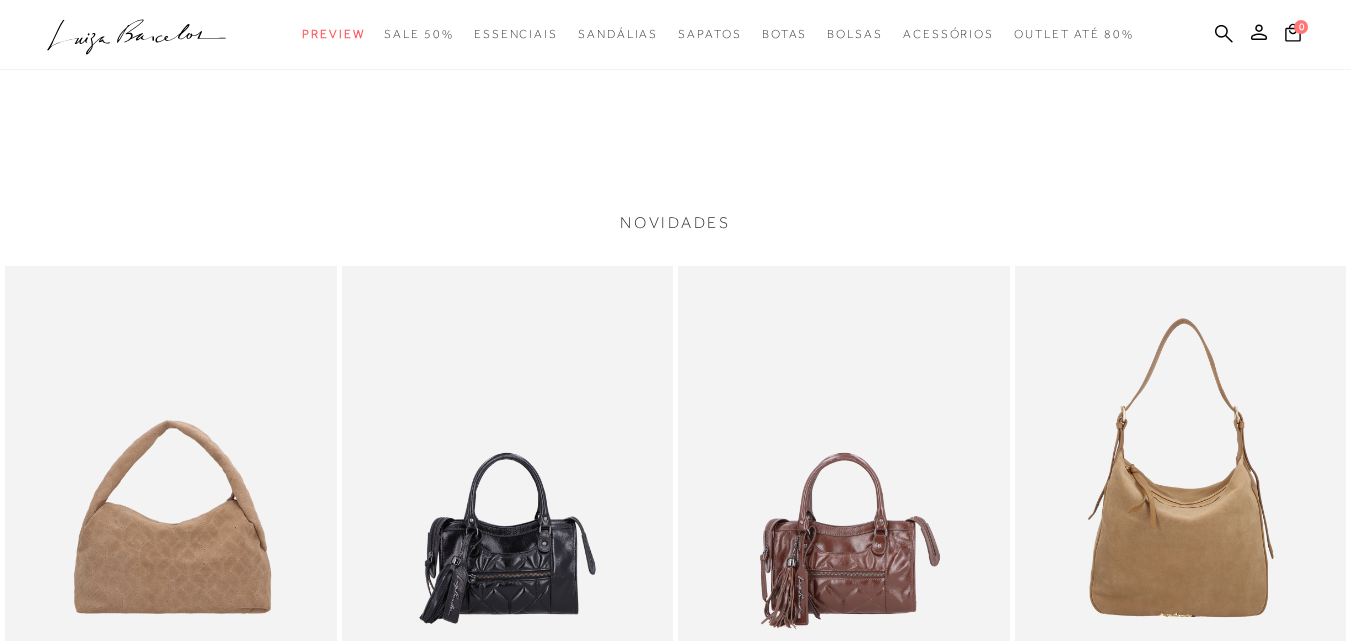 scroll, scrollTop: 1100, scrollLeft: 0, axis: vertical 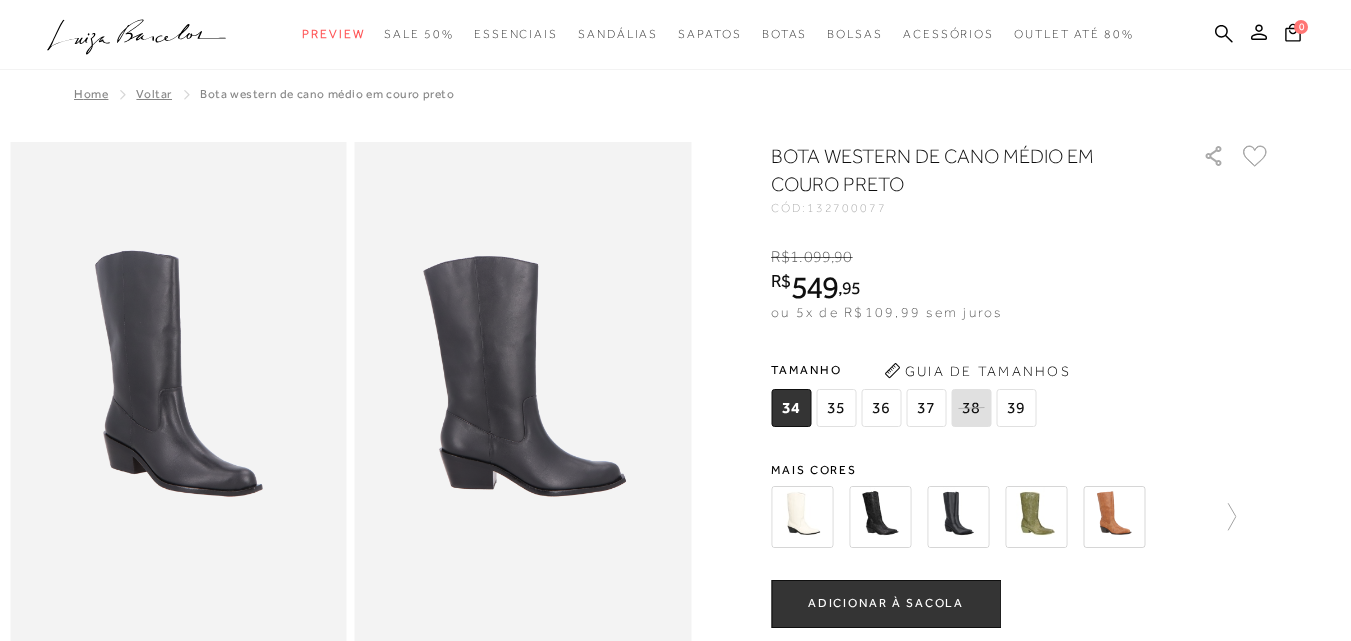 click on "37" at bounding box center [926, 408] 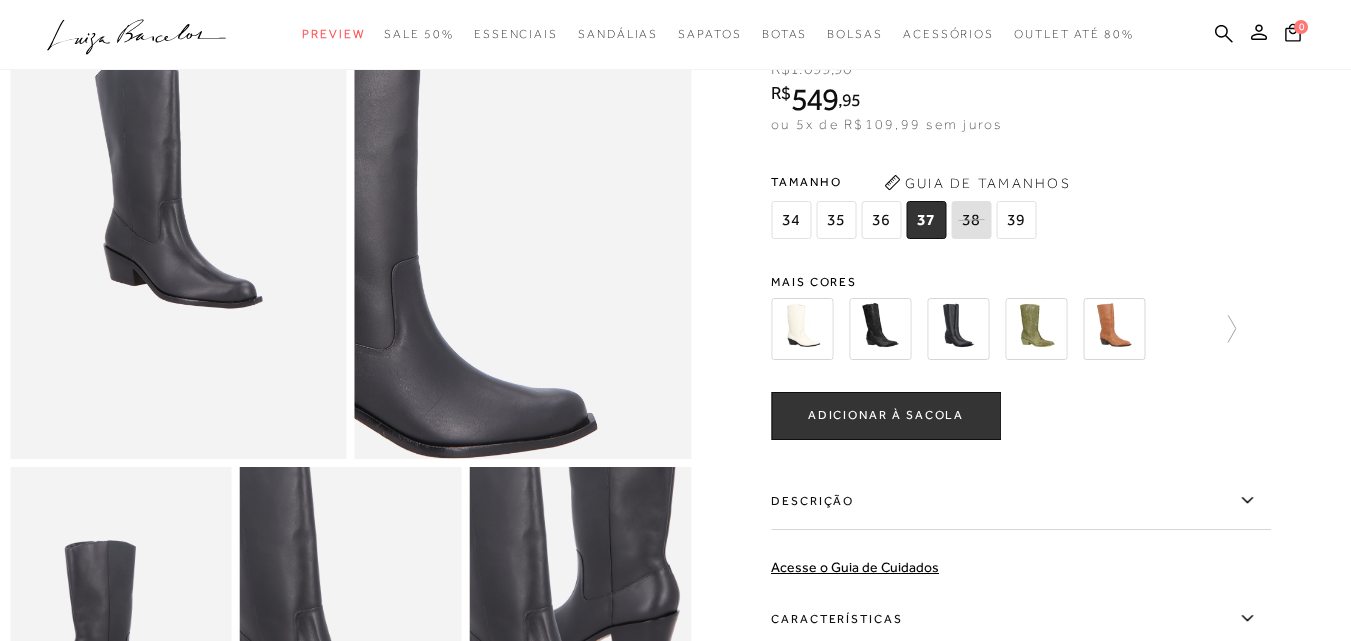scroll, scrollTop: 200, scrollLeft: 0, axis: vertical 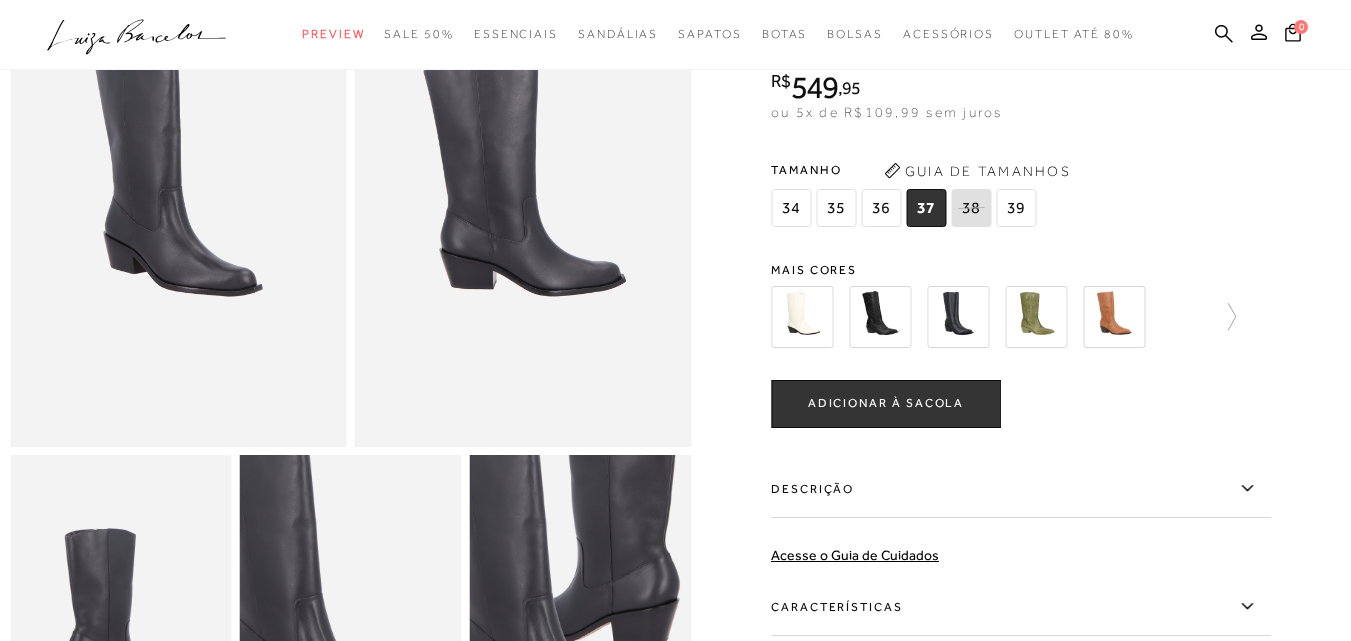 click at bounding box center (802, 317) 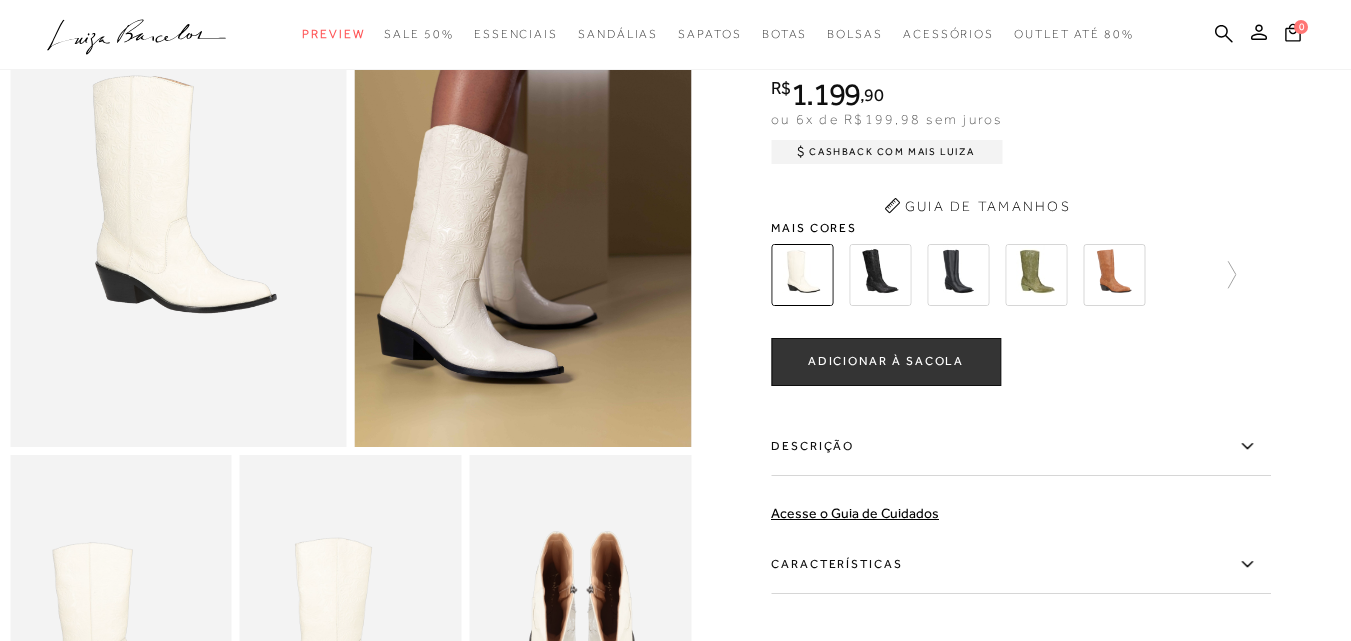 scroll, scrollTop: 0, scrollLeft: 0, axis: both 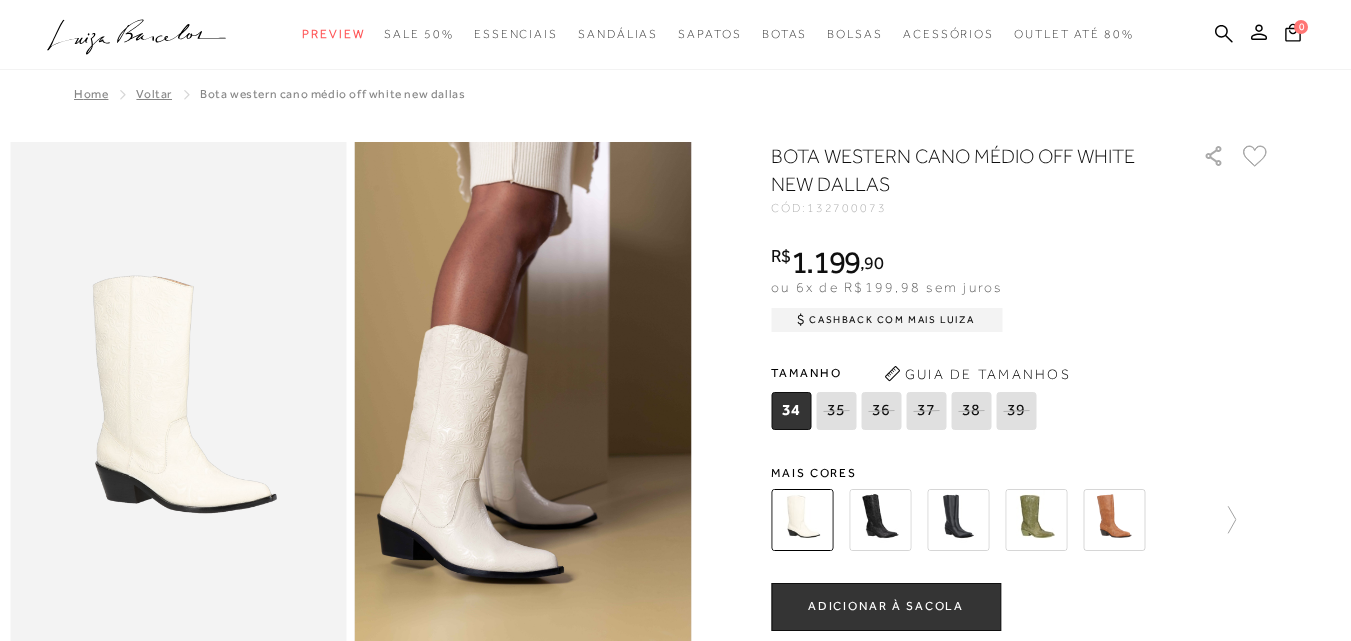 click at bounding box center [1036, 520] 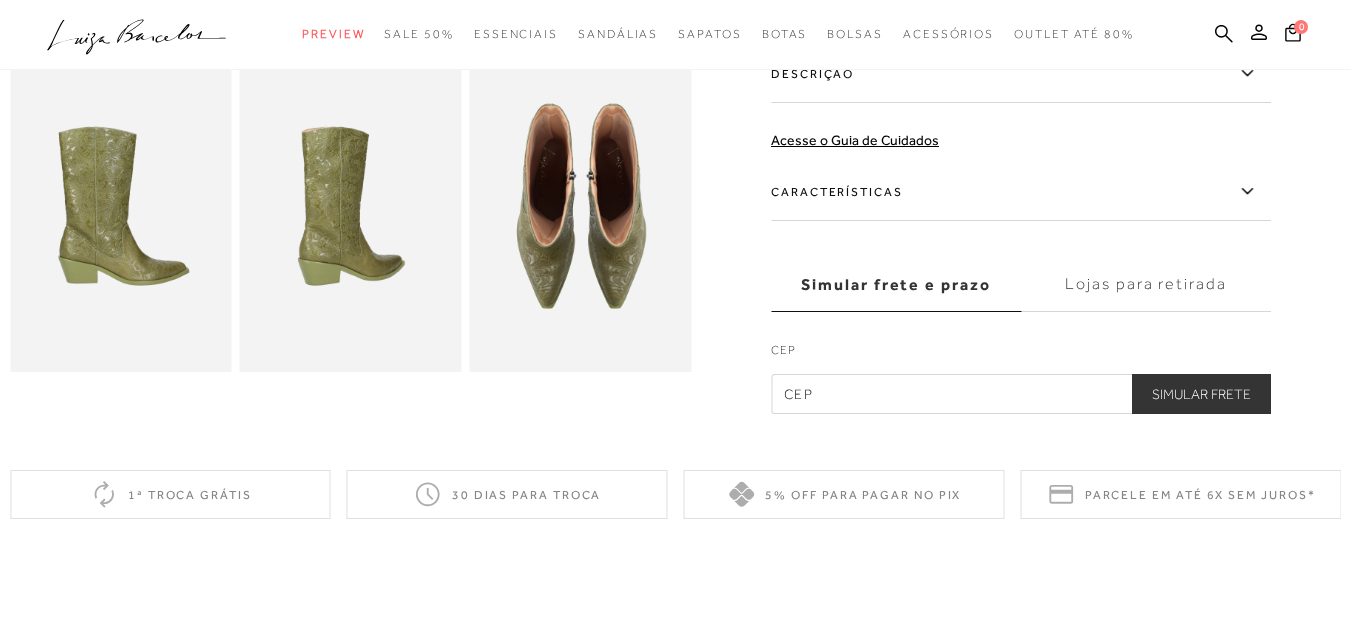scroll, scrollTop: 200, scrollLeft: 0, axis: vertical 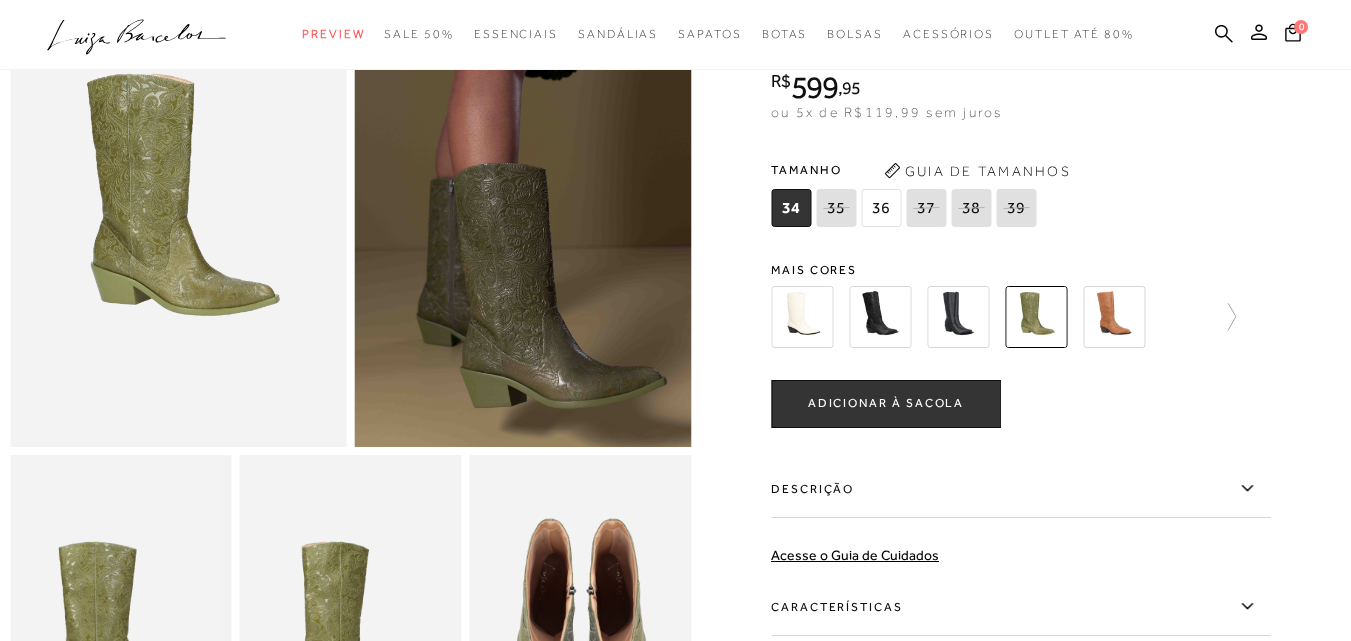 click at bounding box center [958, 317] 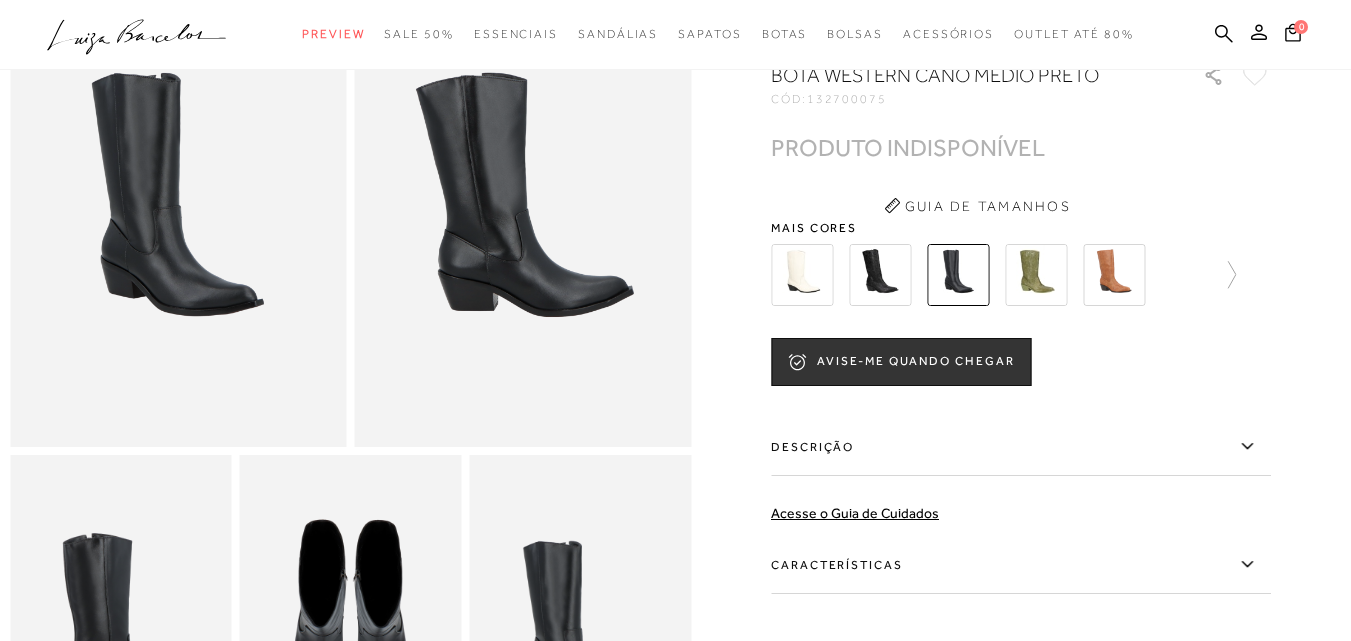 scroll, scrollTop: 0, scrollLeft: 0, axis: both 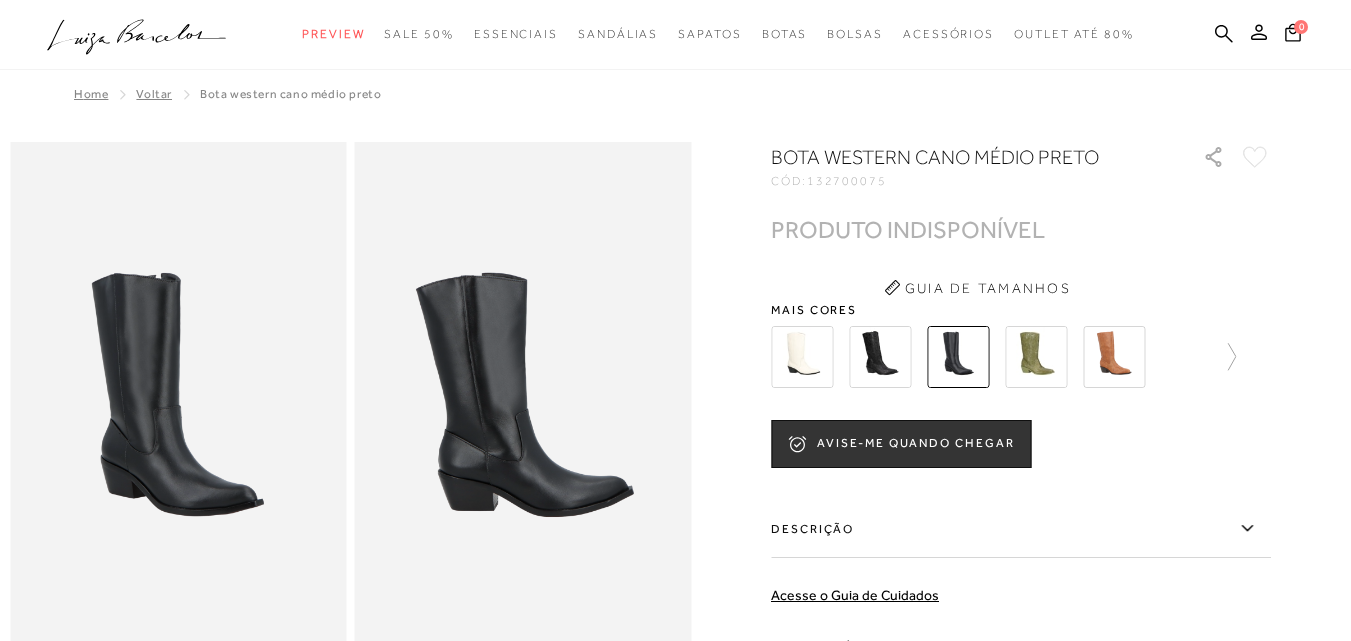 click at bounding box center [880, 357] 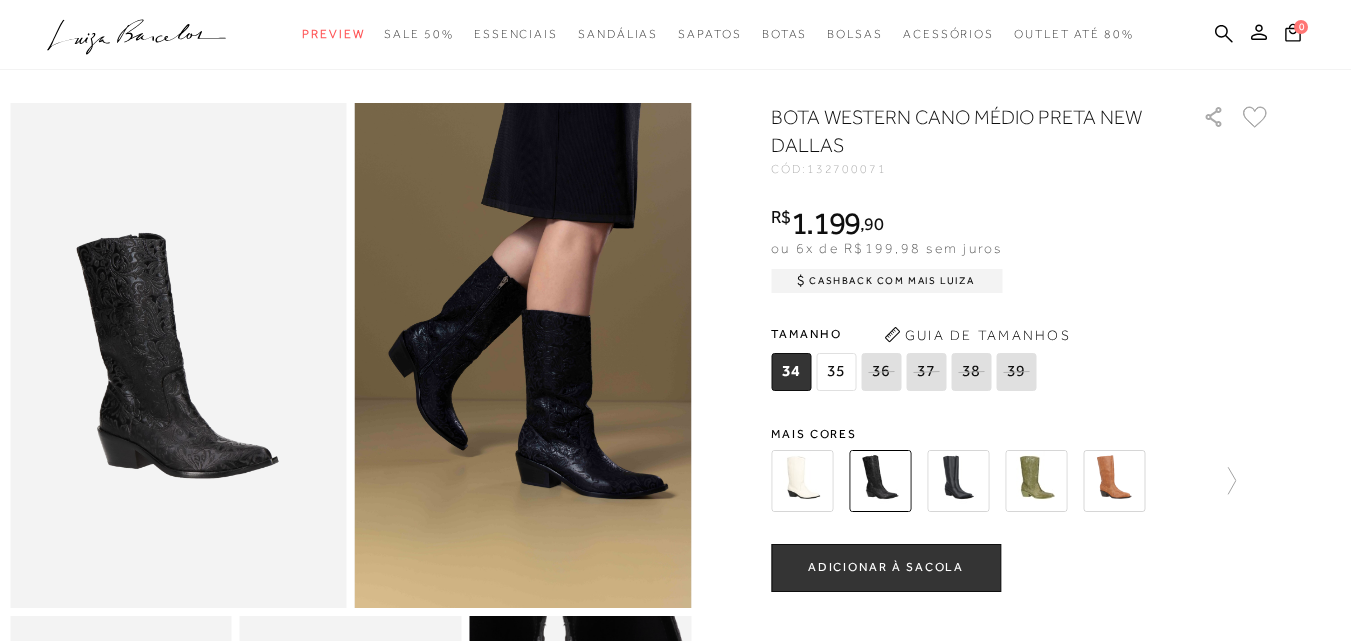 scroll, scrollTop: 0, scrollLeft: 0, axis: both 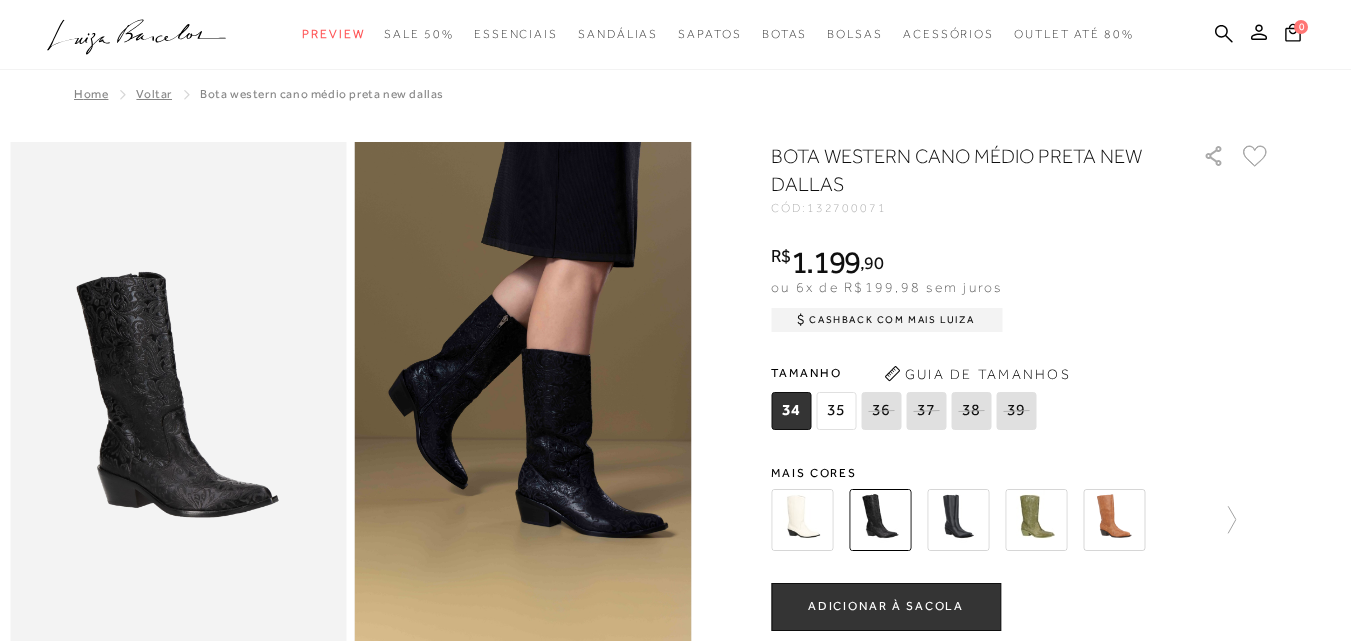 click at bounding box center (958, 520) 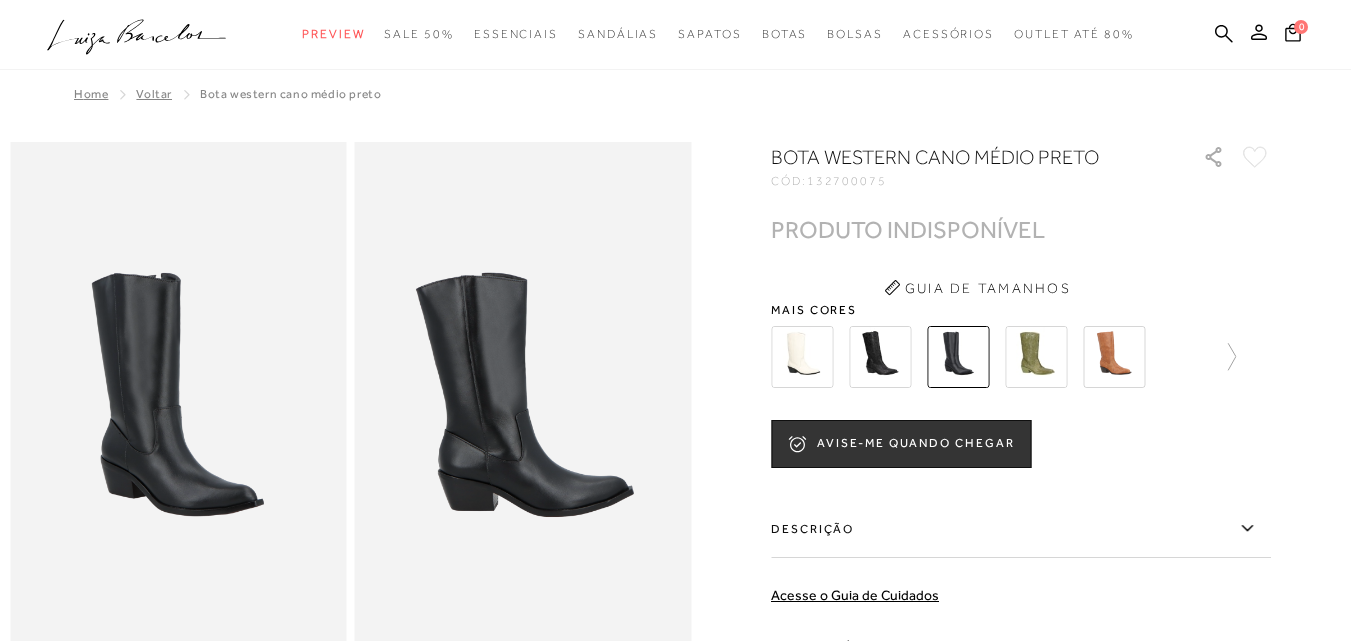 click at bounding box center (1036, 357) 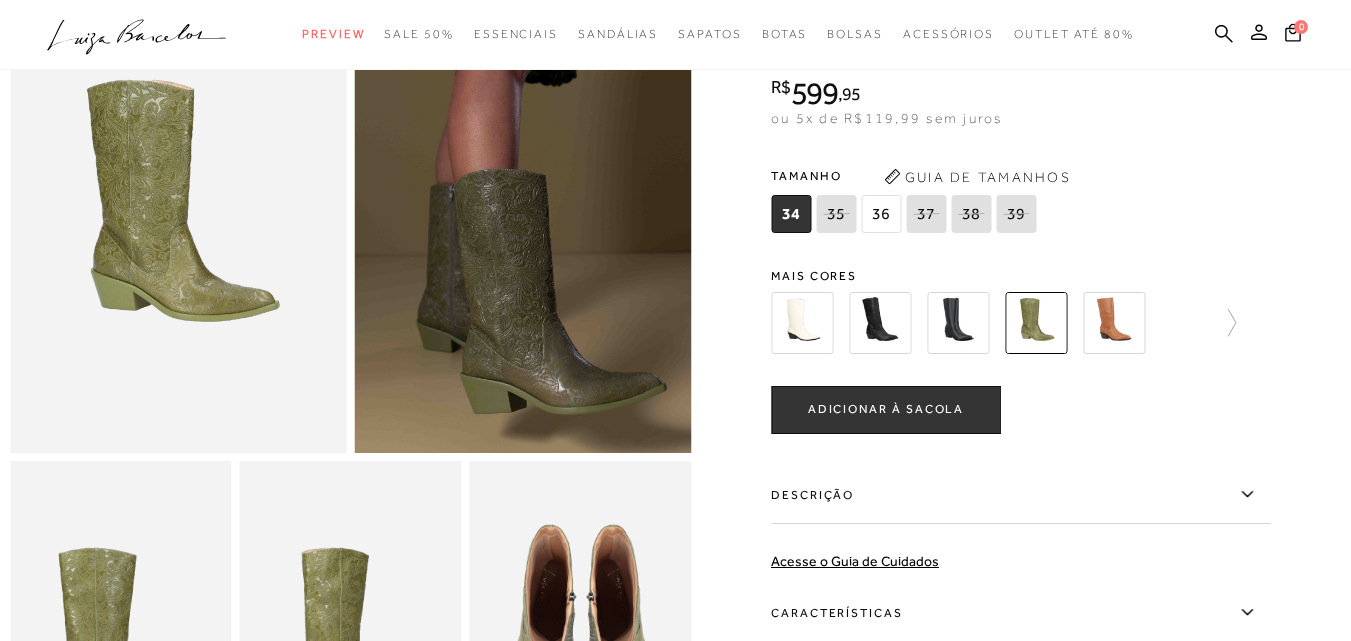 scroll, scrollTop: 200, scrollLeft: 0, axis: vertical 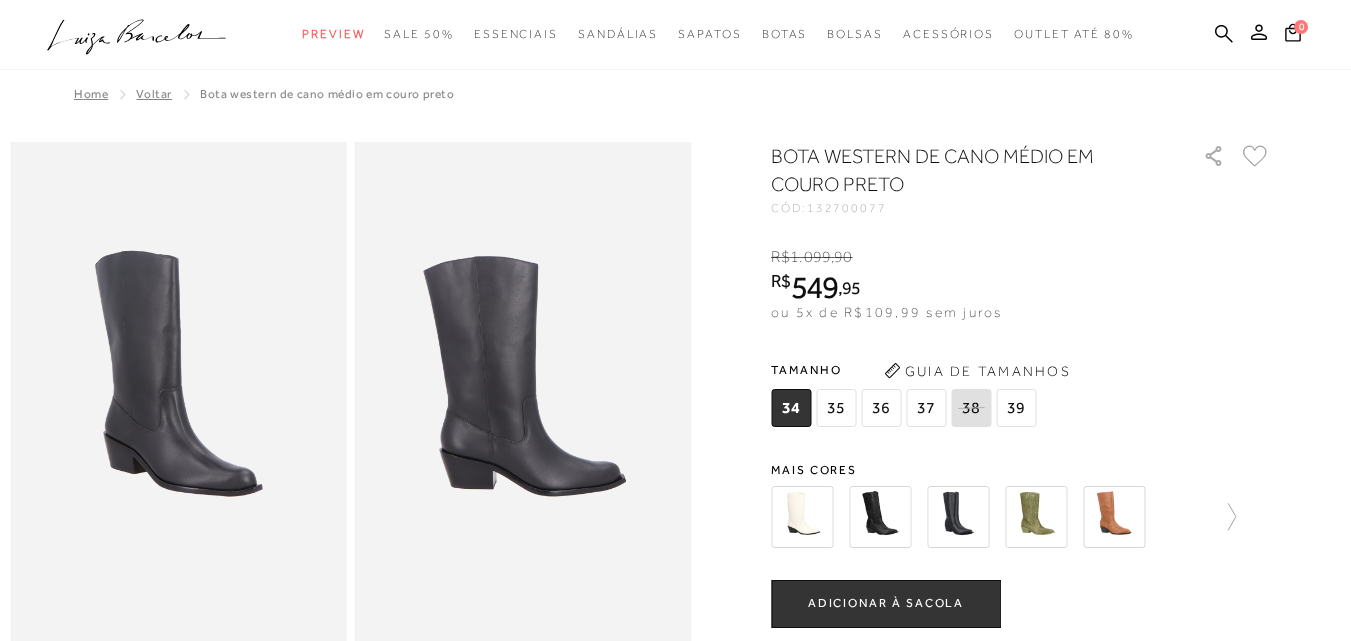 click on "37" at bounding box center (926, 408) 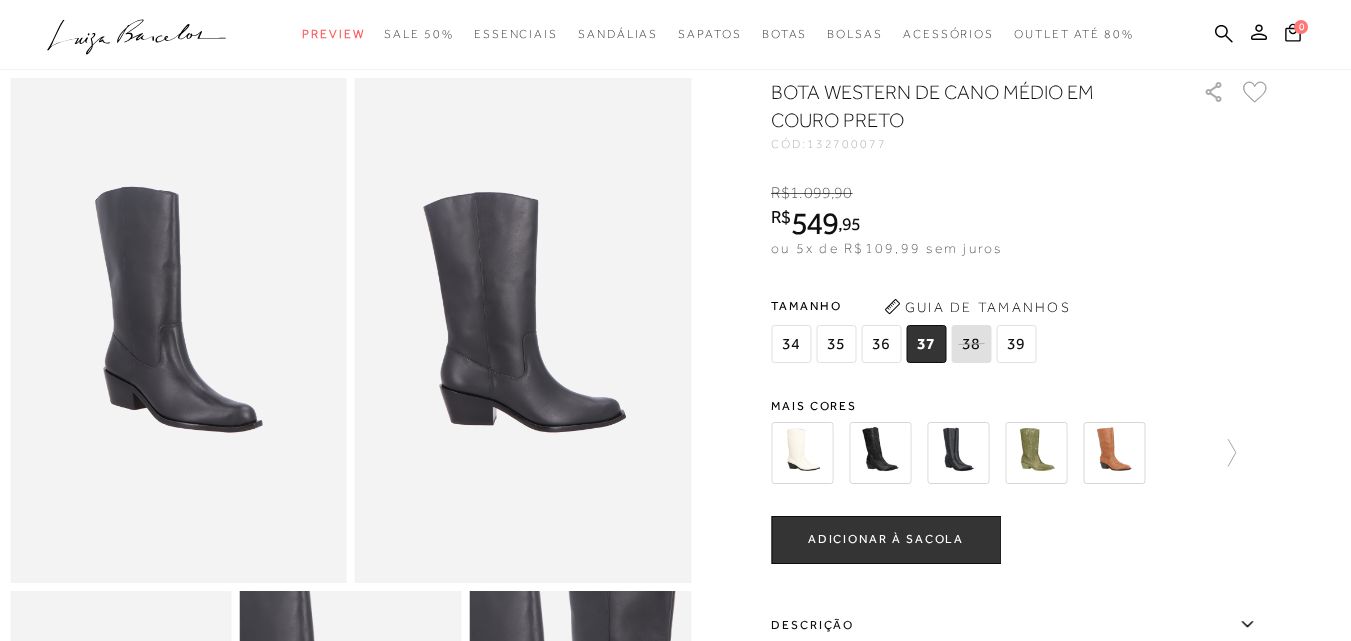 scroll, scrollTop: 100, scrollLeft: 0, axis: vertical 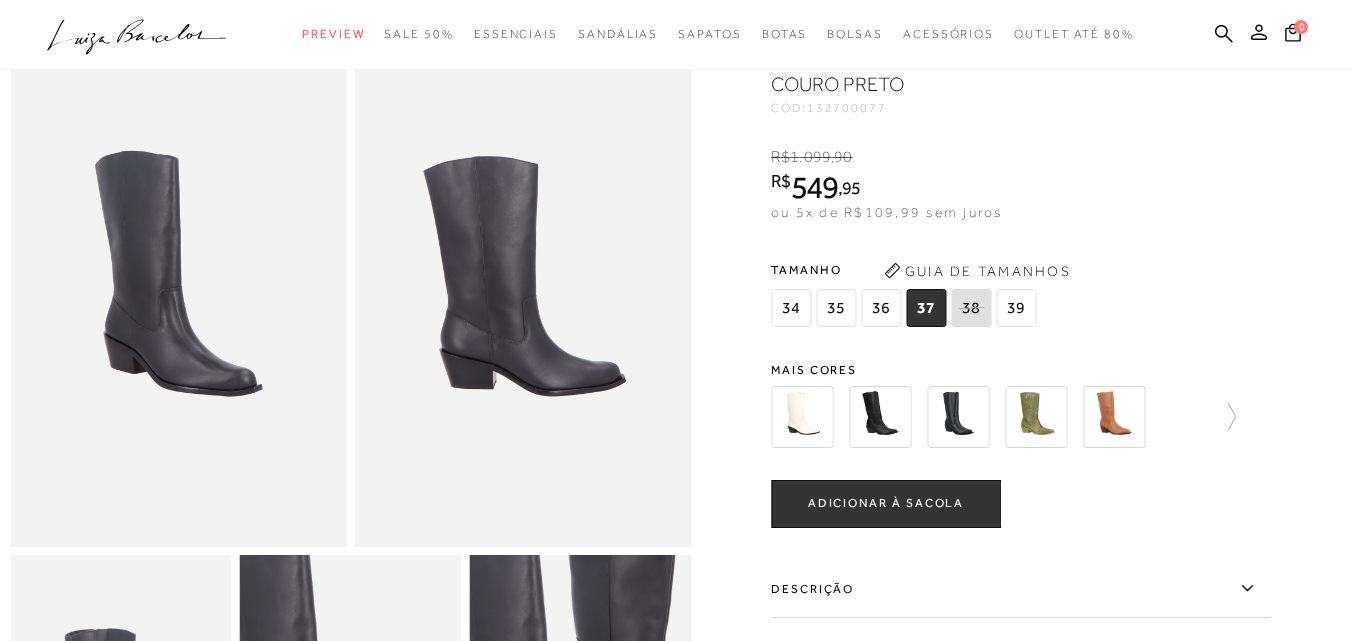 click on "ADICIONAR À SACOLA" at bounding box center [886, 503] 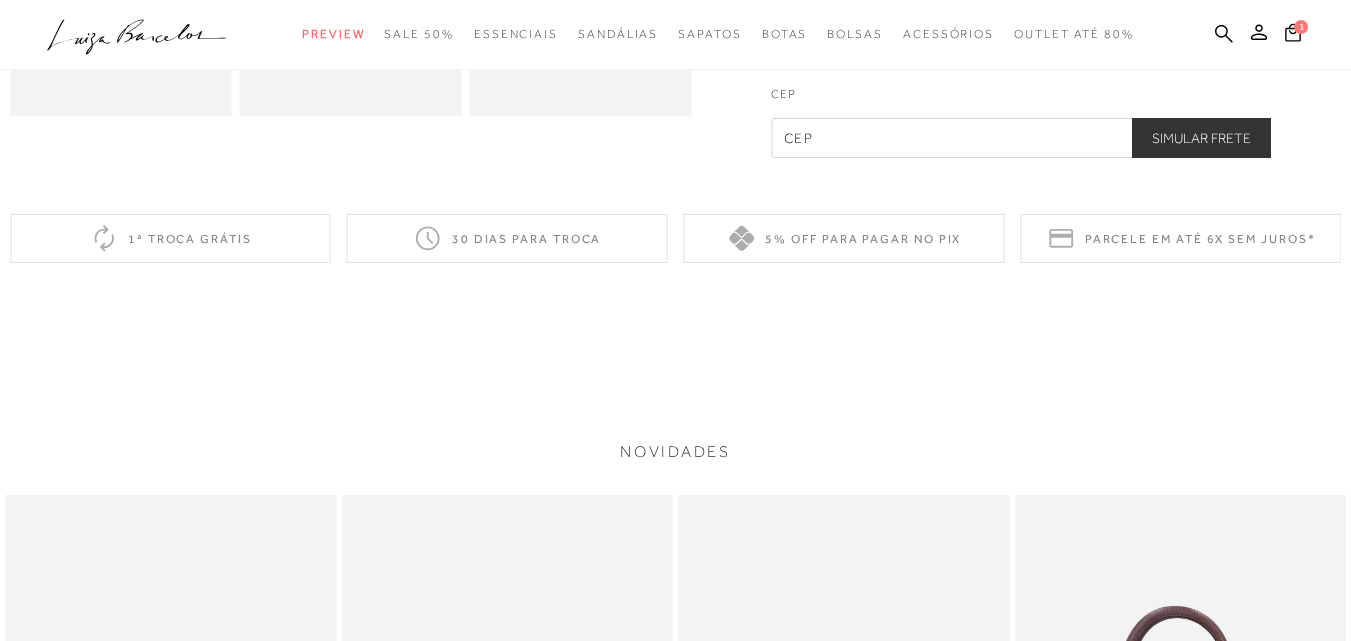 scroll, scrollTop: 471, scrollLeft: 0, axis: vertical 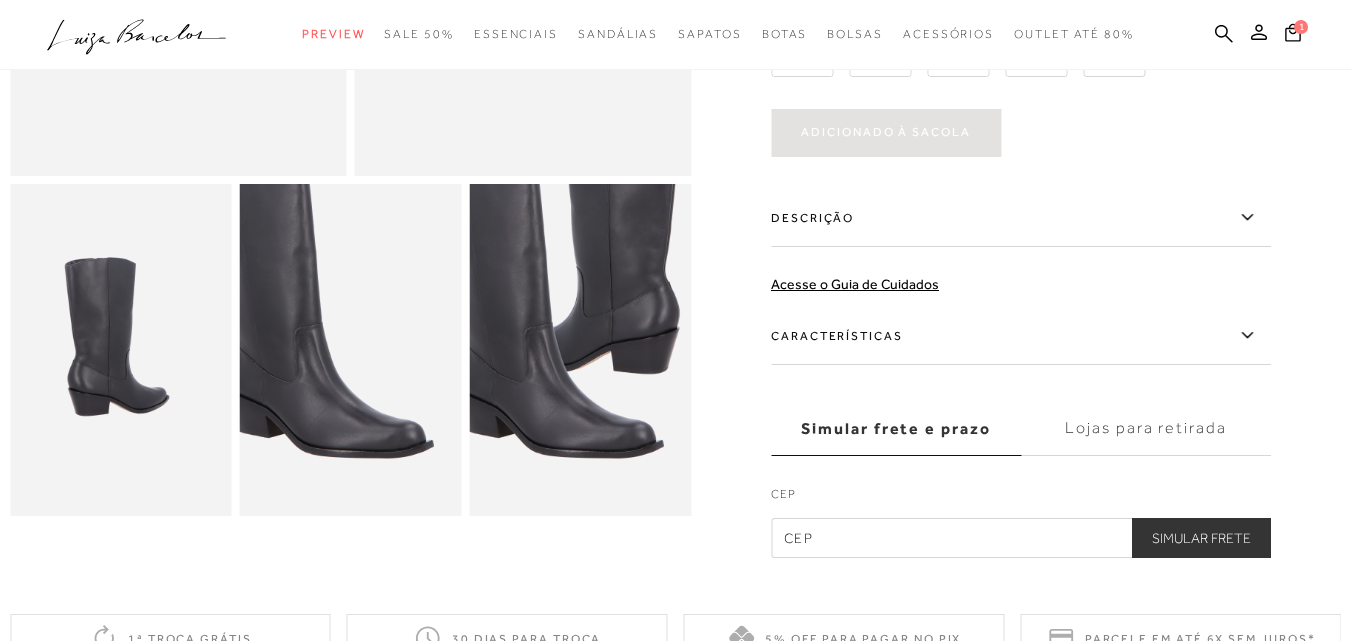 click at bounding box center (1021, 538) 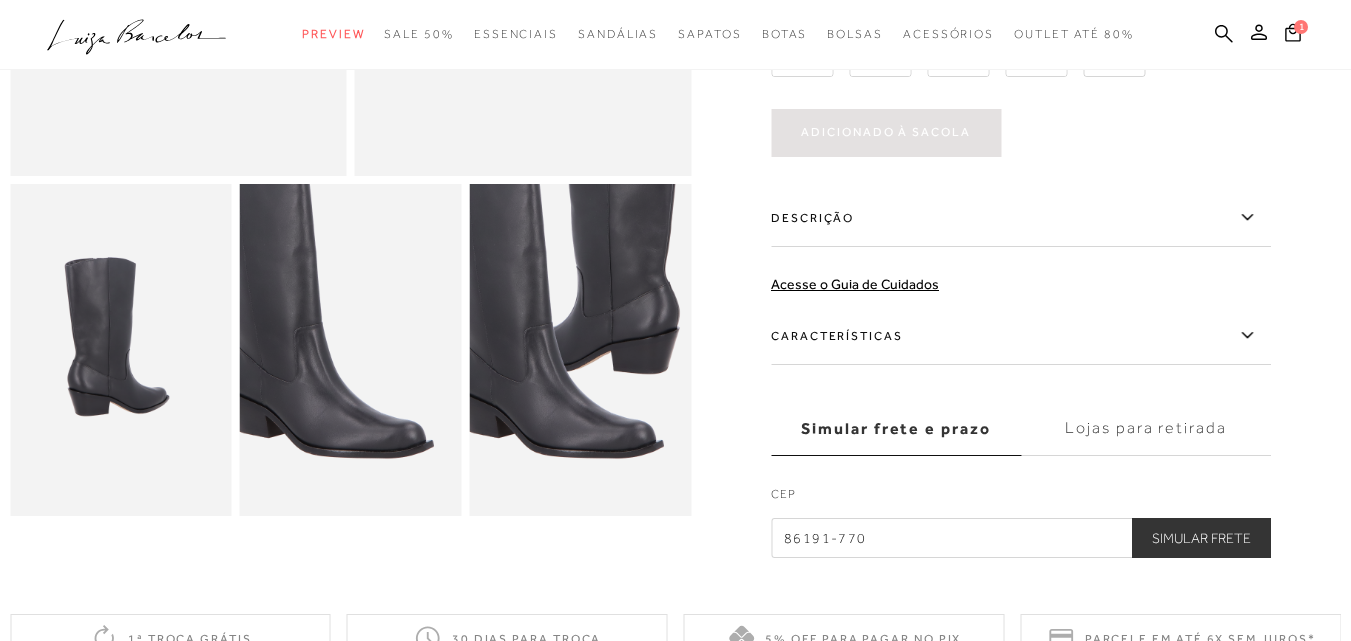 click on "Simular Frete" at bounding box center (1201, 538) 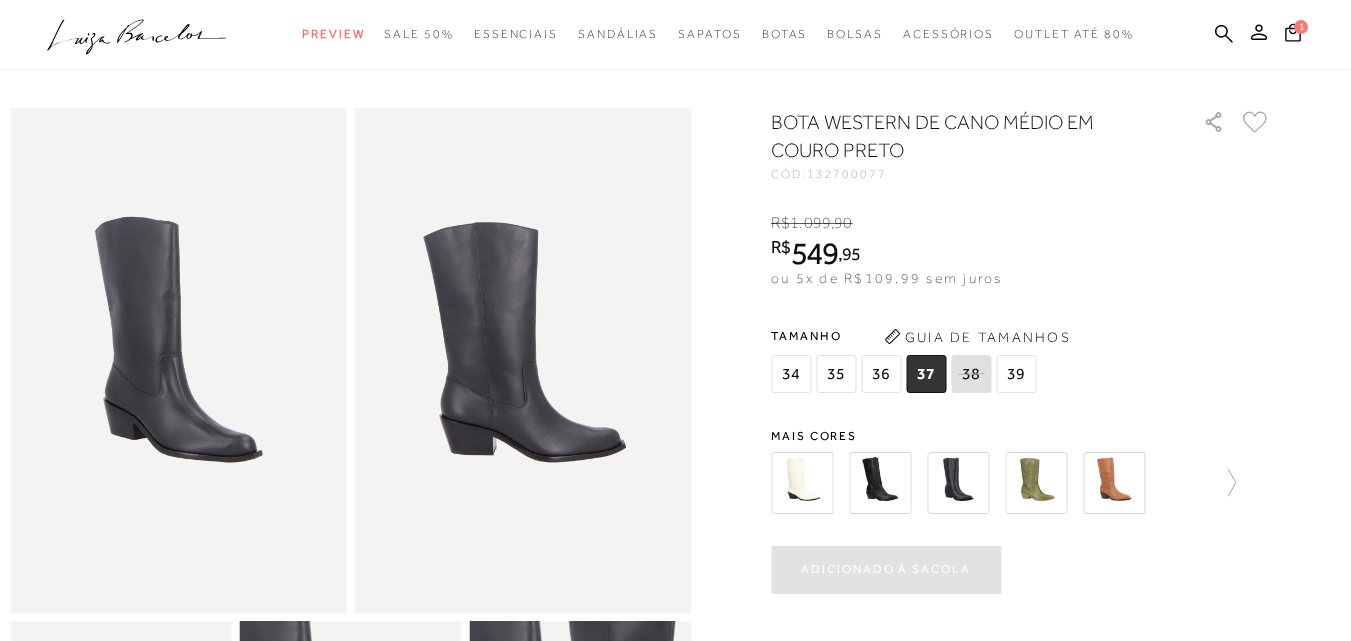 scroll, scrollTop: 0, scrollLeft: 0, axis: both 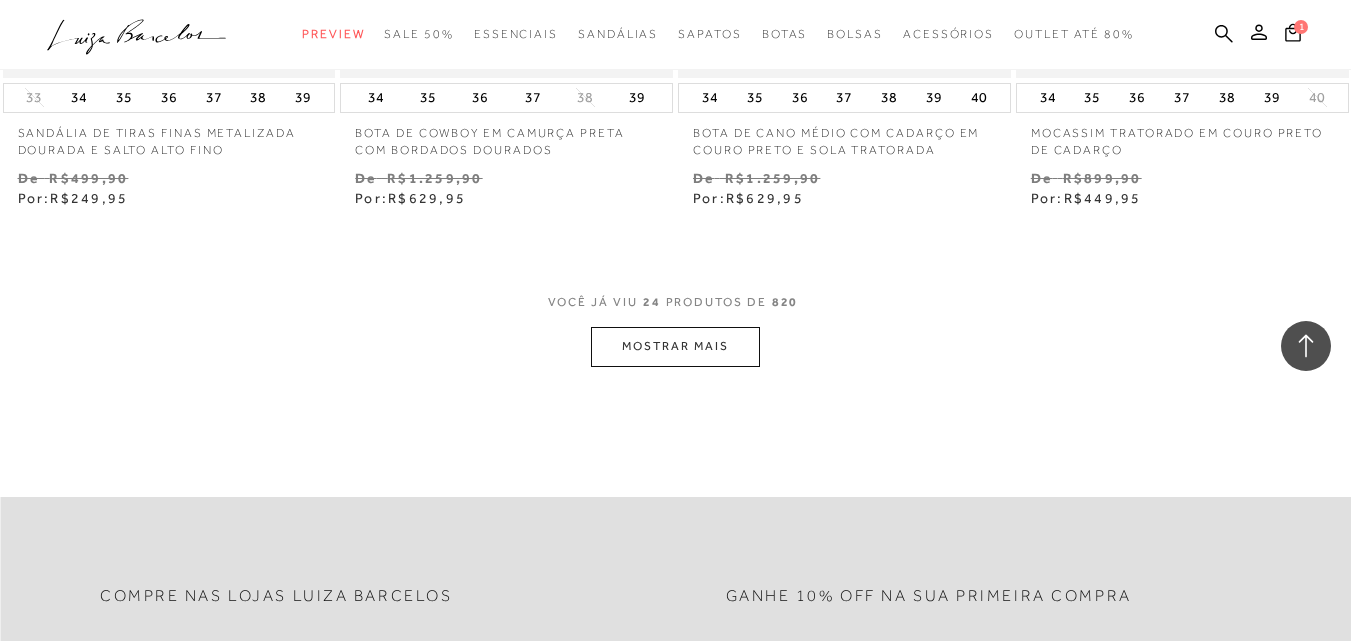 click on "MOSTRAR MAIS" at bounding box center [675, 346] 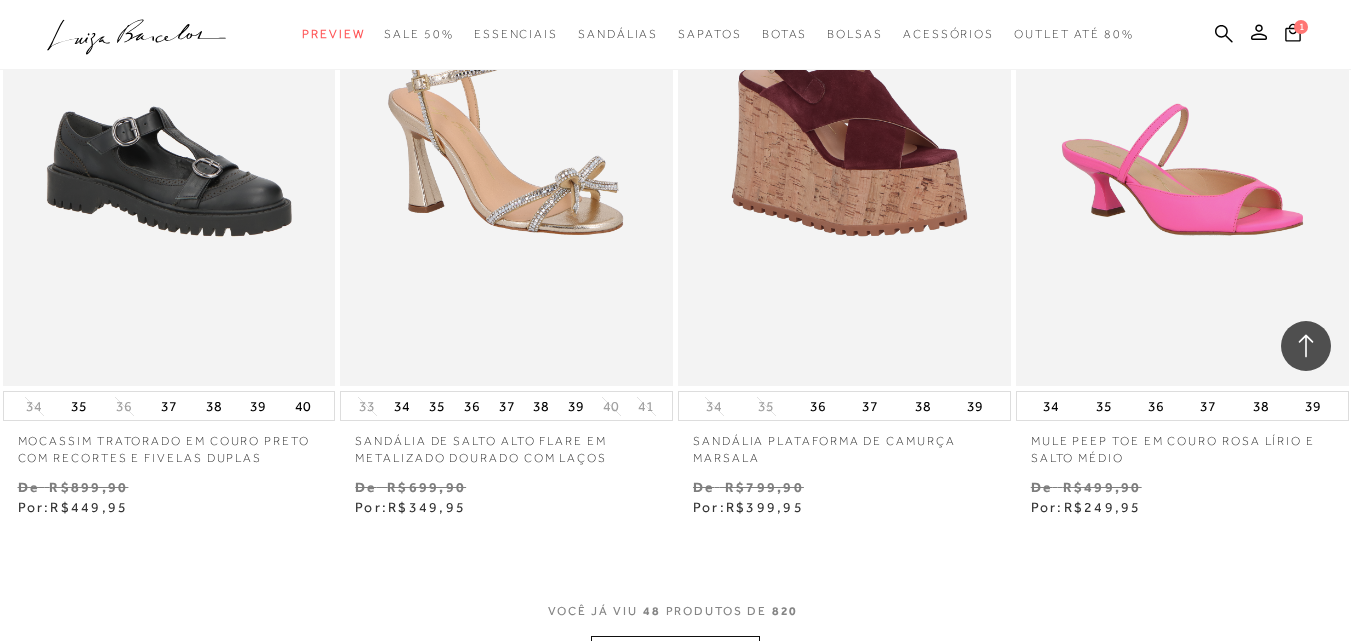 scroll, scrollTop: 7946, scrollLeft: 0, axis: vertical 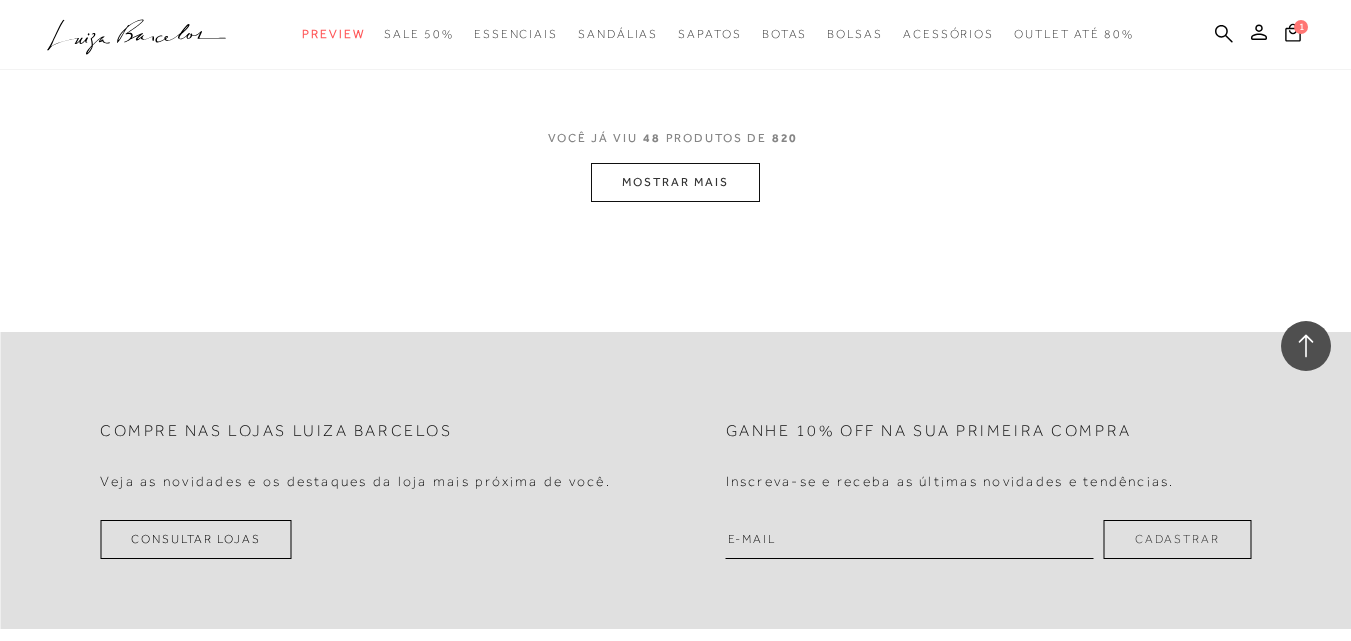 click on "MOSTRAR MAIS" at bounding box center (675, 182) 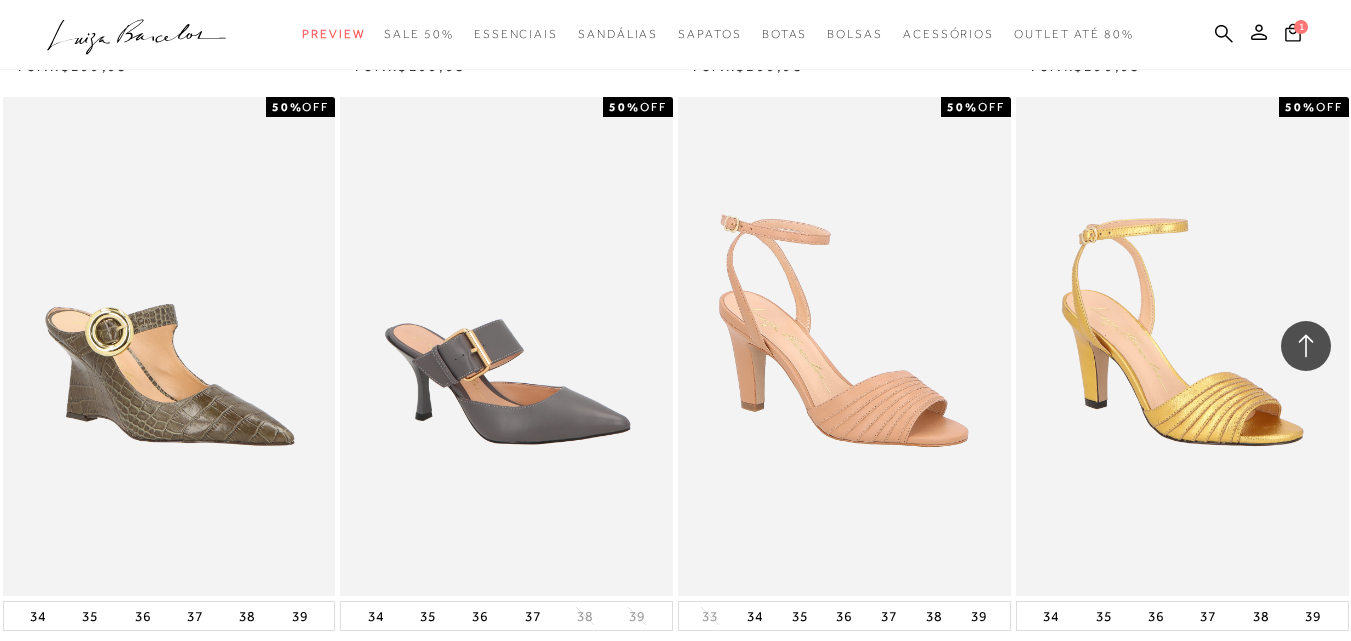 scroll, scrollTop: 5246, scrollLeft: 0, axis: vertical 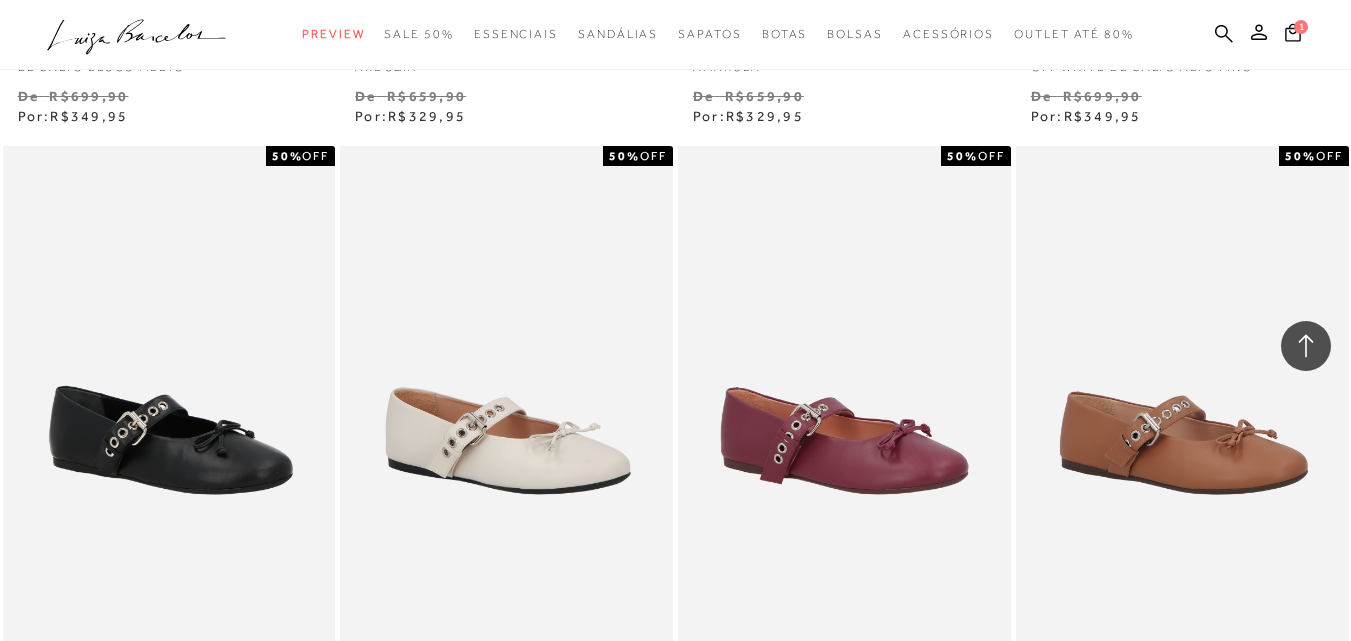 click 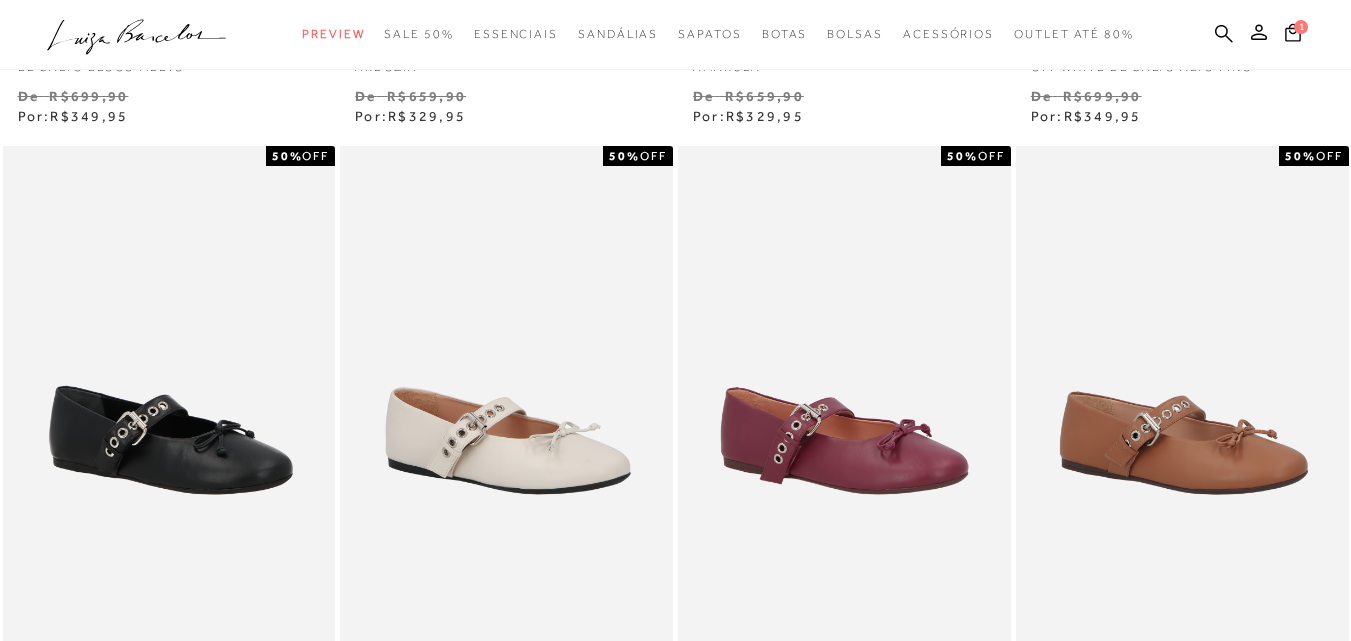scroll, scrollTop: 0, scrollLeft: 0, axis: both 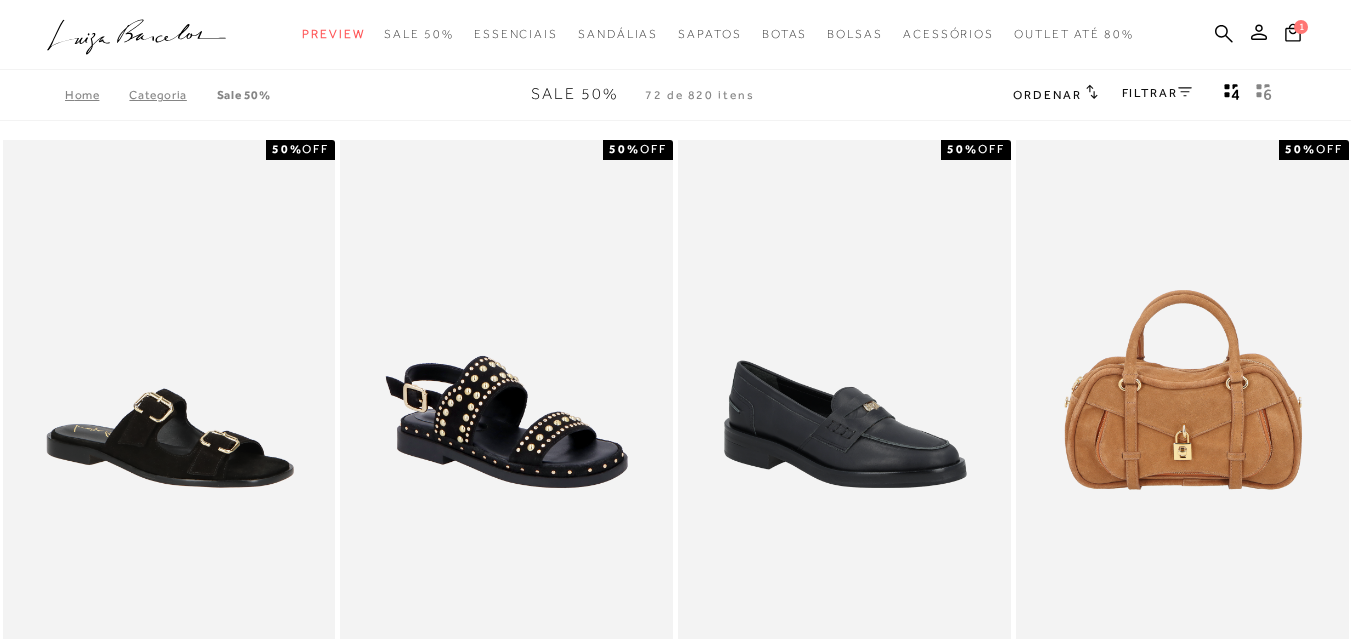 click on "FILTRAR" at bounding box center (1157, 93) 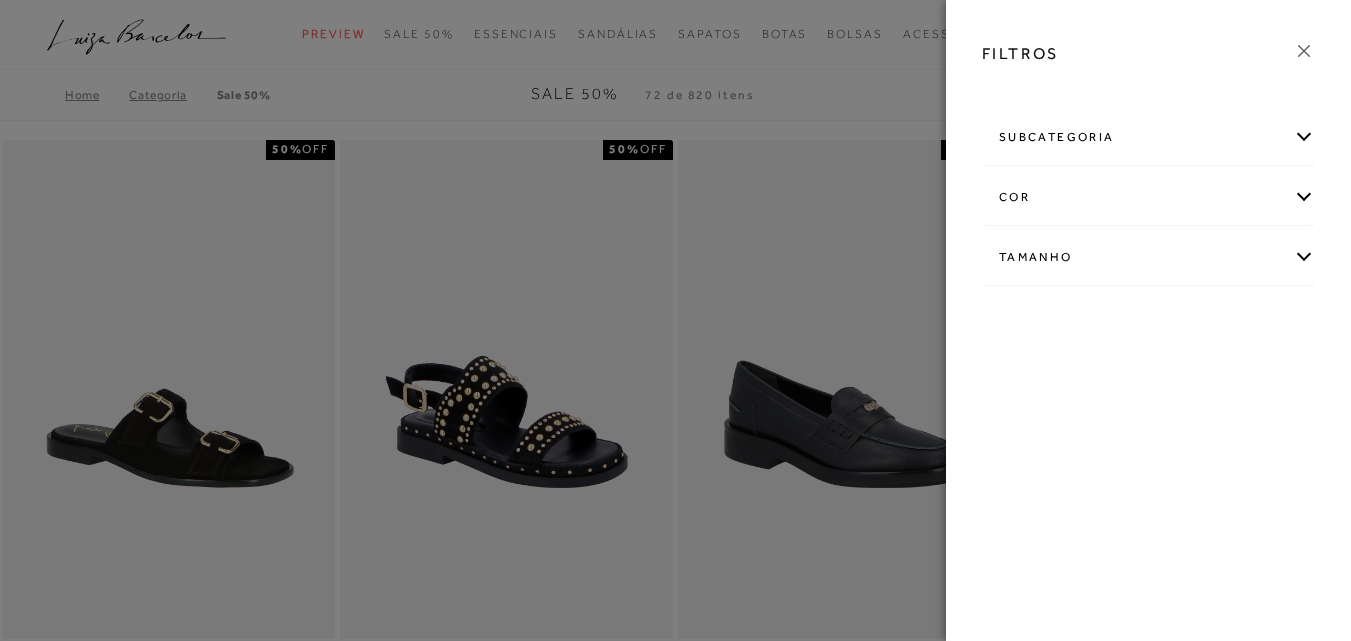 click on "Tamanho" at bounding box center [1148, 257] 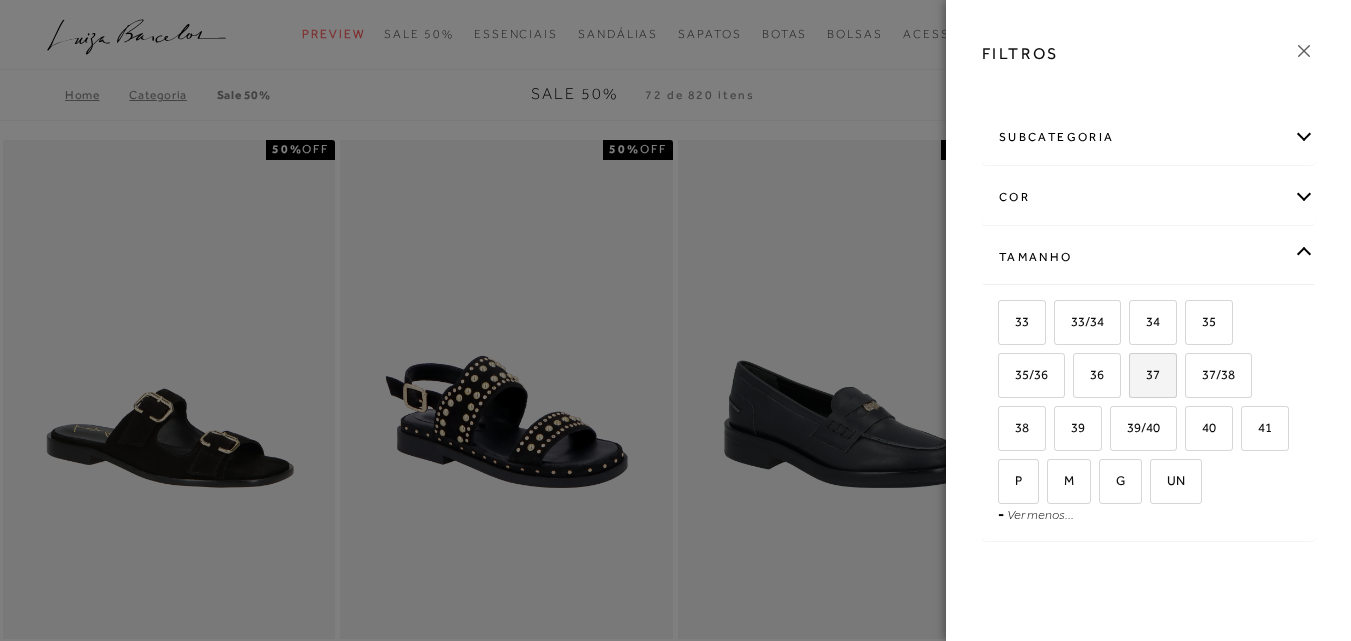 click on "37" at bounding box center [1153, 375] 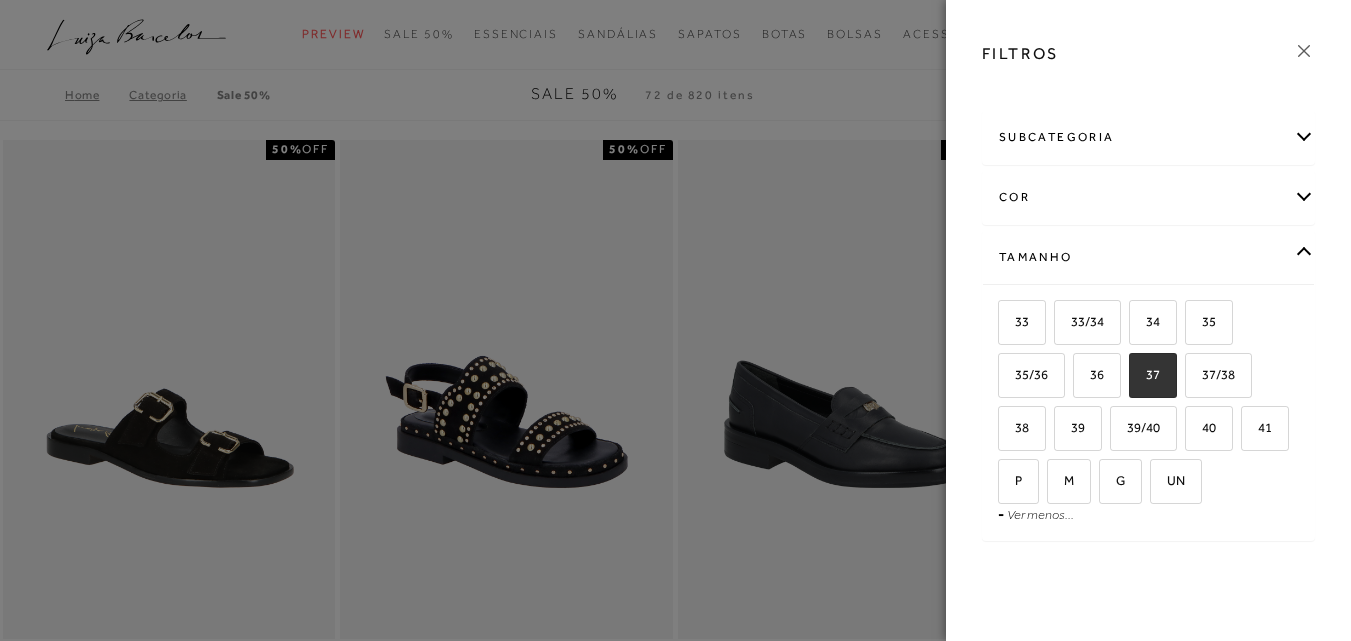 checkbox on "true" 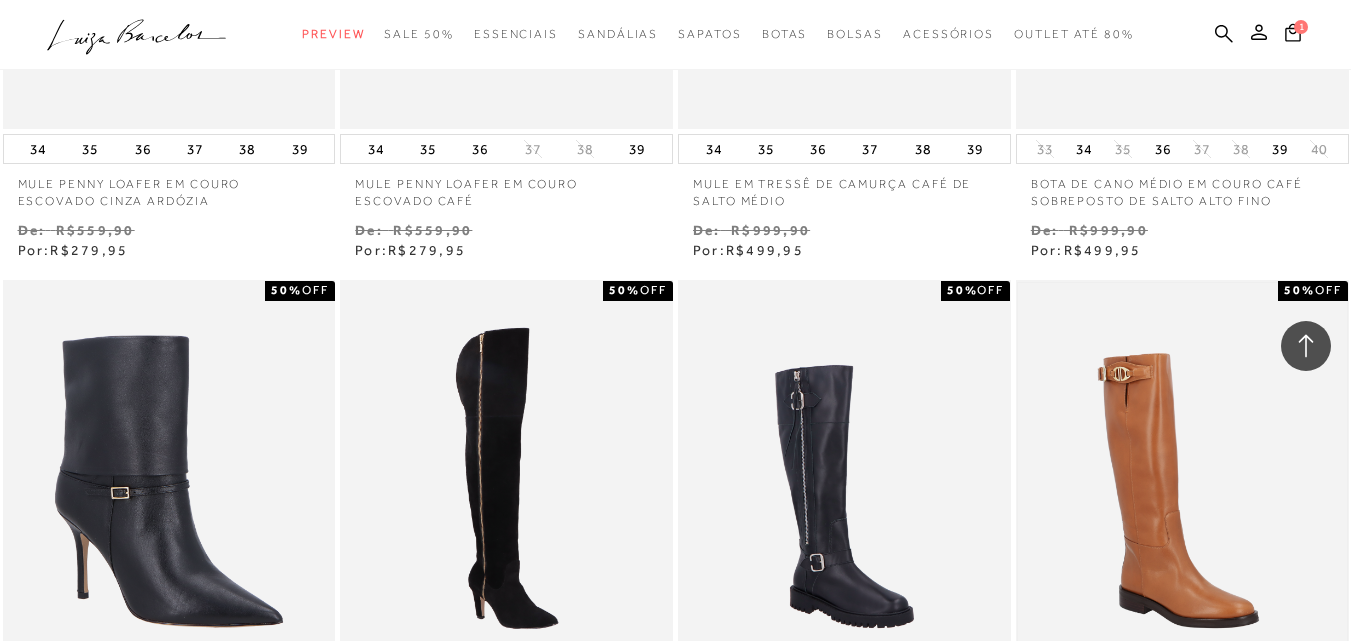 scroll, scrollTop: 1900, scrollLeft: 0, axis: vertical 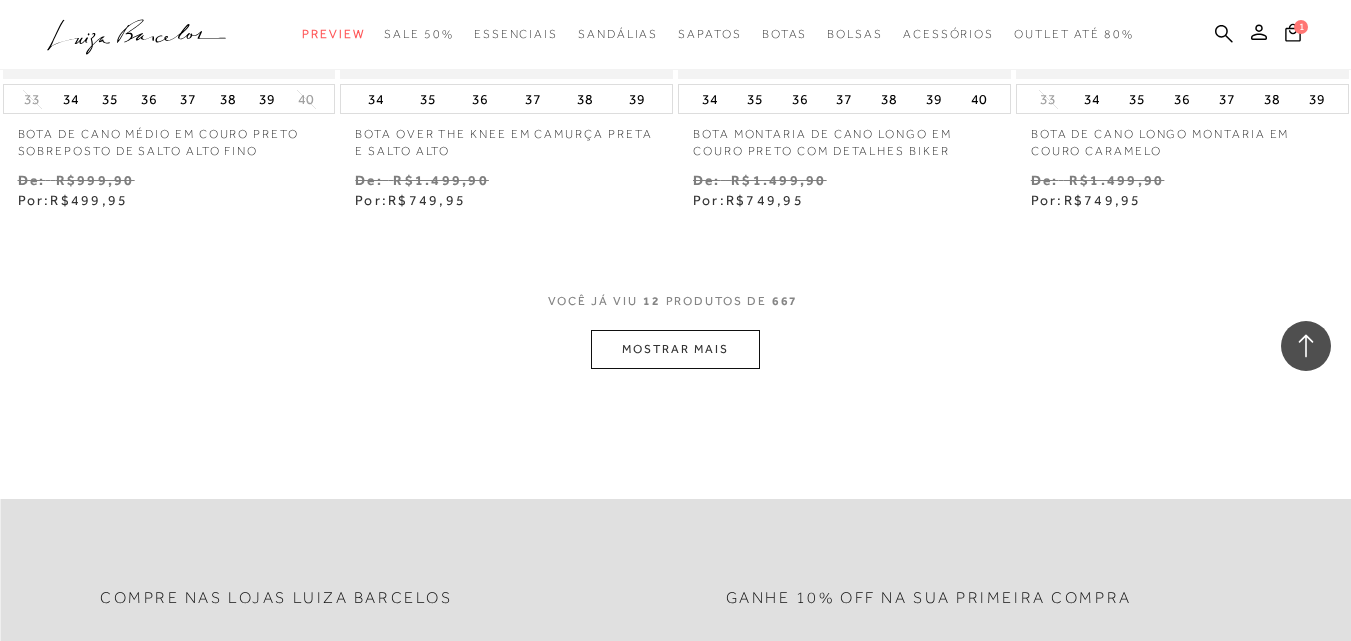 click on "MOSTRAR MAIS" at bounding box center (675, 349) 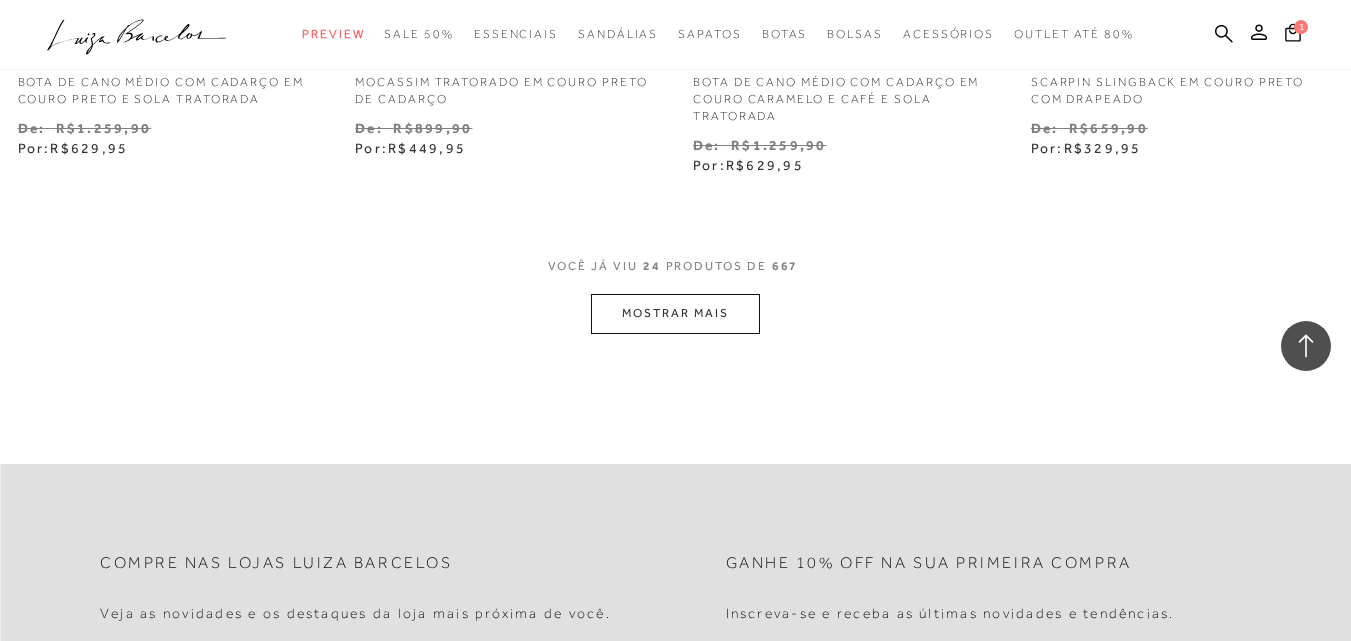 scroll, scrollTop: 3900, scrollLeft: 0, axis: vertical 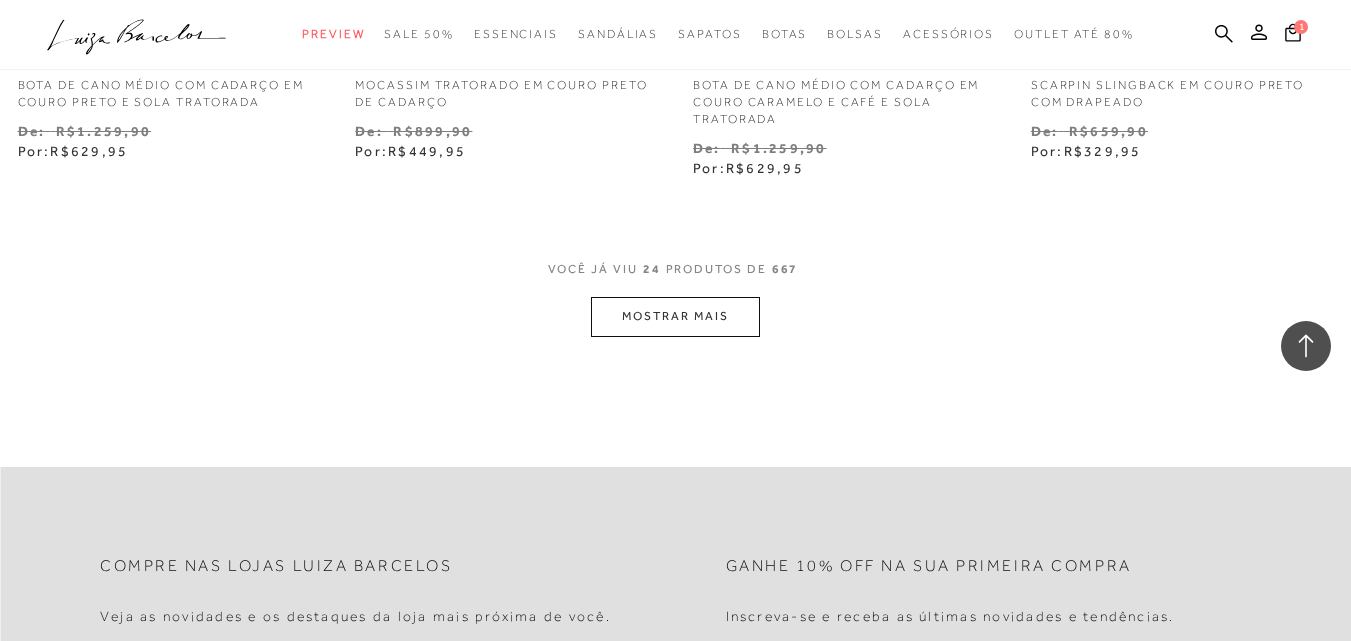 click on "MOSTRAR MAIS" at bounding box center (675, 316) 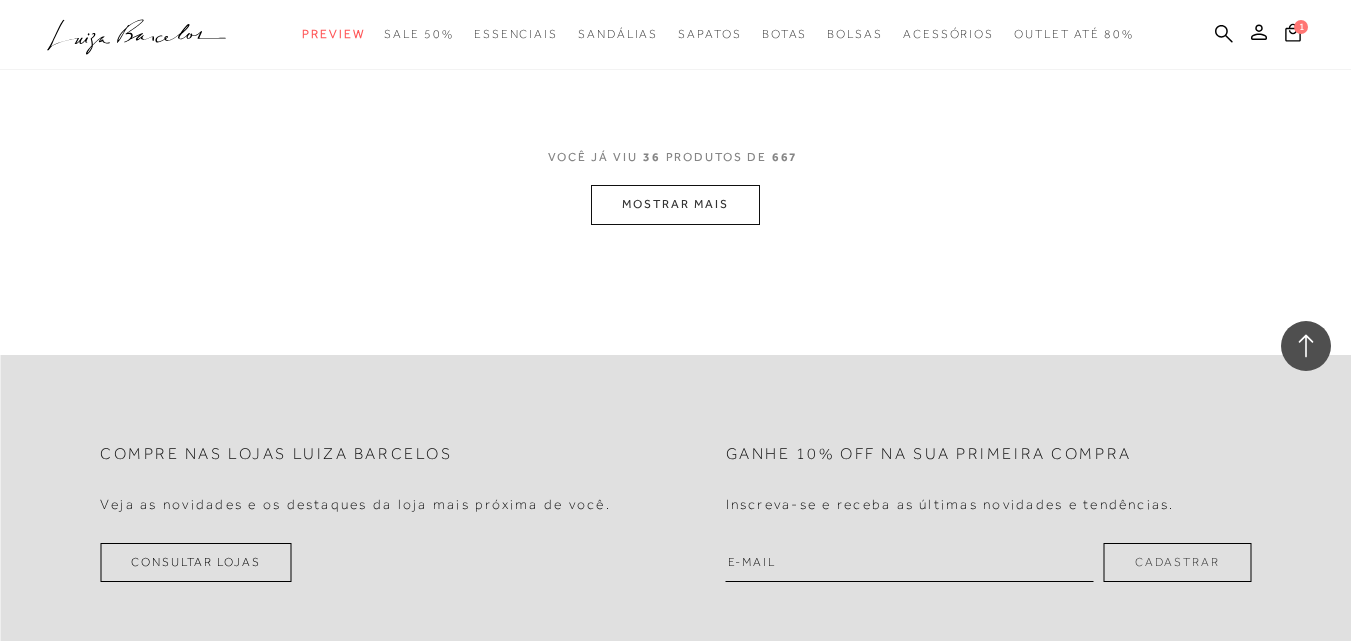 scroll, scrollTop: 5900, scrollLeft: 0, axis: vertical 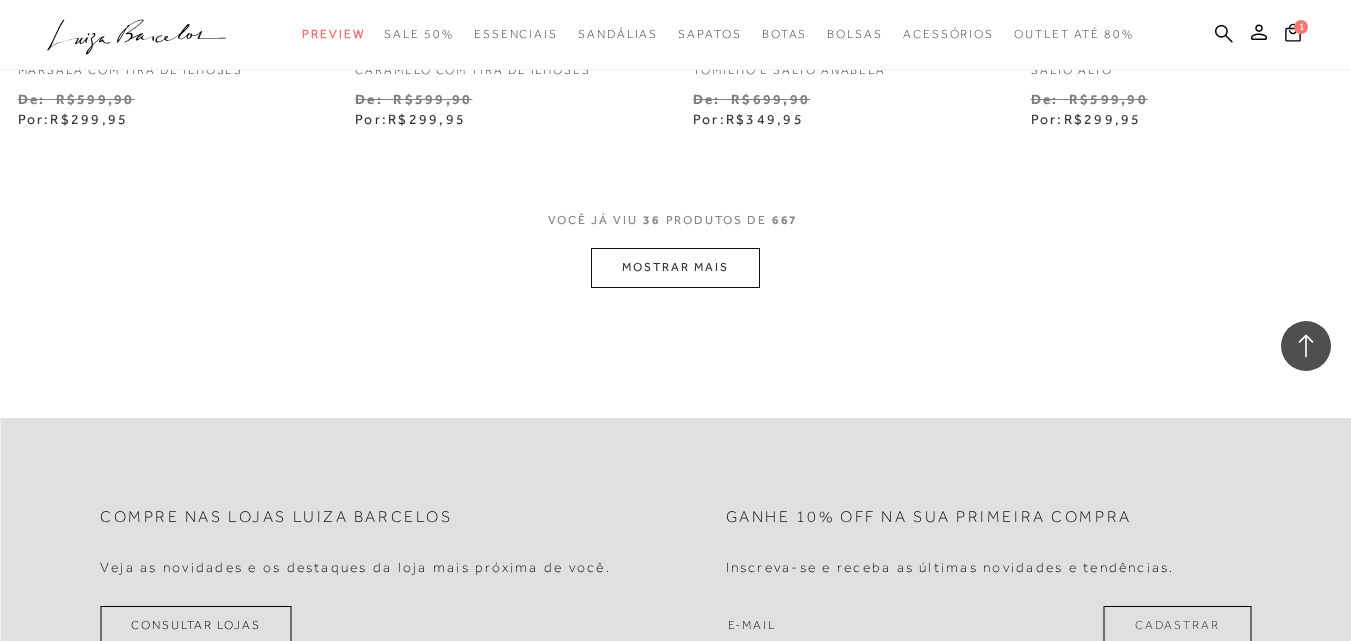 click on "MOSTRAR MAIS" at bounding box center (675, 267) 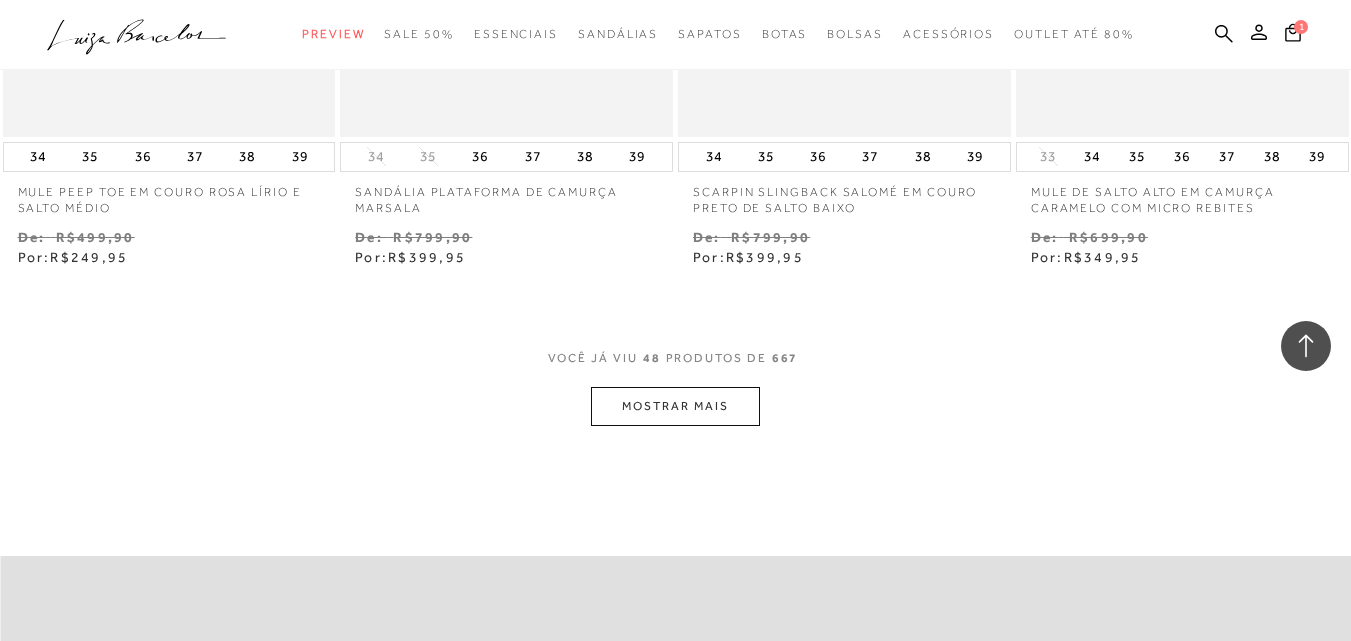 scroll, scrollTop: 7900, scrollLeft: 0, axis: vertical 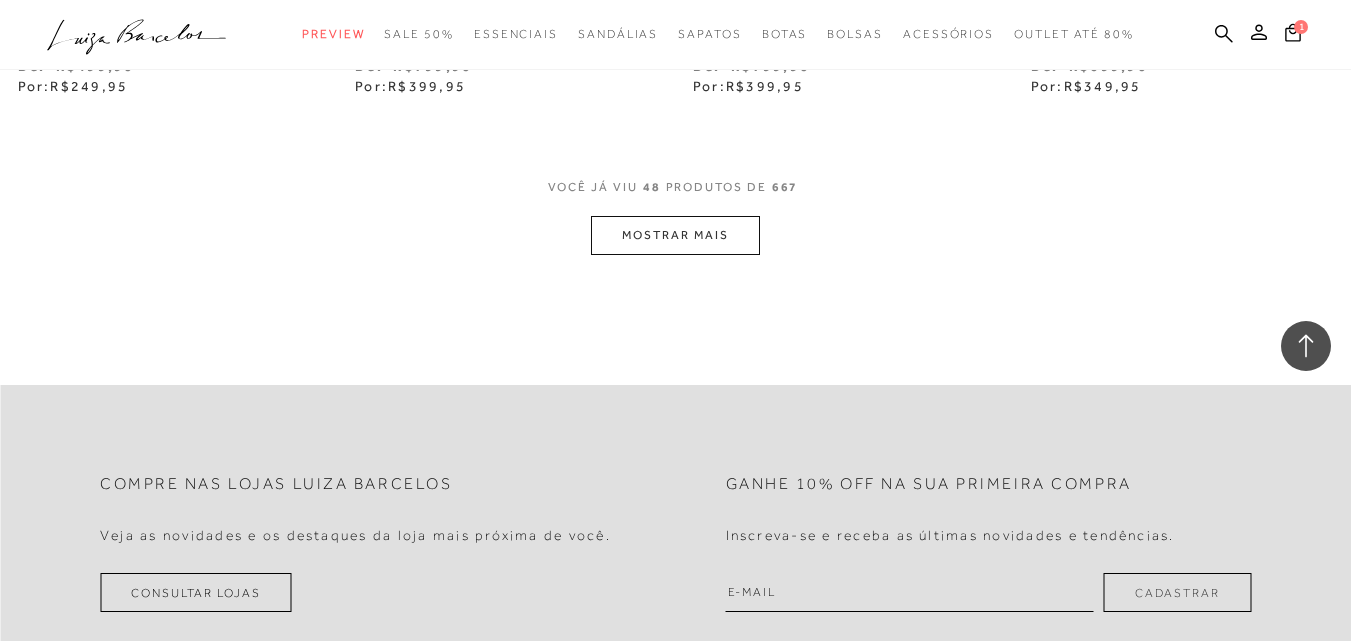 click on "MOSTRAR MAIS" at bounding box center [675, 235] 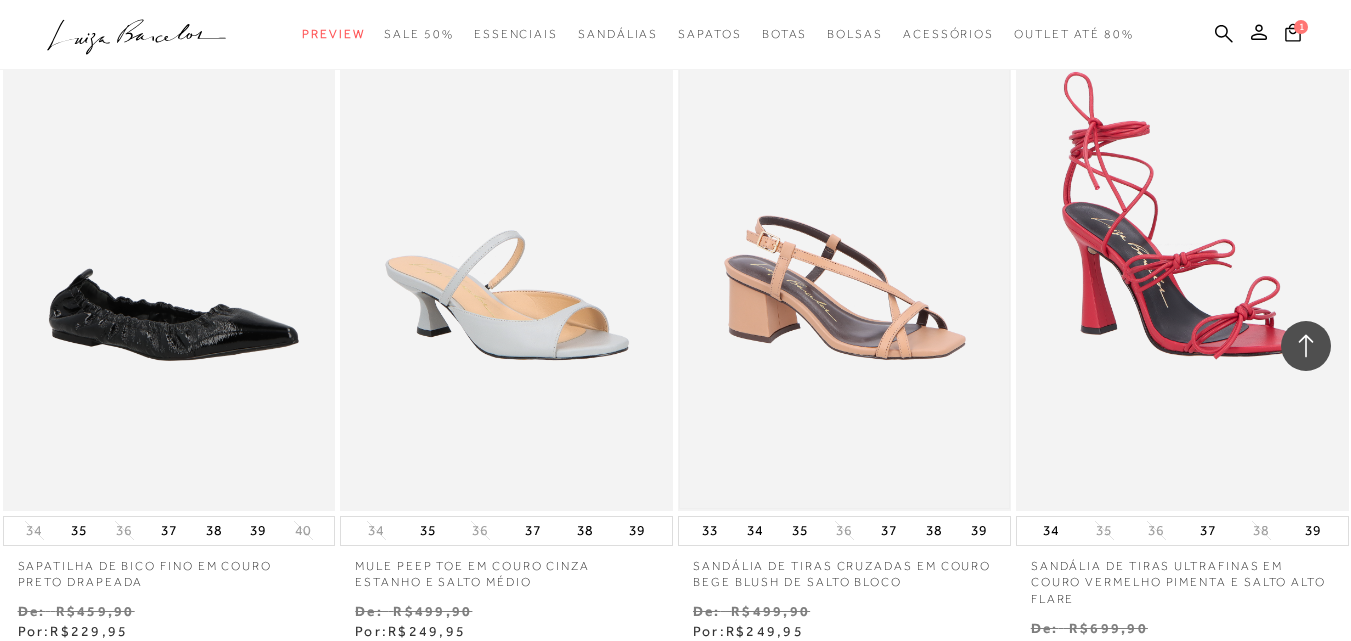 scroll, scrollTop: 9600, scrollLeft: 0, axis: vertical 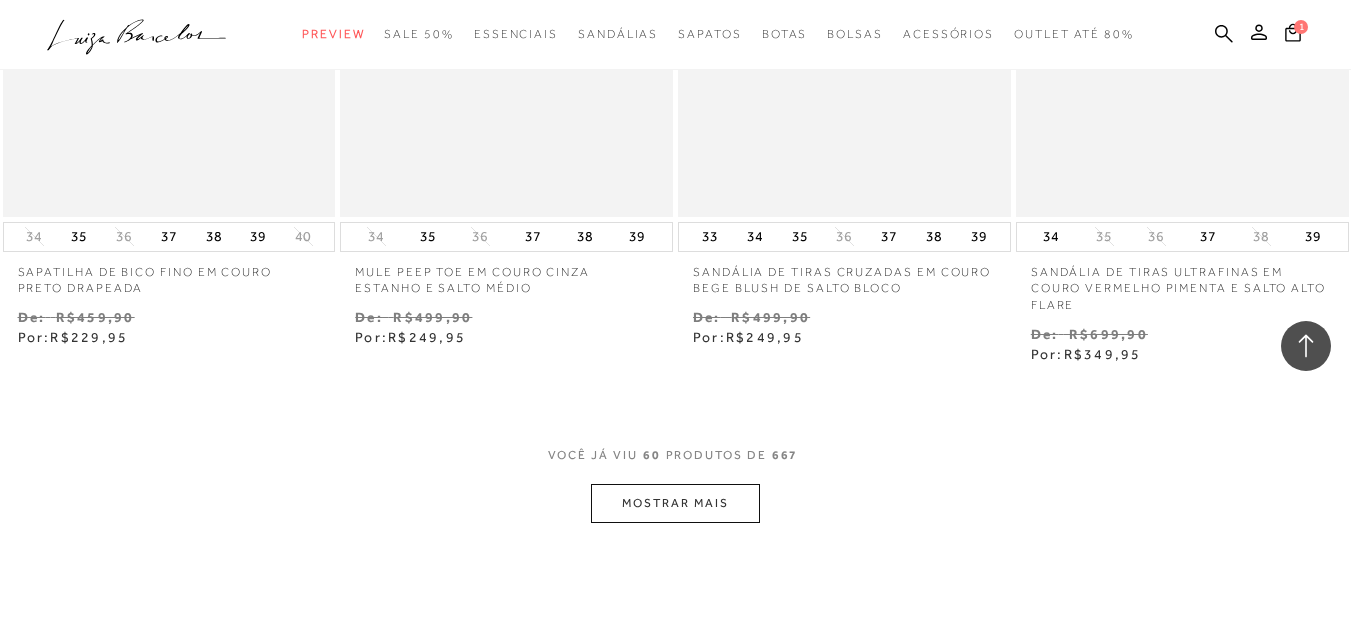 click on "MOSTRAR MAIS" at bounding box center (675, 503) 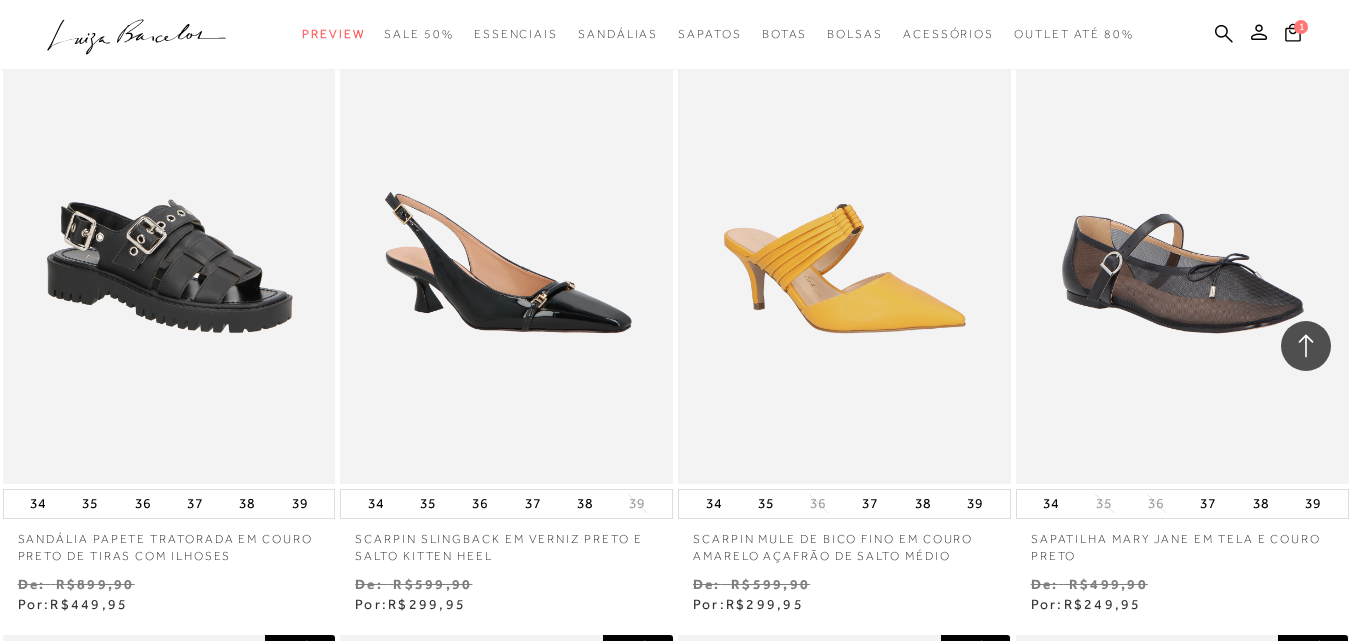 scroll, scrollTop: 10100, scrollLeft: 0, axis: vertical 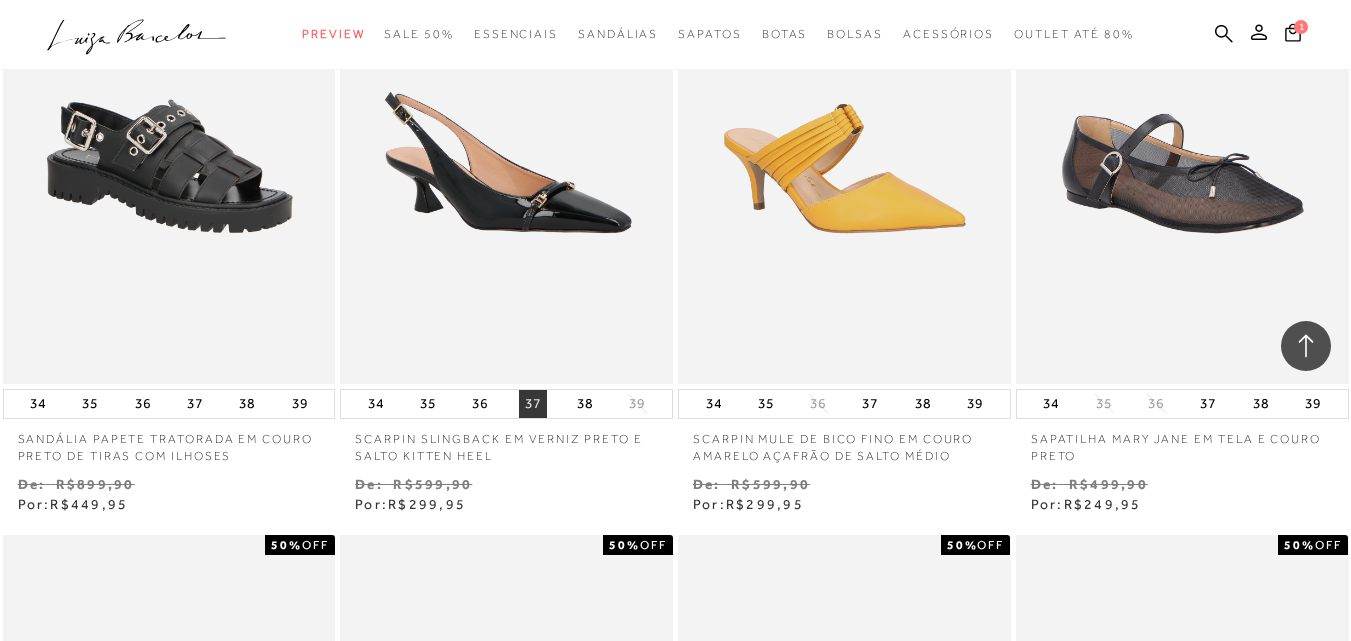 click on "37" at bounding box center (533, 404) 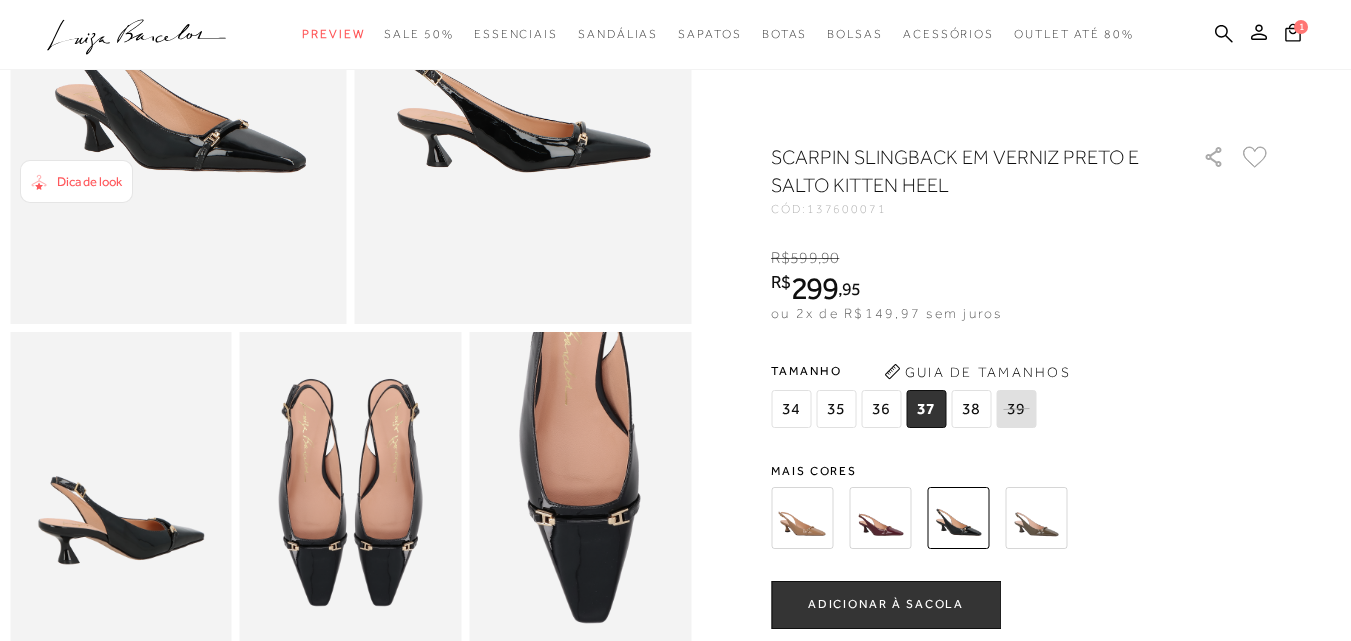 scroll, scrollTop: 400, scrollLeft: 0, axis: vertical 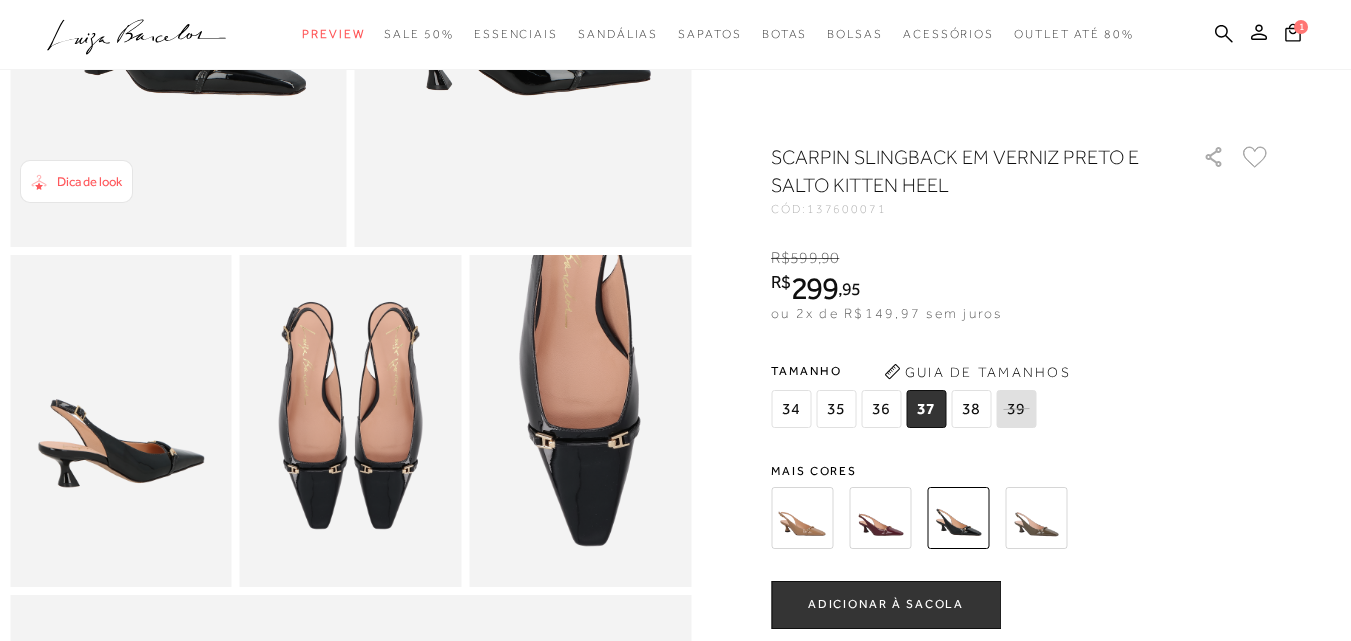 click at bounding box center [802, 518] 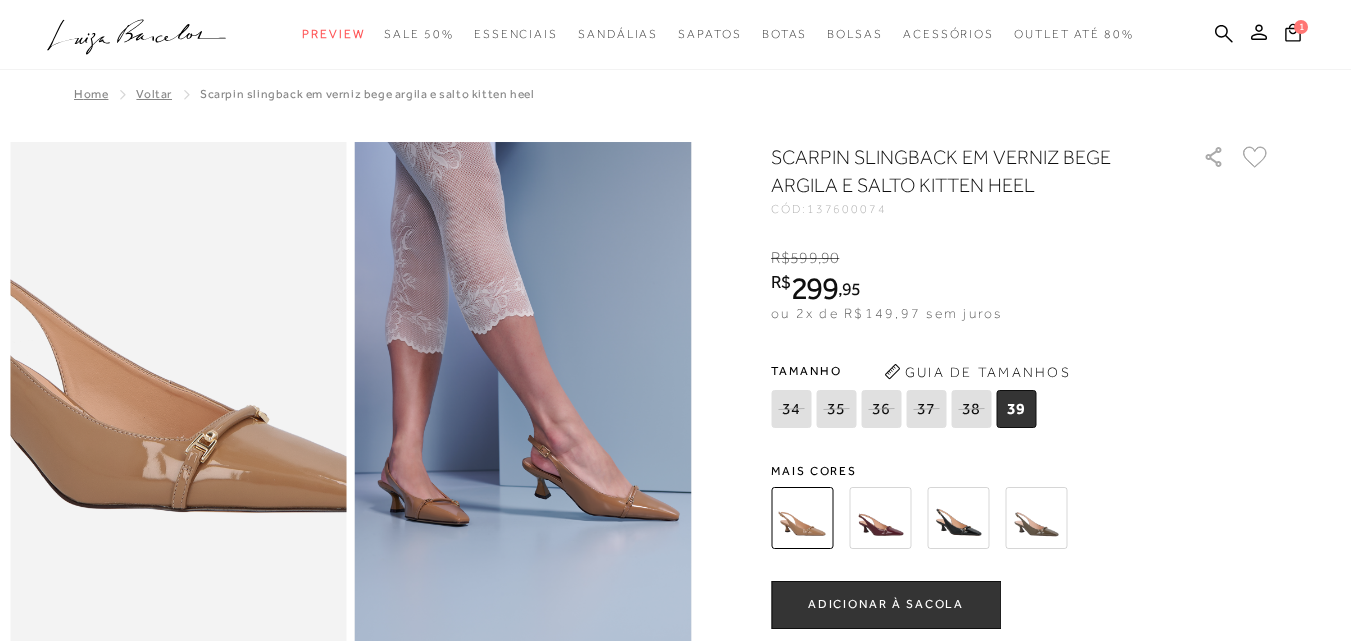 scroll, scrollTop: 200, scrollLeft: 0, axis: vertical 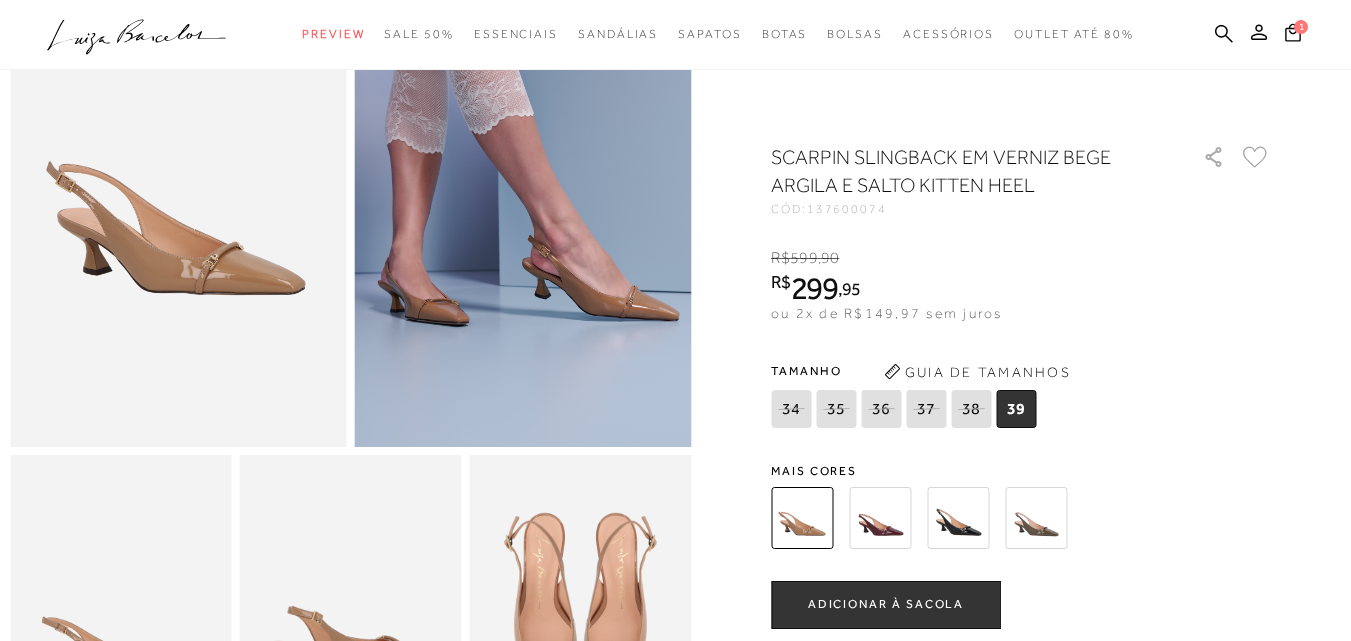 click at bounding box center (1036, 518) 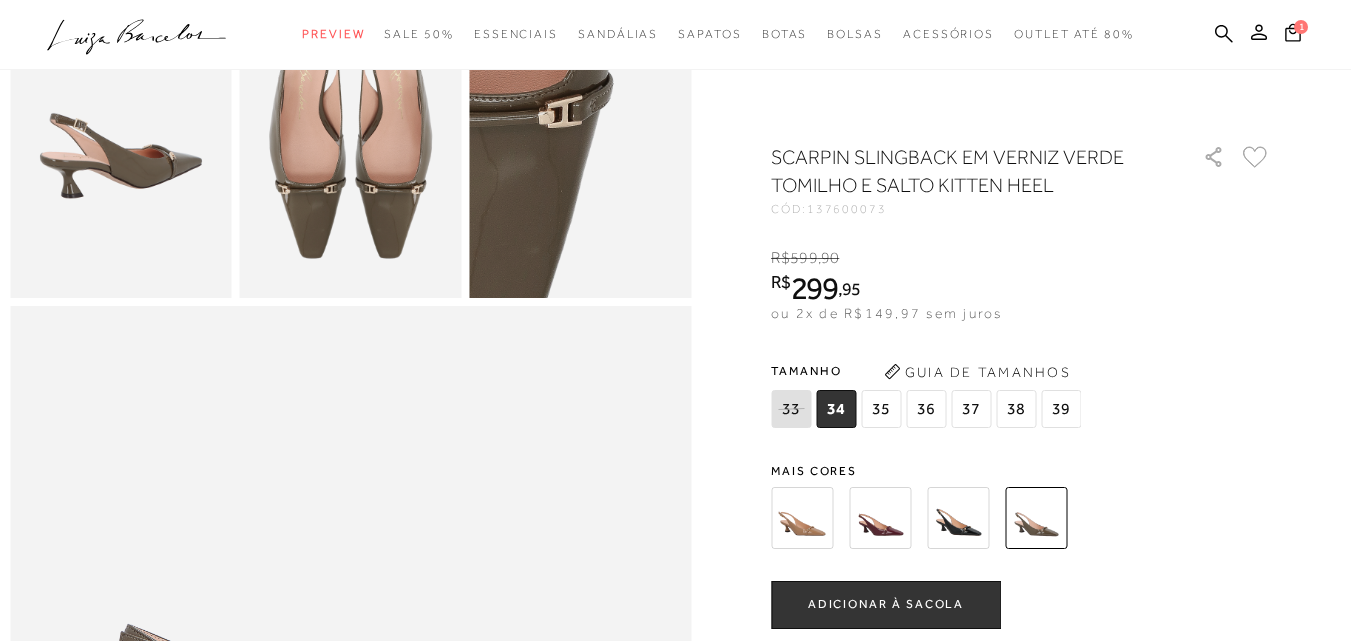 scroll, scrollTop: 700, scrollLeft: 0, axis: vertical 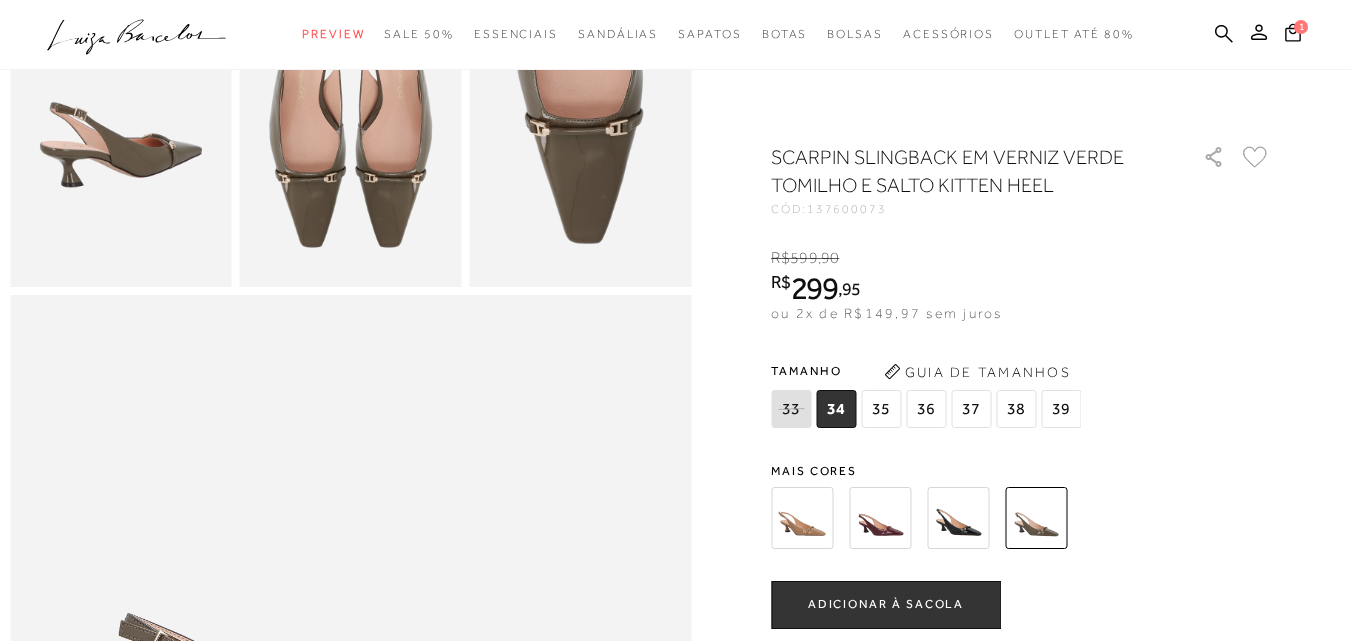 click at bounding box center [880, 518] 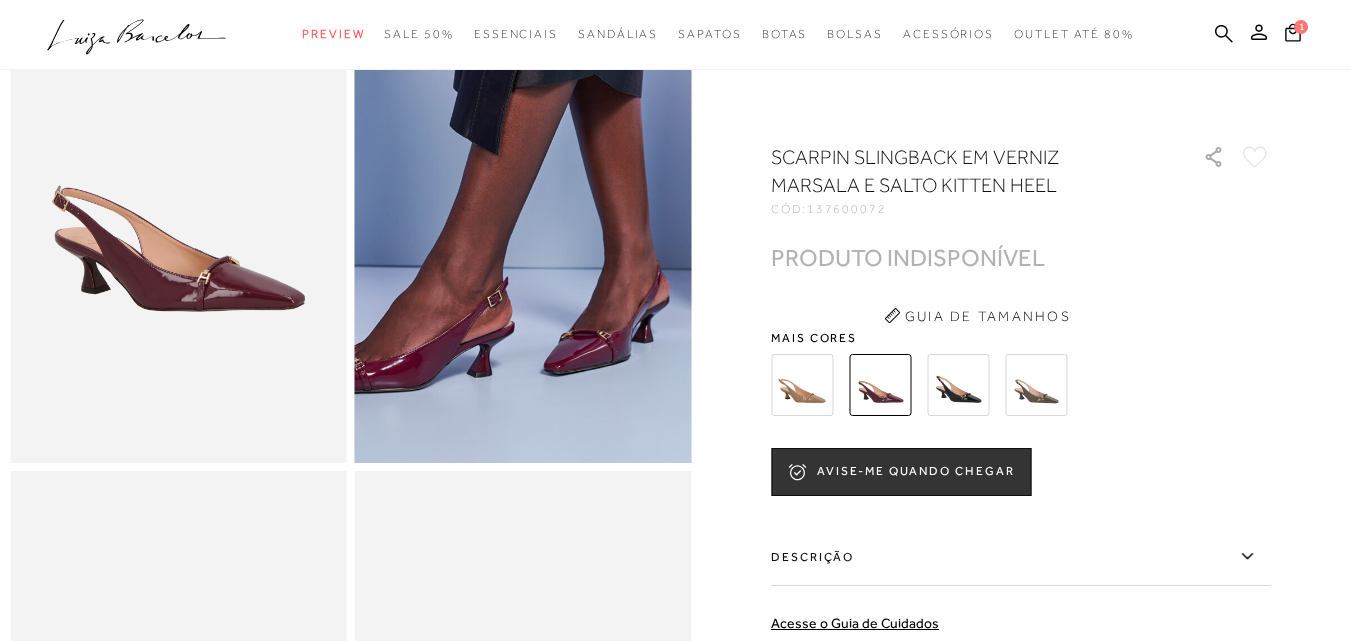 scroll, scrollTop: 200, scrollLeft: 0, axis: vertical 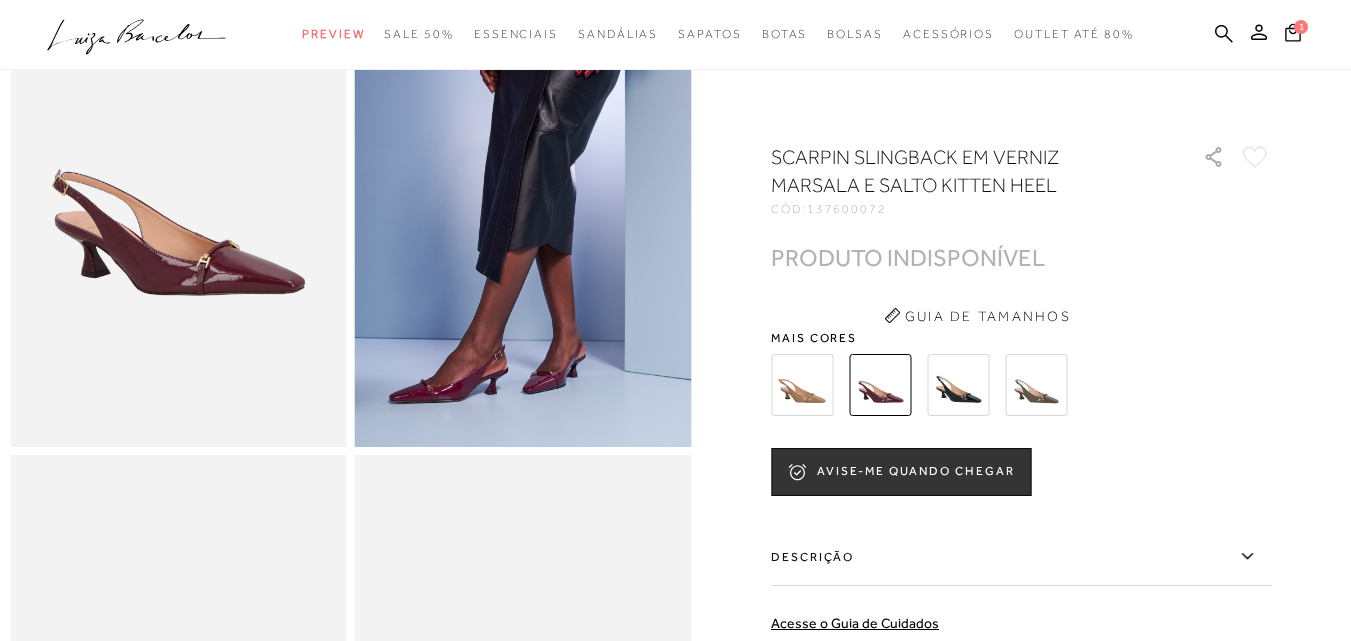 click at bounding box center (958, 385) 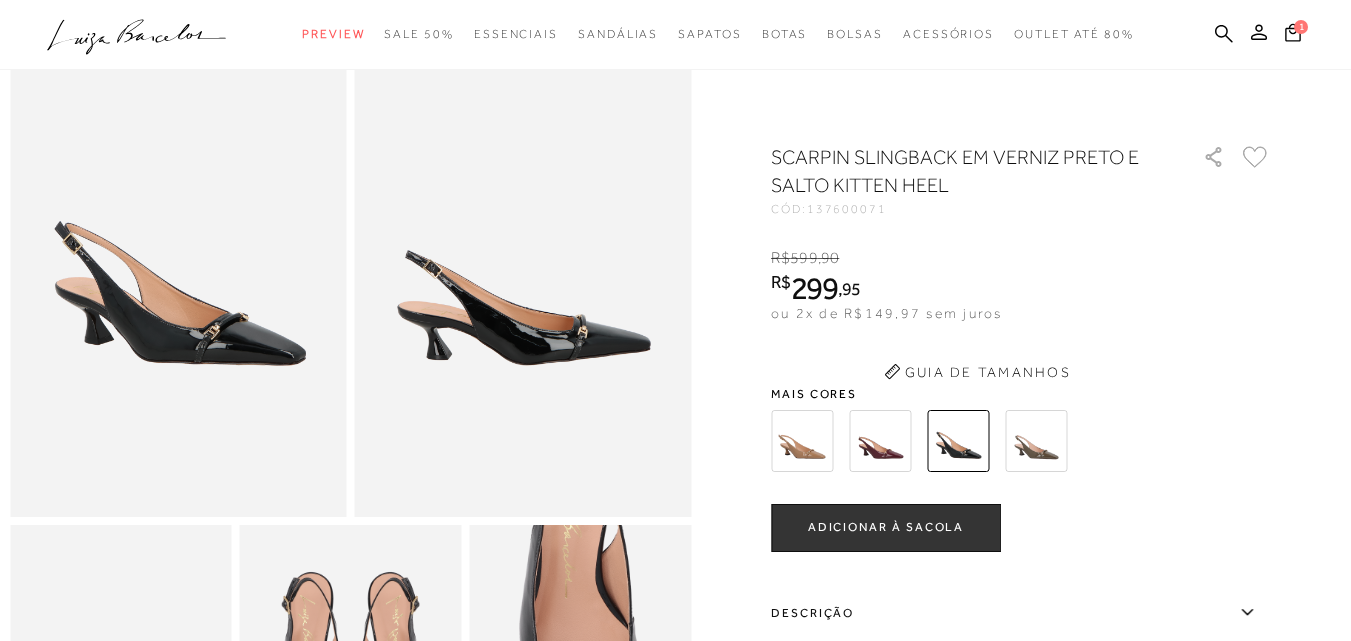 scroll, scrollTop: 0, scrollLeft: 0, axis: both 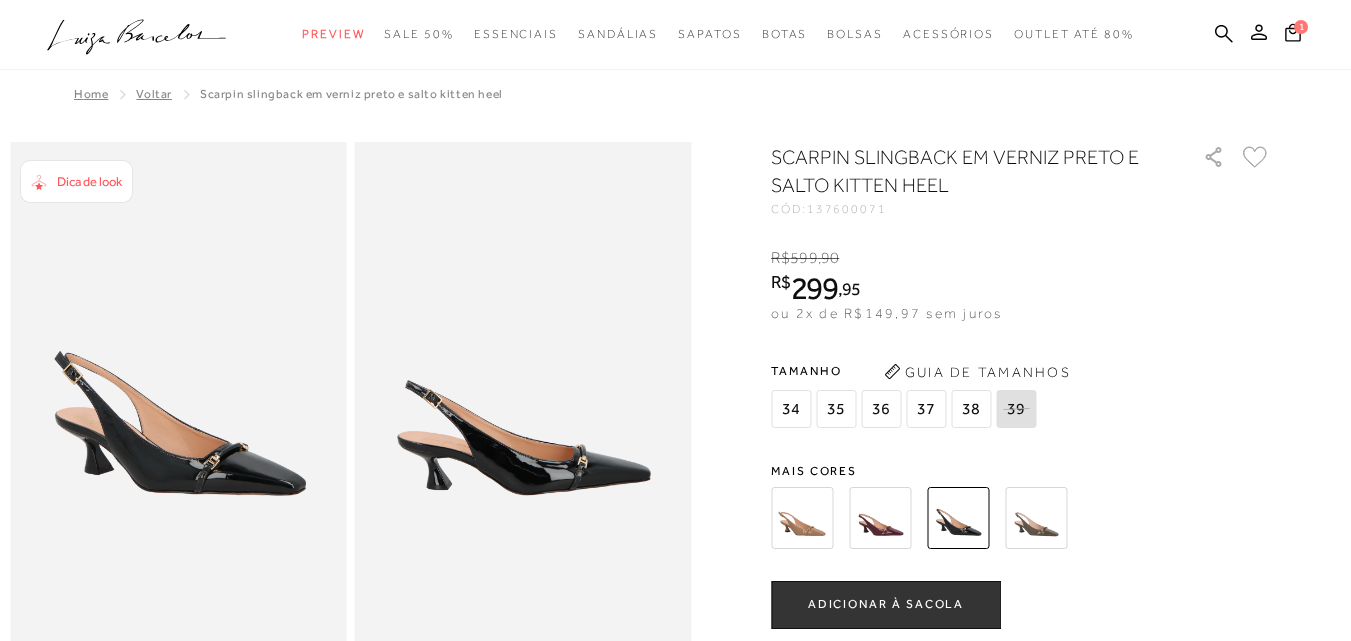 click on "37" at bounding box center [926, 409] 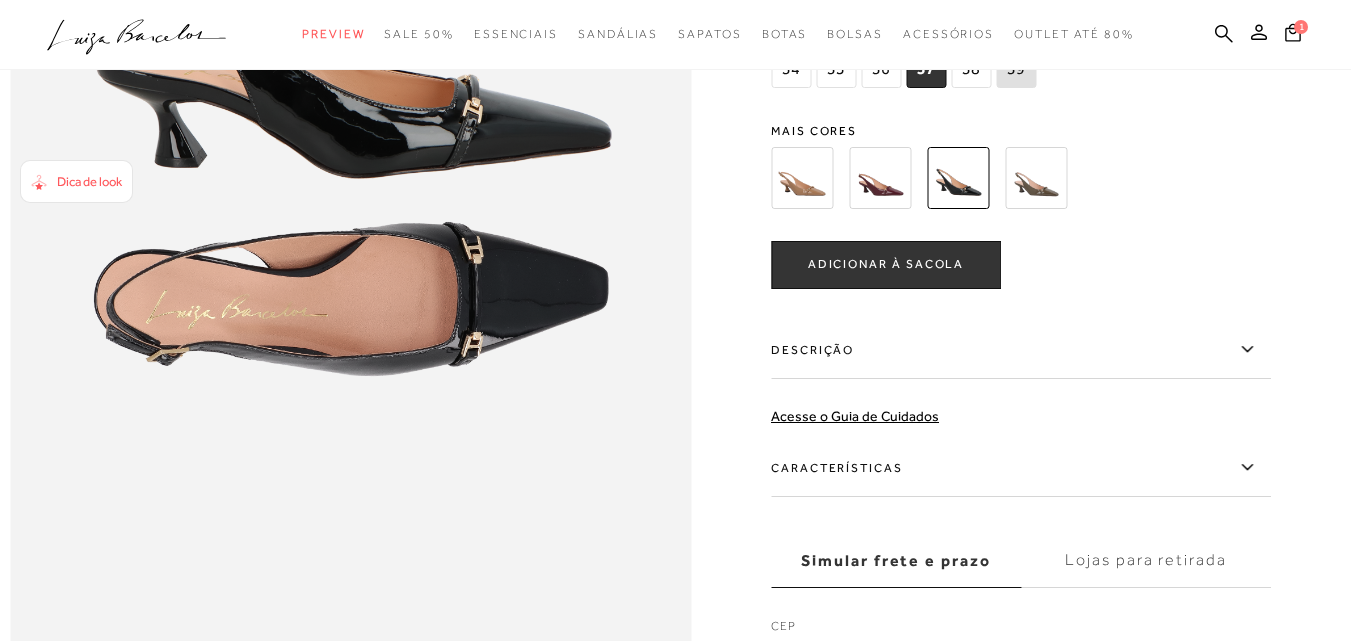 scroll, scrollTop: 1200, scrollLeft: 0, axis: vertical 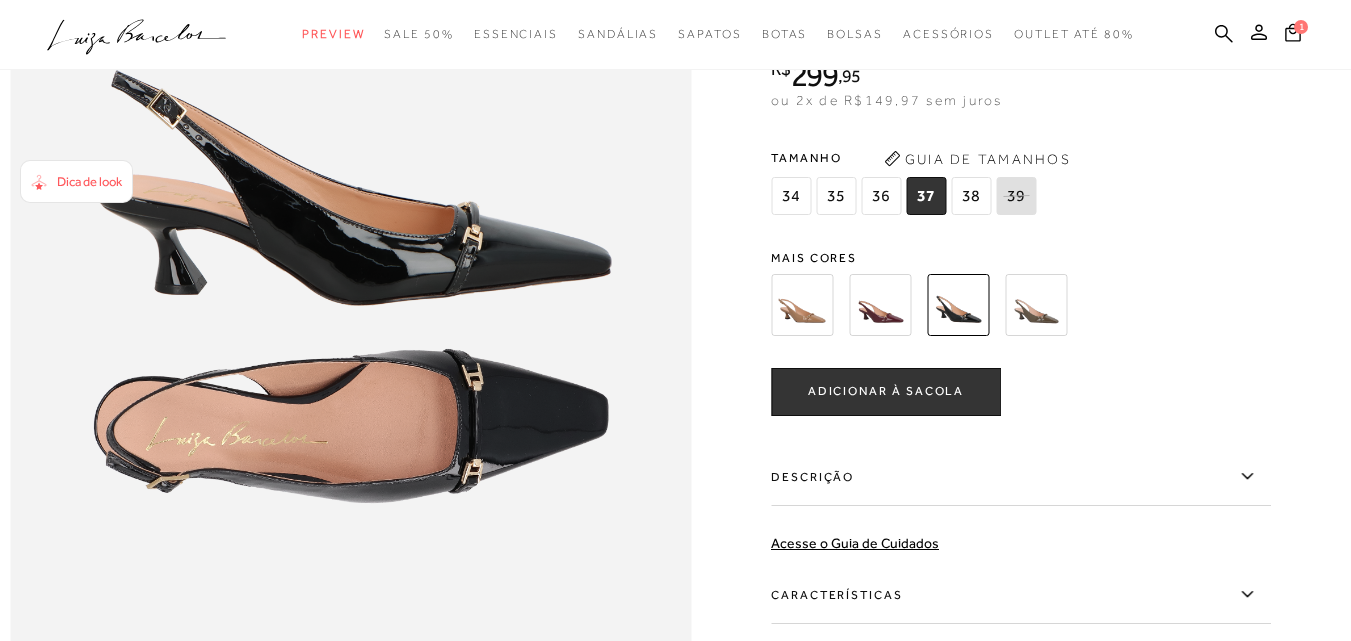 click on "ADICIONAR À SACOLA" at bounding box center (886, 391) 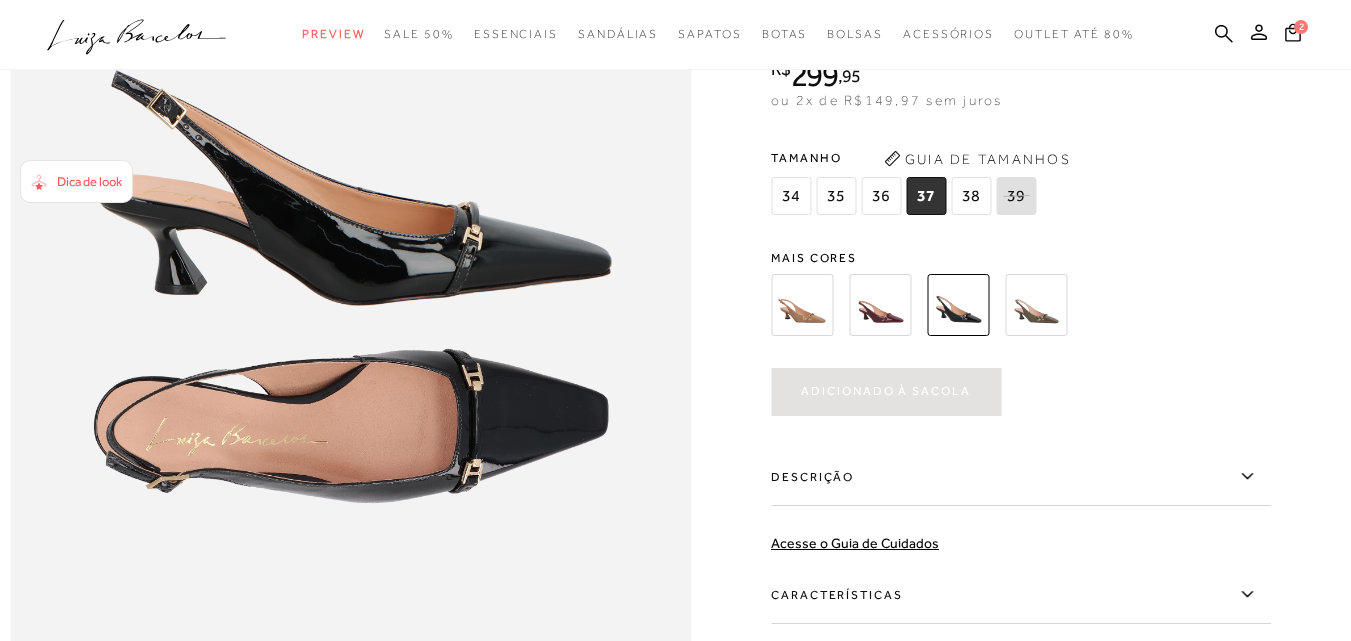 scroll, scrollTop: 0, scrollLeft: 0, axis: both 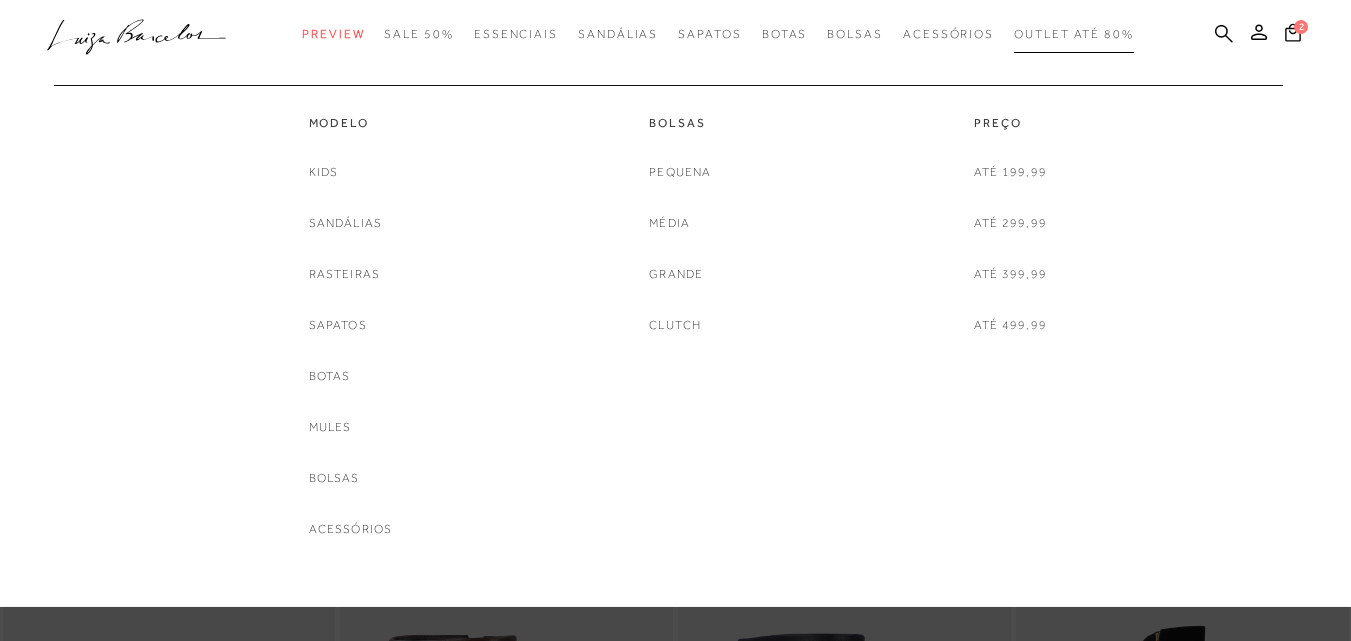 click on "Outlet até 80%" at bounding box center [1074, 34] 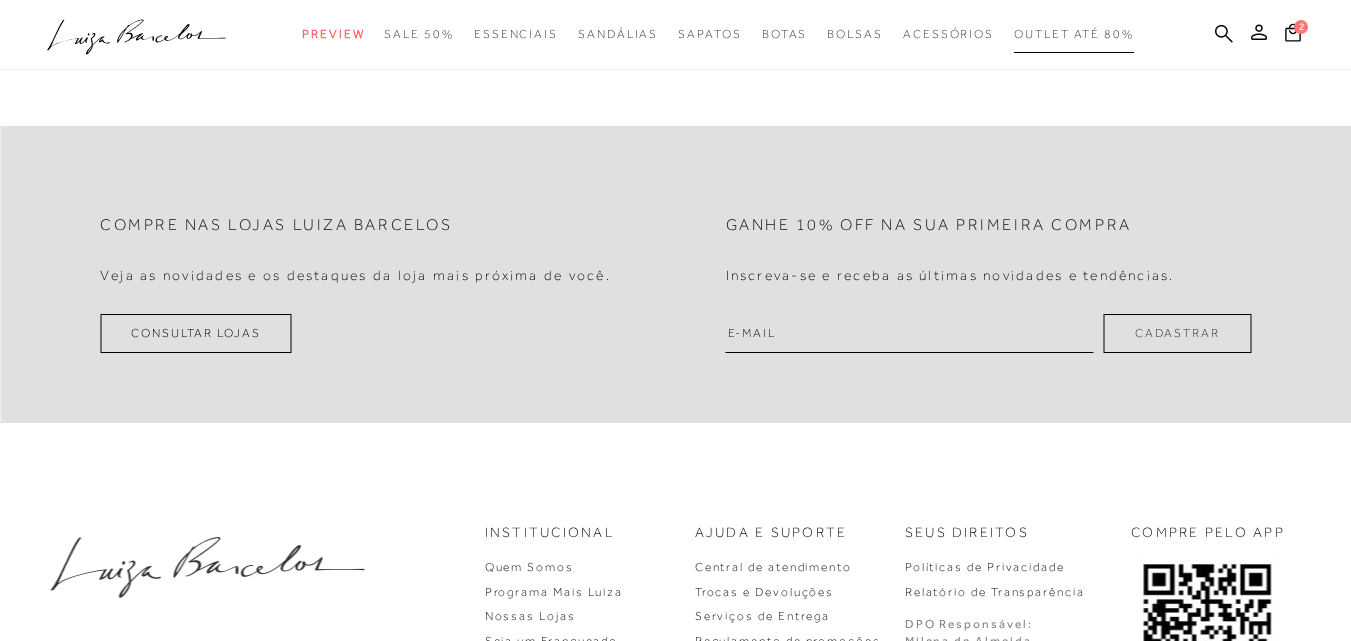 scroll, scrollTop: 0, scrollLeft: 0, axis: both 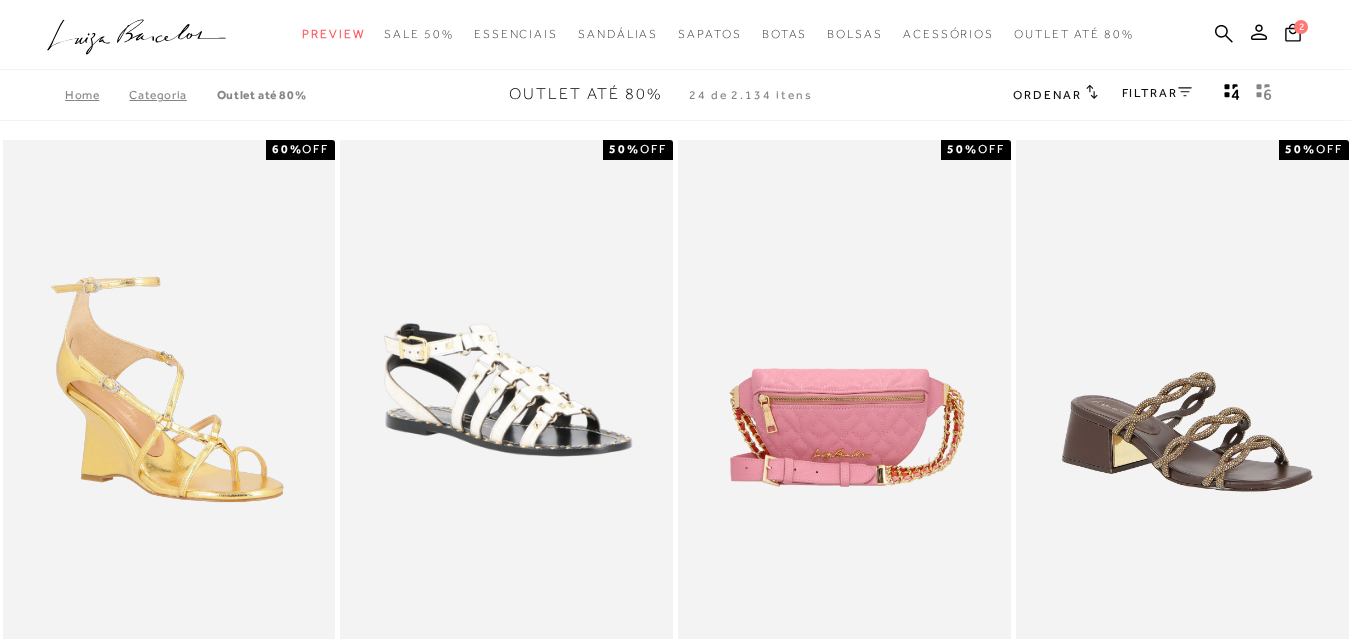 click on "FILTRAR" at bounding box center [1157, 93] 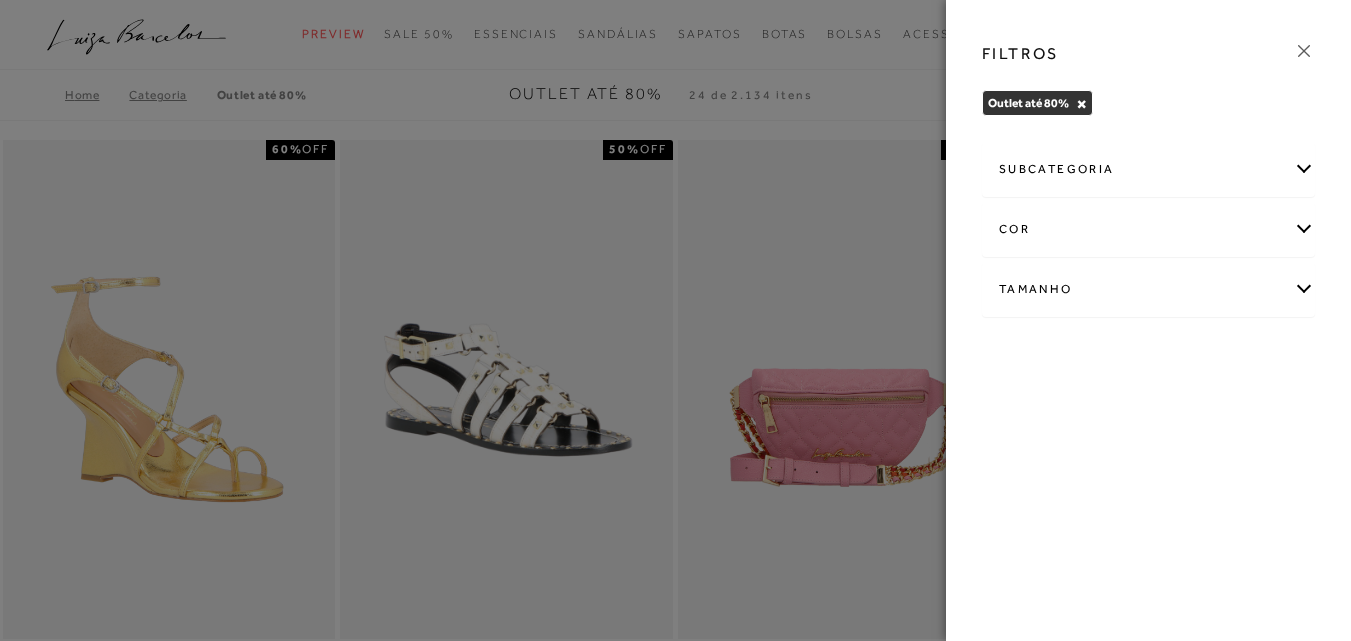 click on "Tamanho" at bounding box center (1148, 289) 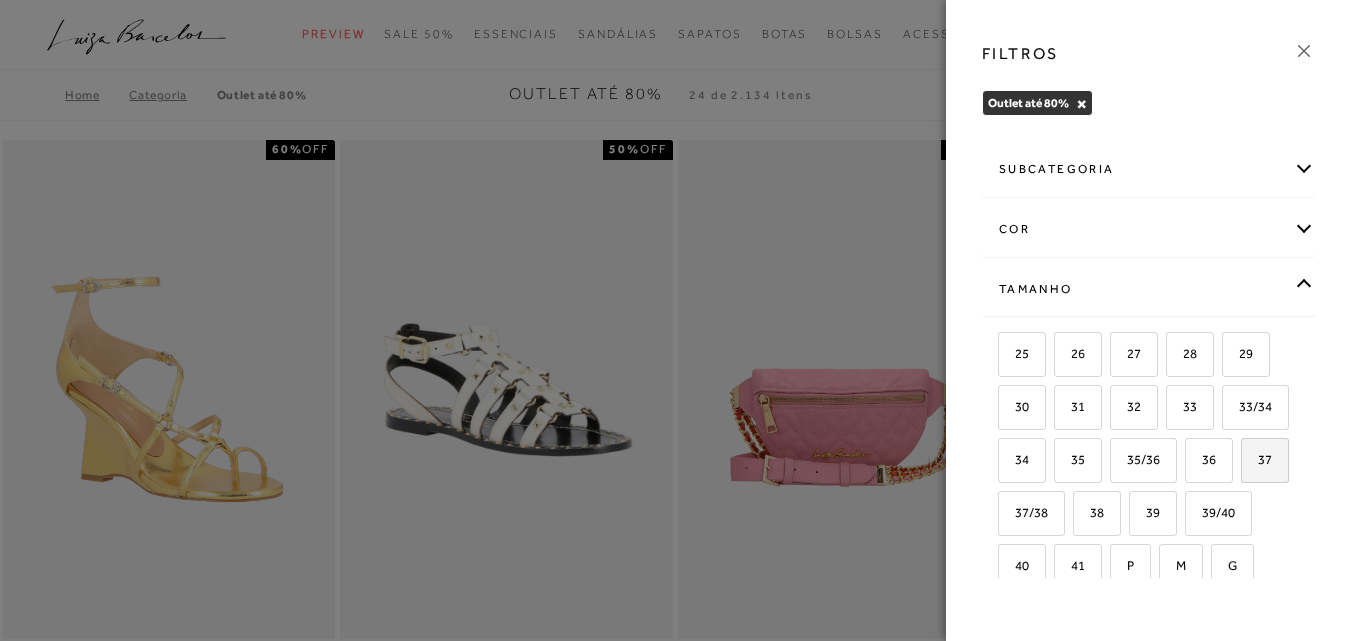 click on "37" at bounding box center [1265, 460] 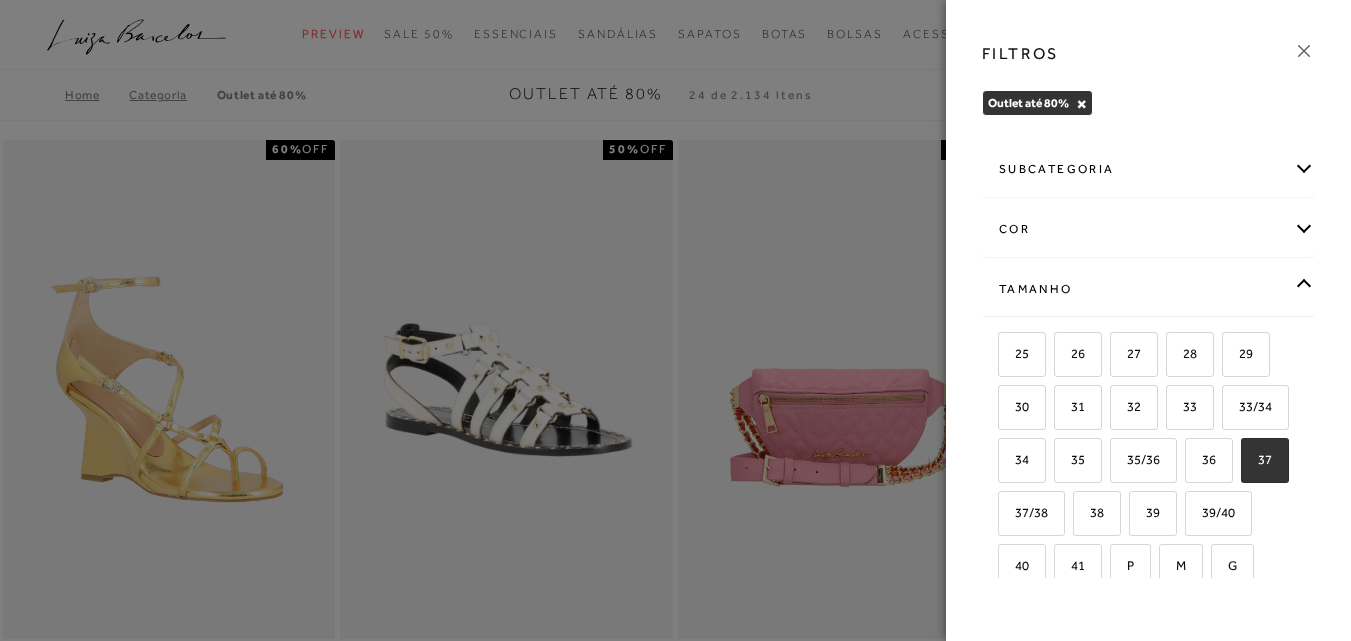checkbox on "true" 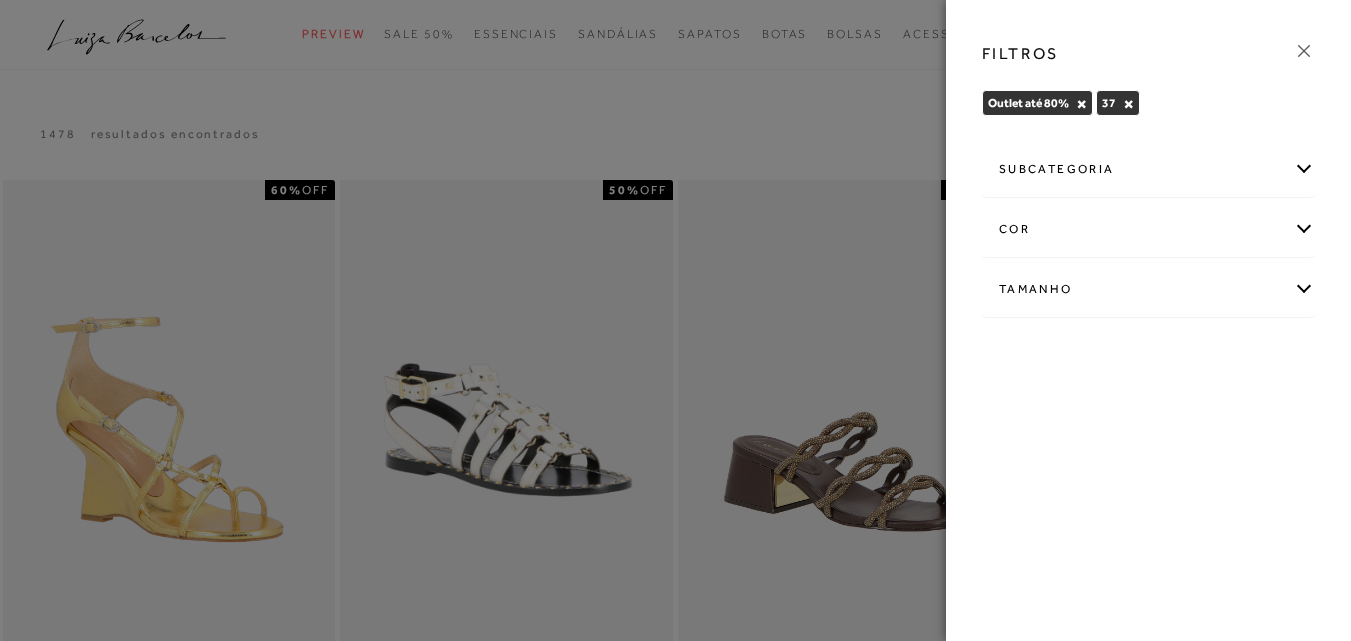 click 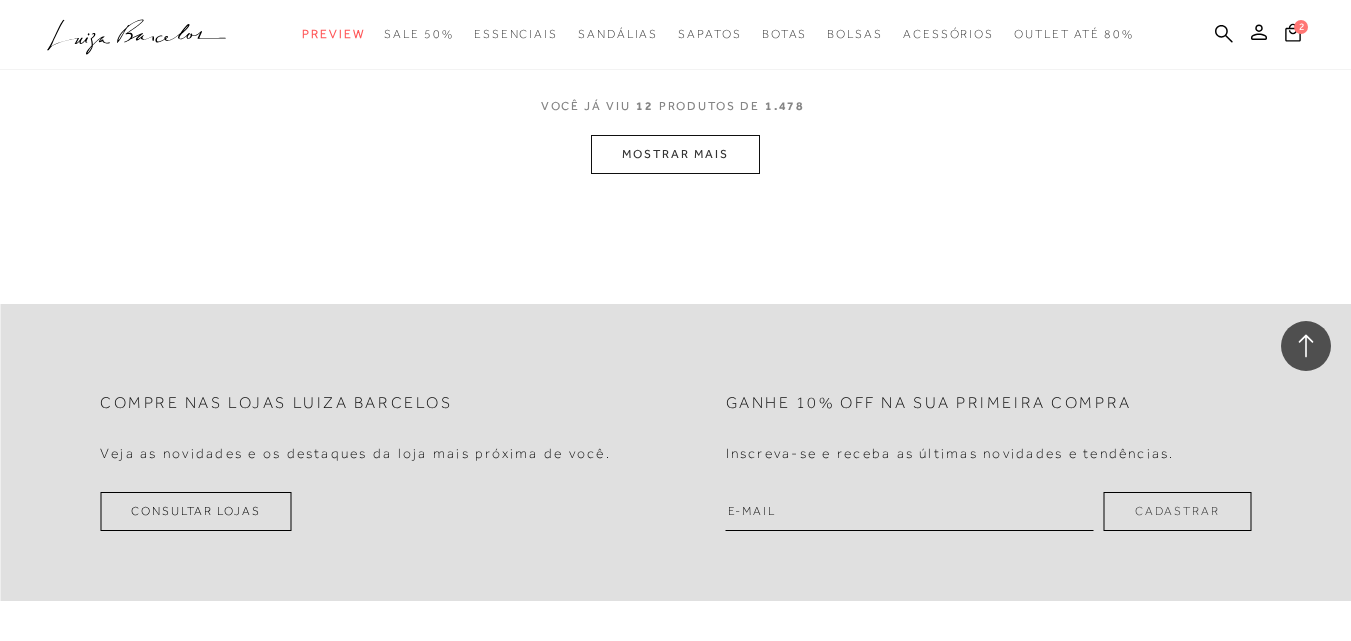 scroll, scrollTop: 2000, scrollLeft: 0, axis: vertical 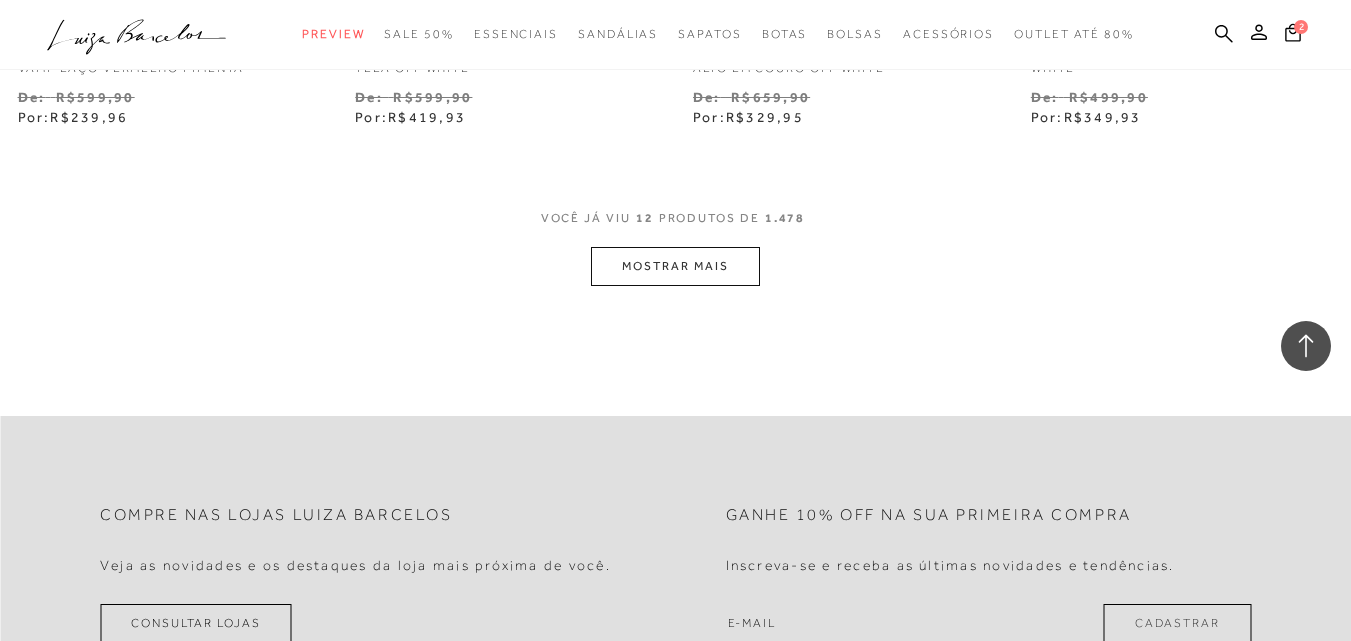 click on "MOSTRAR MAIS" at bounding box center [675, 266] 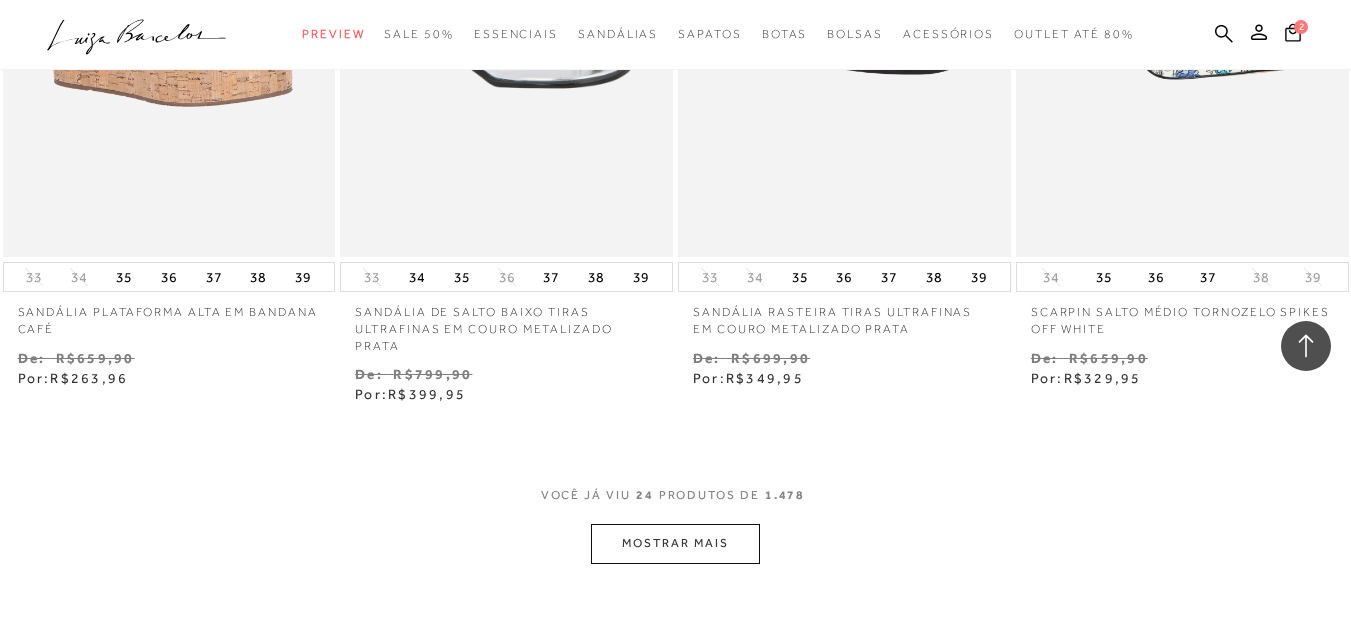 scroll, scrollTop: 4000, scrollLeft: 0, axis: vertical 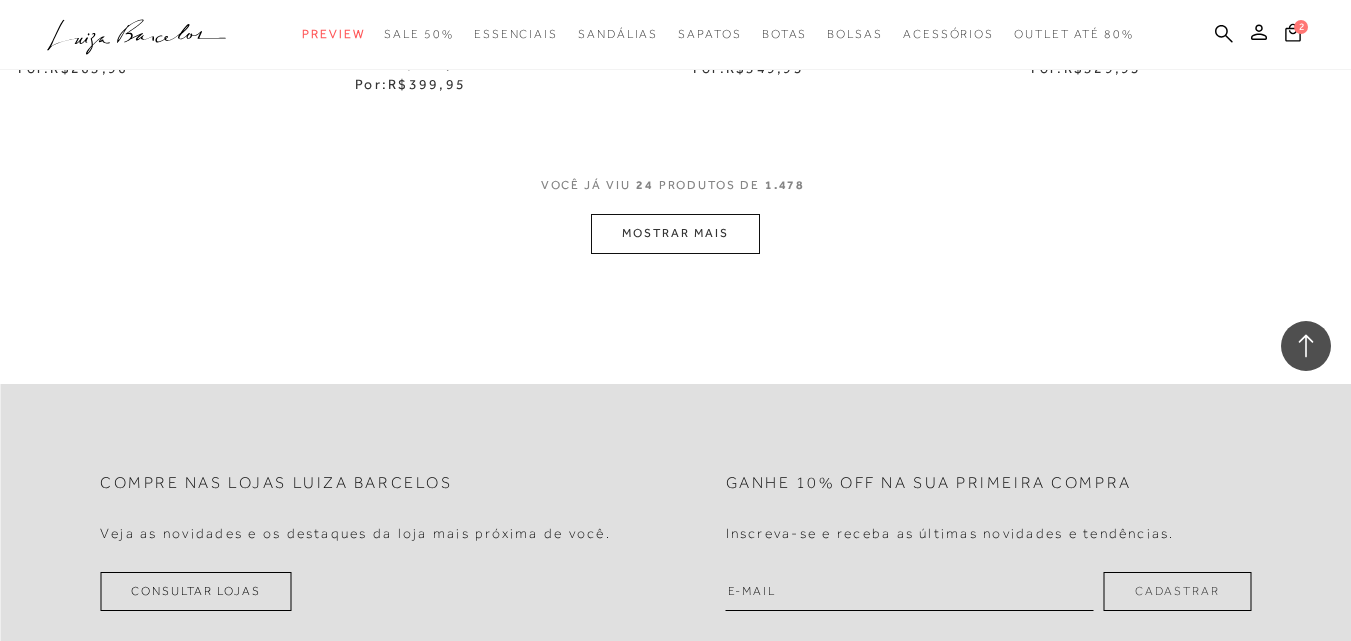 click on "MOSTRAR MAIS" at bounding box center [675, 233] 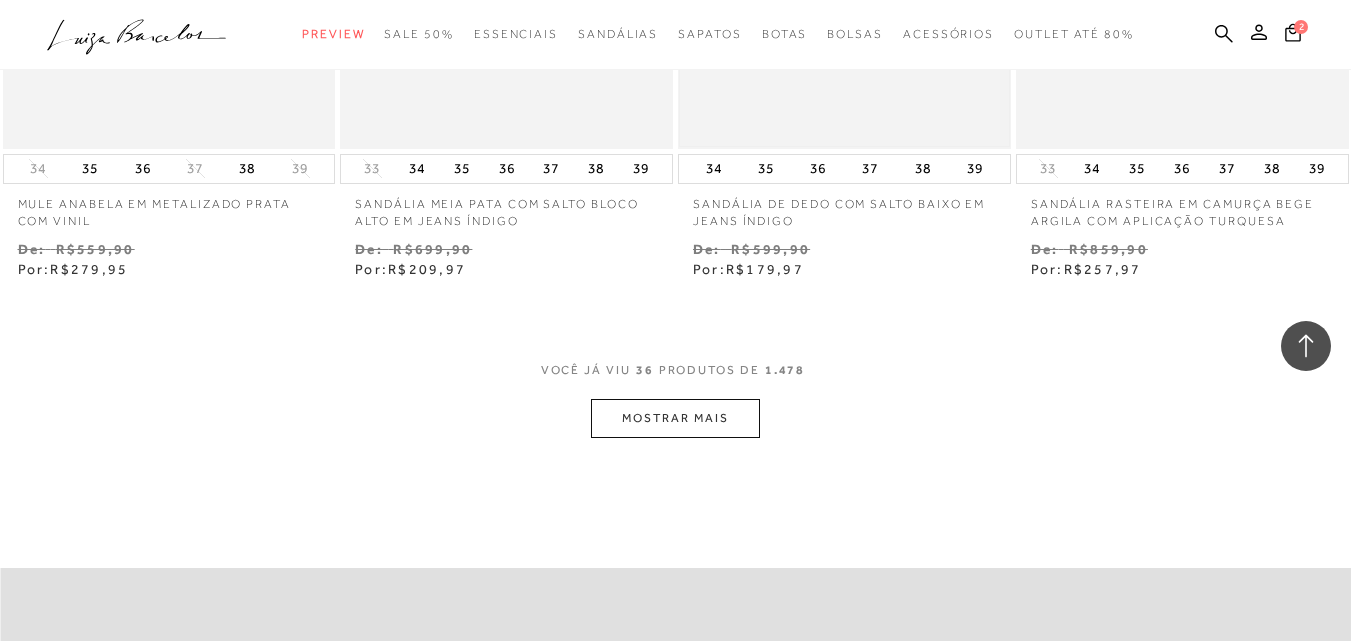 scroll, scrollTop: 5900, scrollLeft: 0, axis: vertical 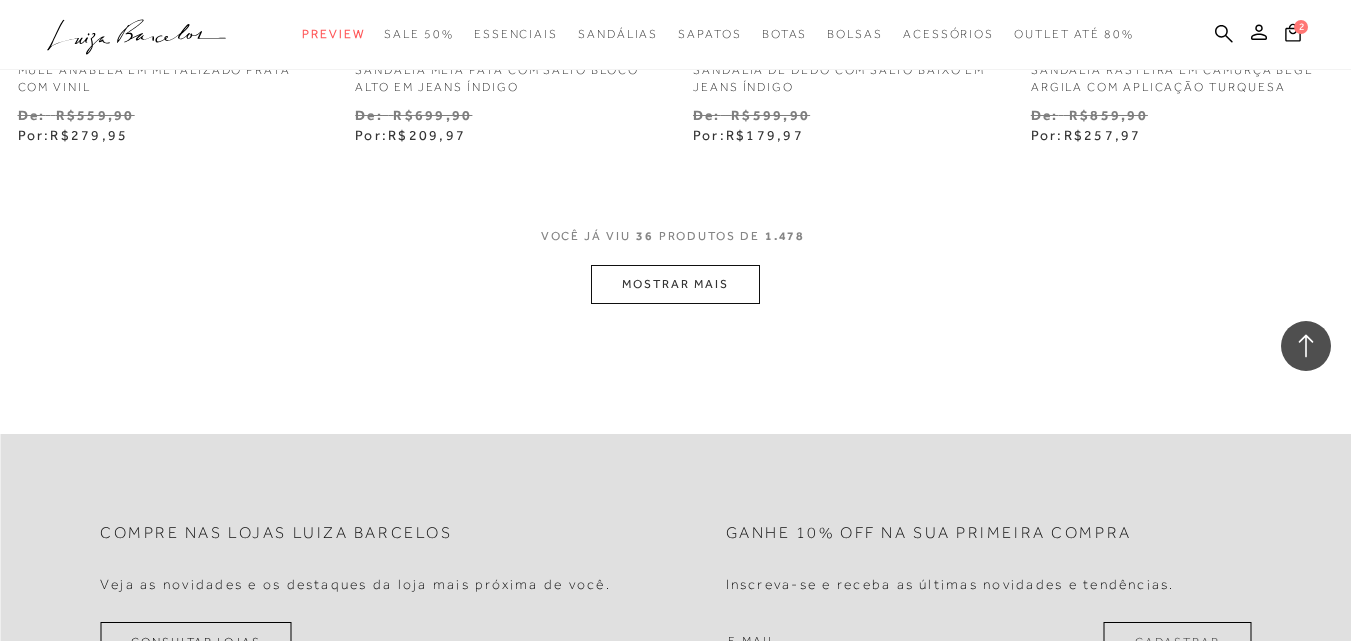 click on "MOSTRAR MAIS" at bounding box center (675, 284) 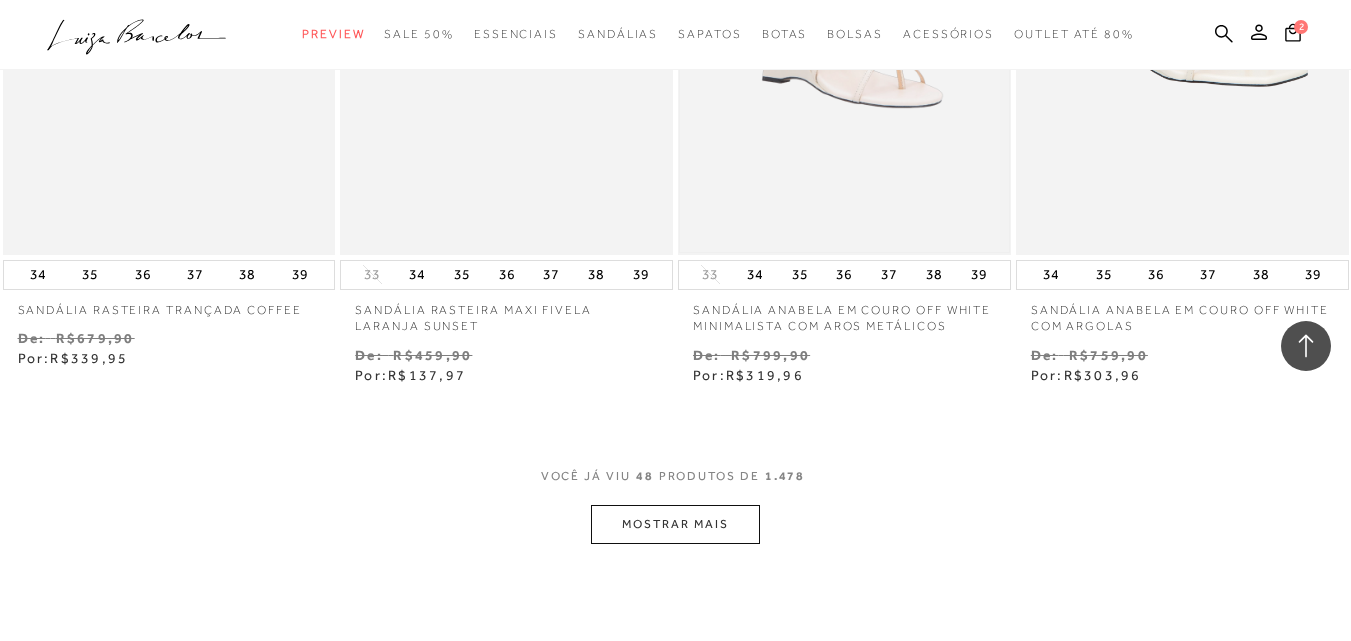 scroll, scrollTop: 8000, scrollLeft: 0, axis: vertical 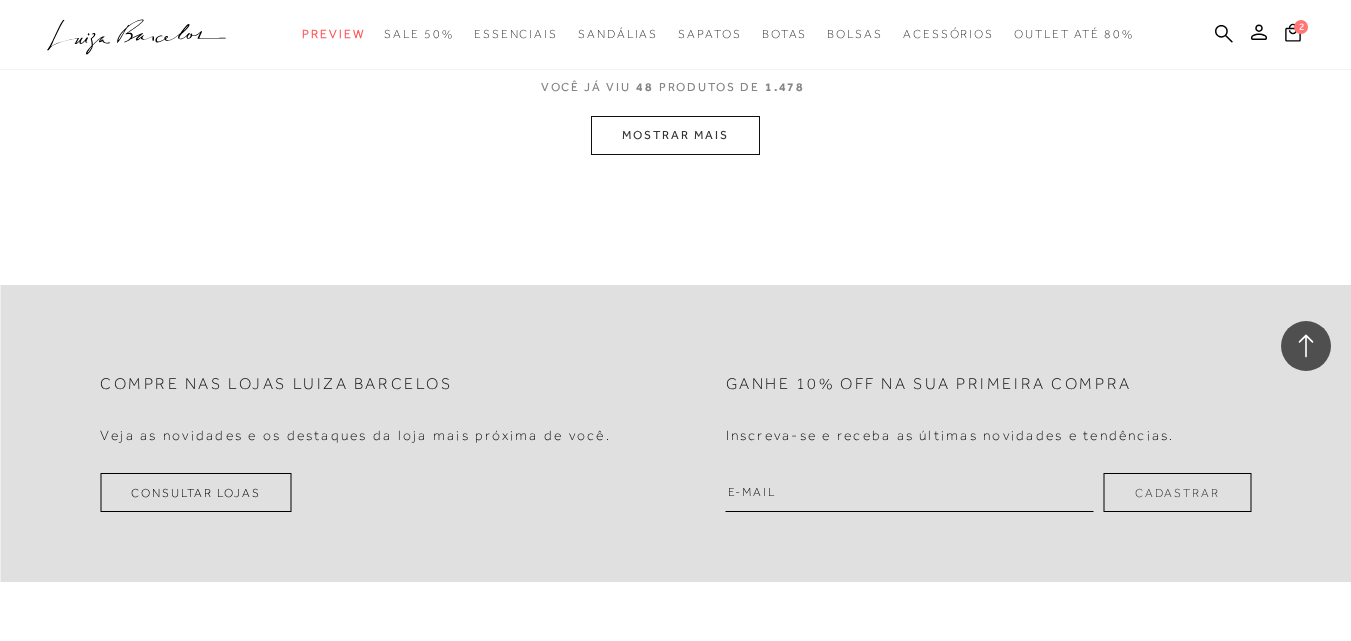 click on "MOSTRAR MAIS" at bounding box center [675, 135] 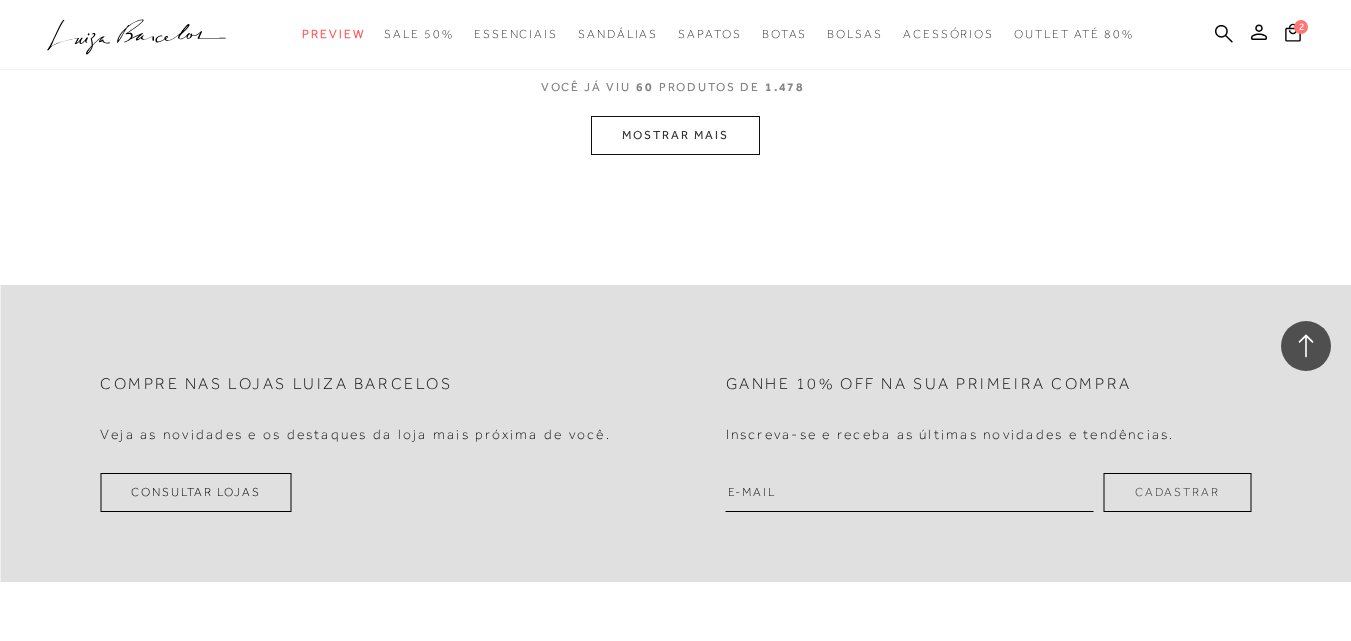scroll, scrollTop: 9785, scrollLeft: 0, axis: vertical 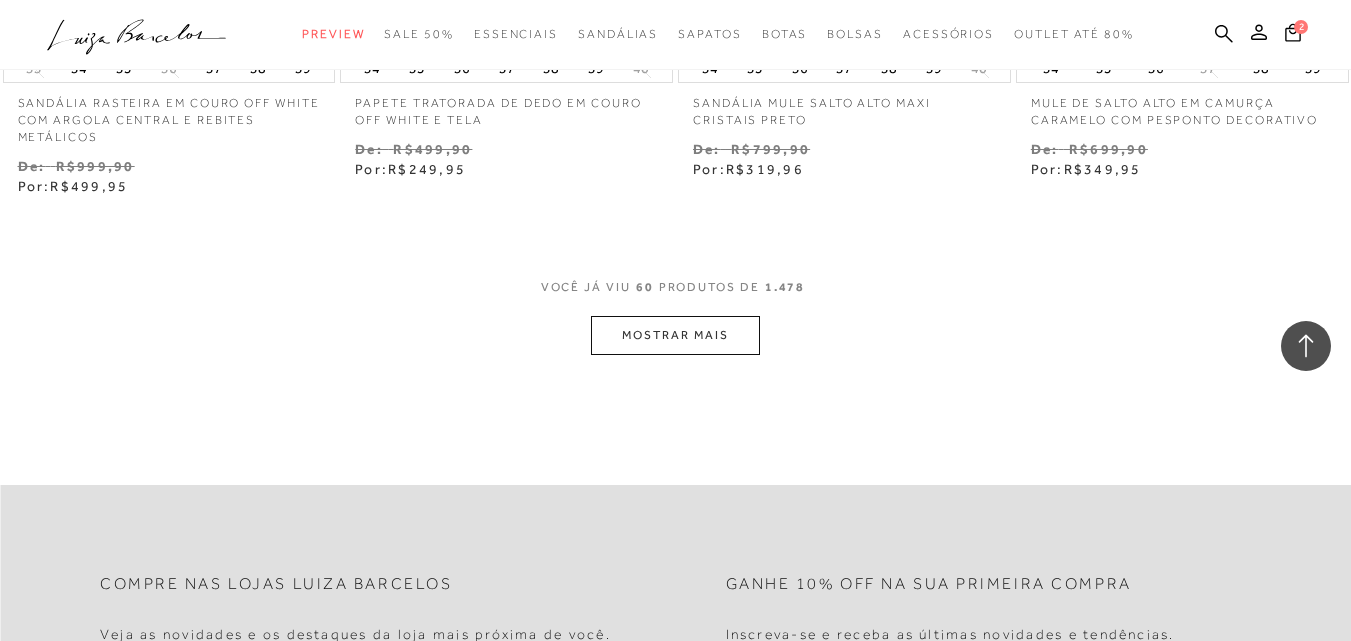 click on "MOSTRAR MAIS" at bounding box center [675, 335] 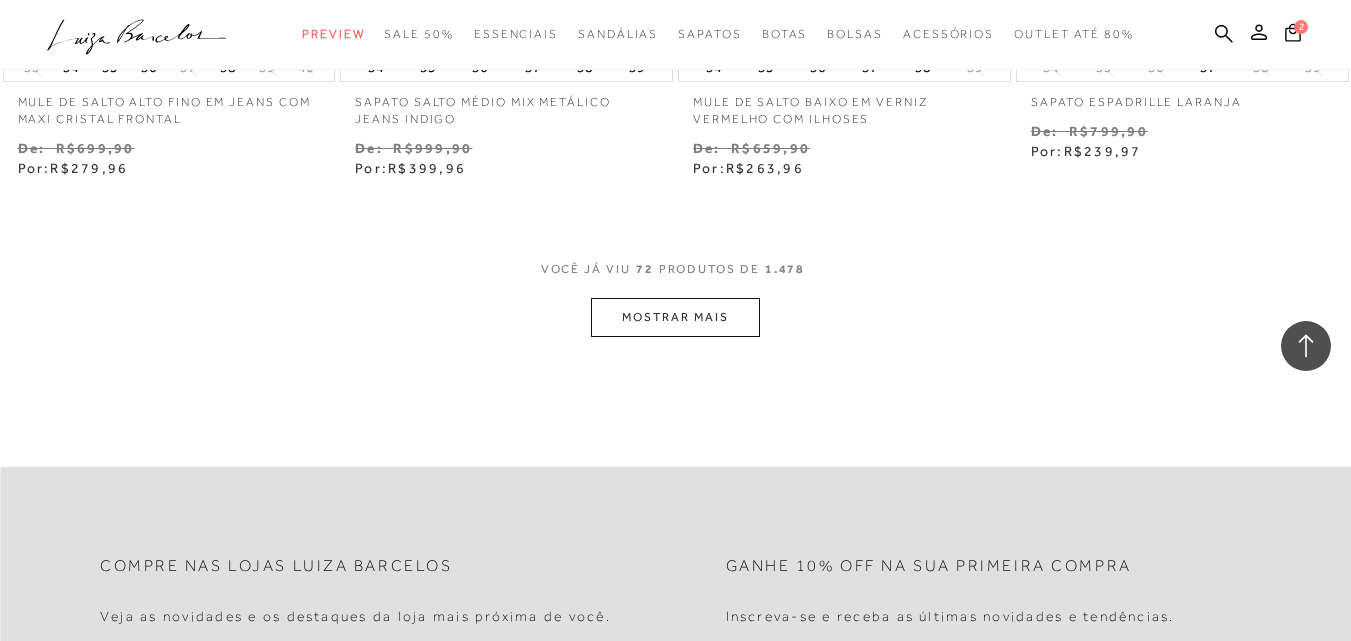 scroll, scrollTop: 11785, scrollLeft: 0, axis: vertical 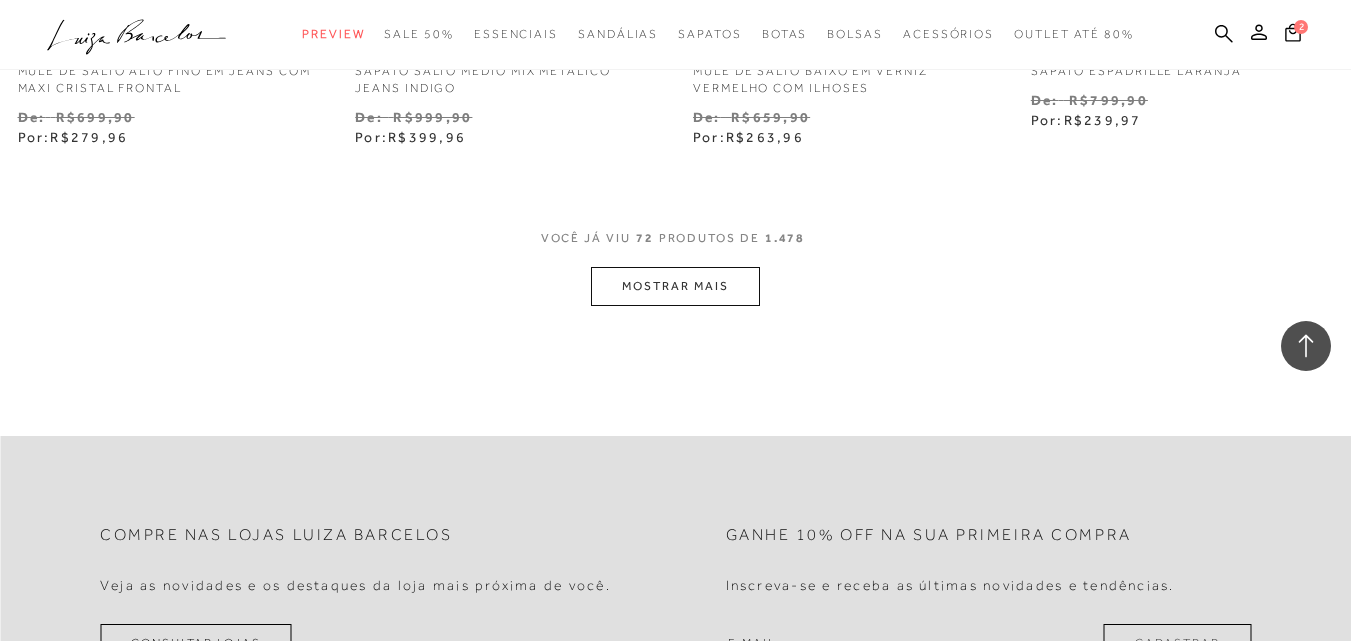 click on "MOSTRAR MAIS" at bounding box center (675, 286) 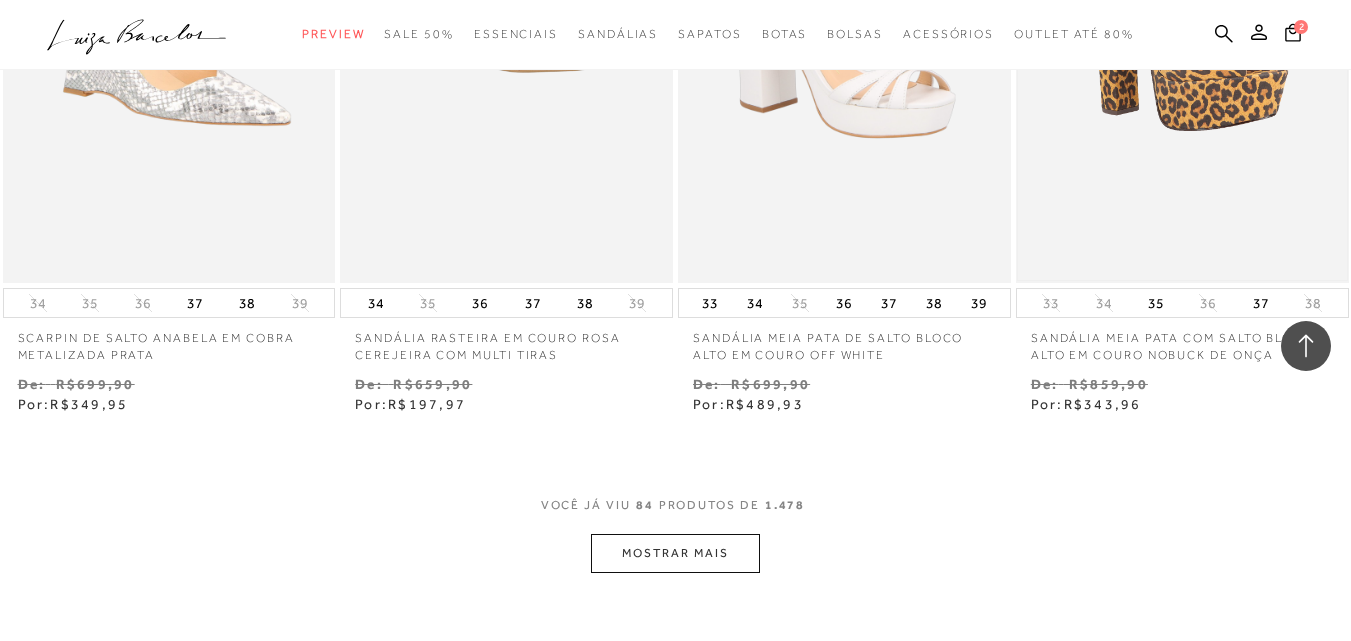 scroll, scrollTop: 13585, scrollLeft: 0, axis: vertical 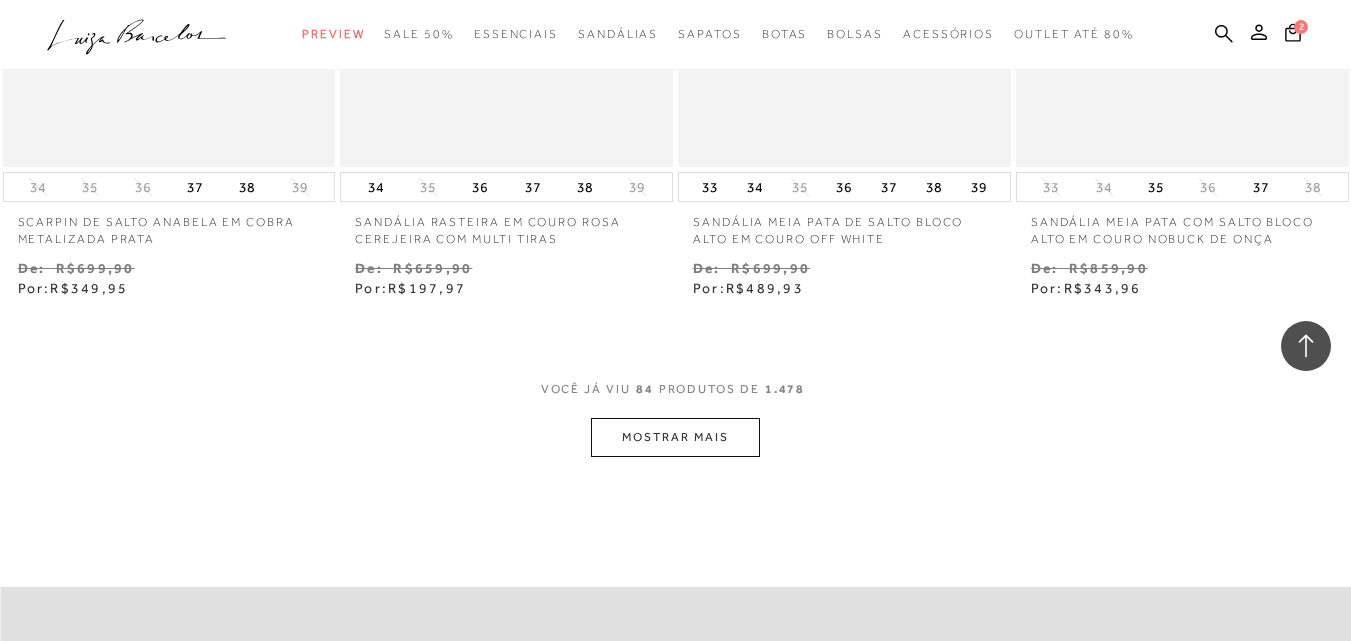 click on "MOSTRAR MAIS" at bounding box center [675, 437] 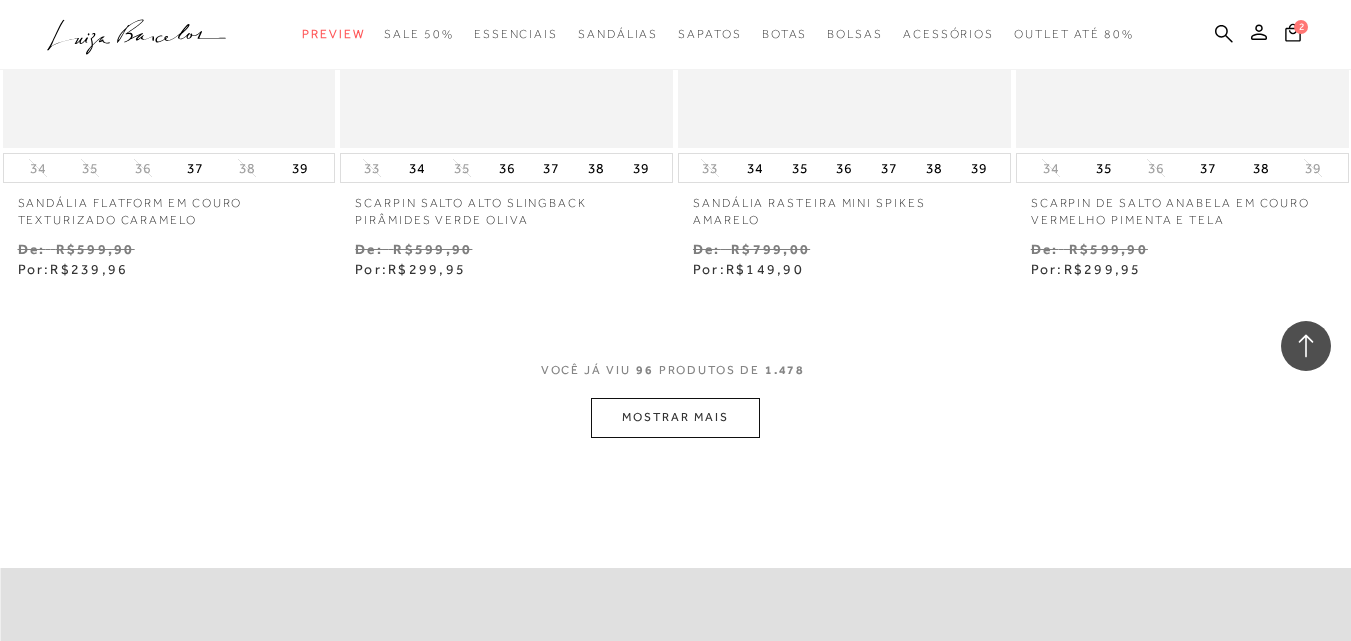 scroll, scrollTop: 15585, scrollLeft: 0, axis: vertical 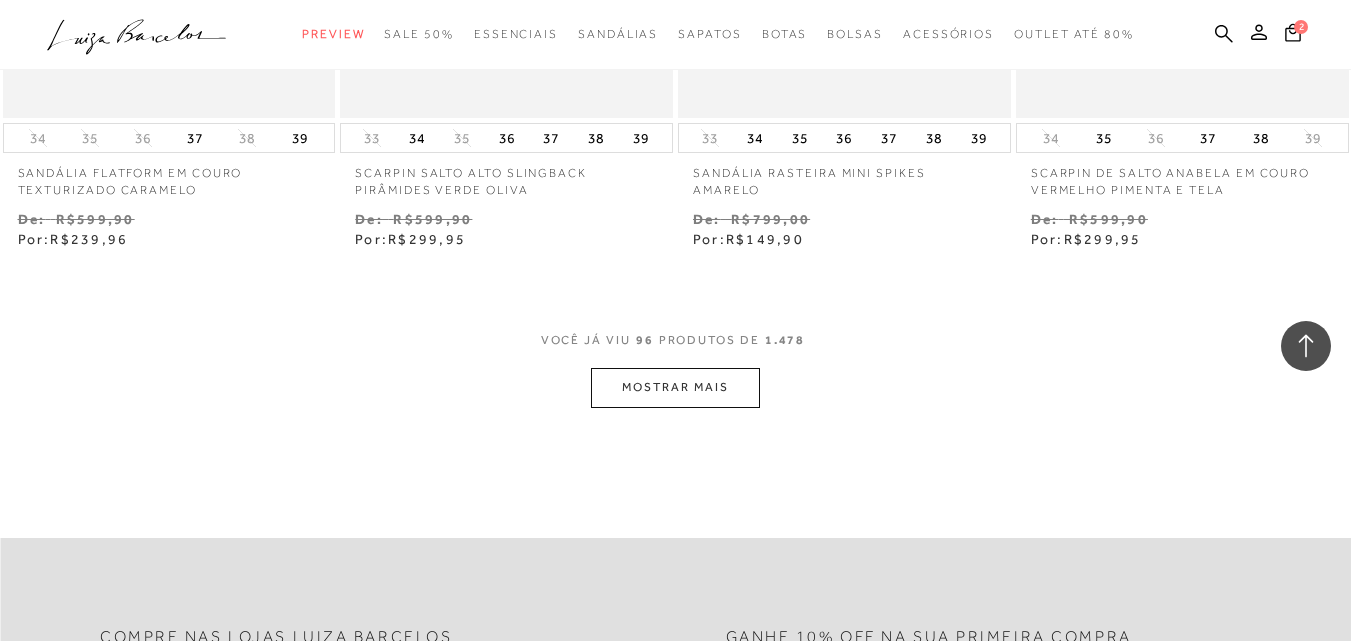 click on "MOSTRAR MAIS" at bounding box center [675, 387] 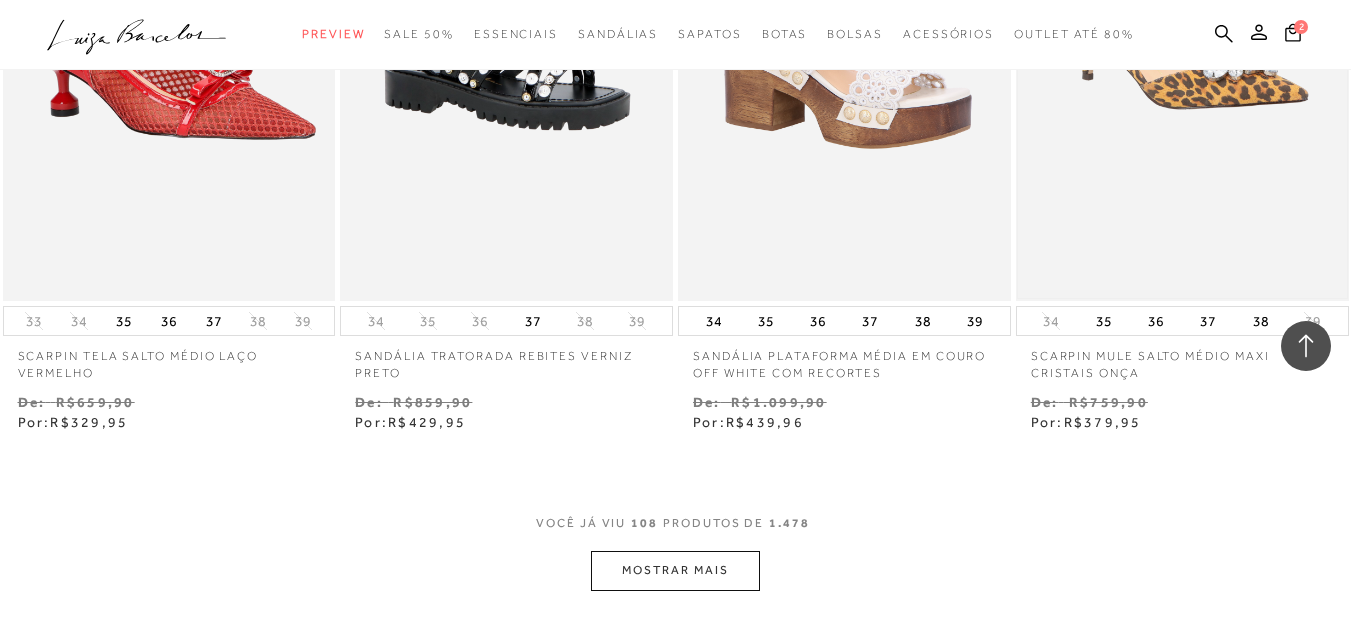 scroll, scrollTop: 17385, scrollLeft: 0, axis: vertical 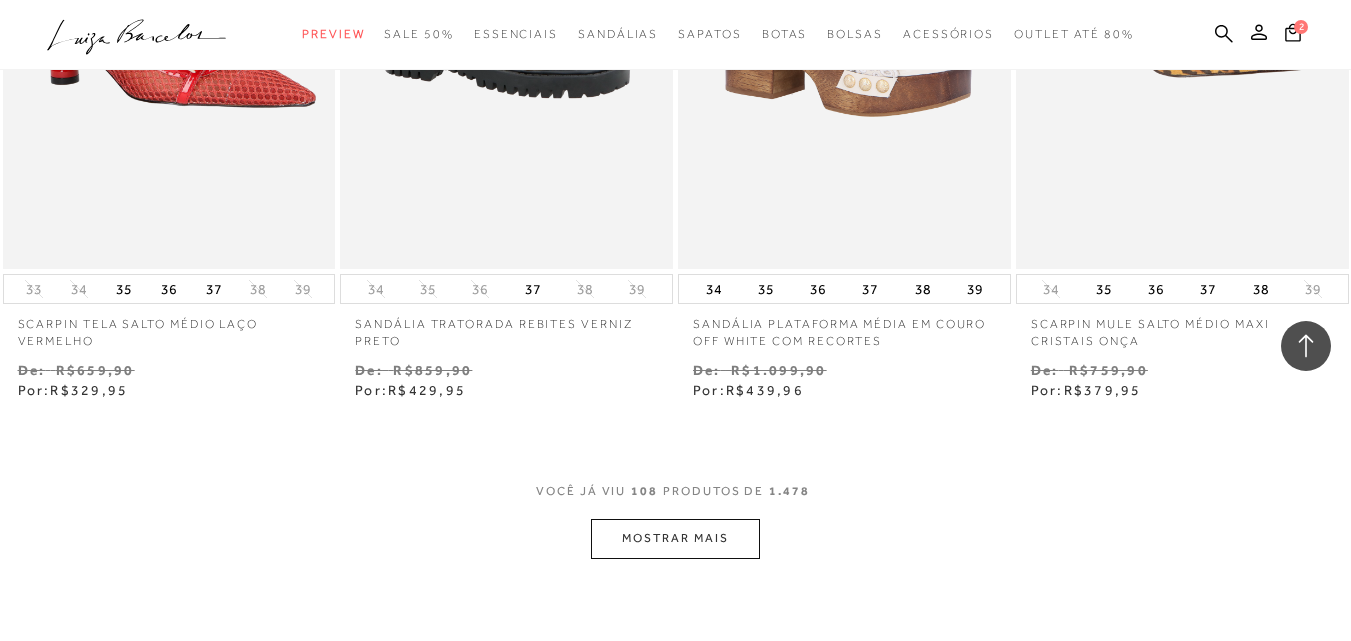 click on "MOSTRAR MAIS" at bounding box center [675, 538] 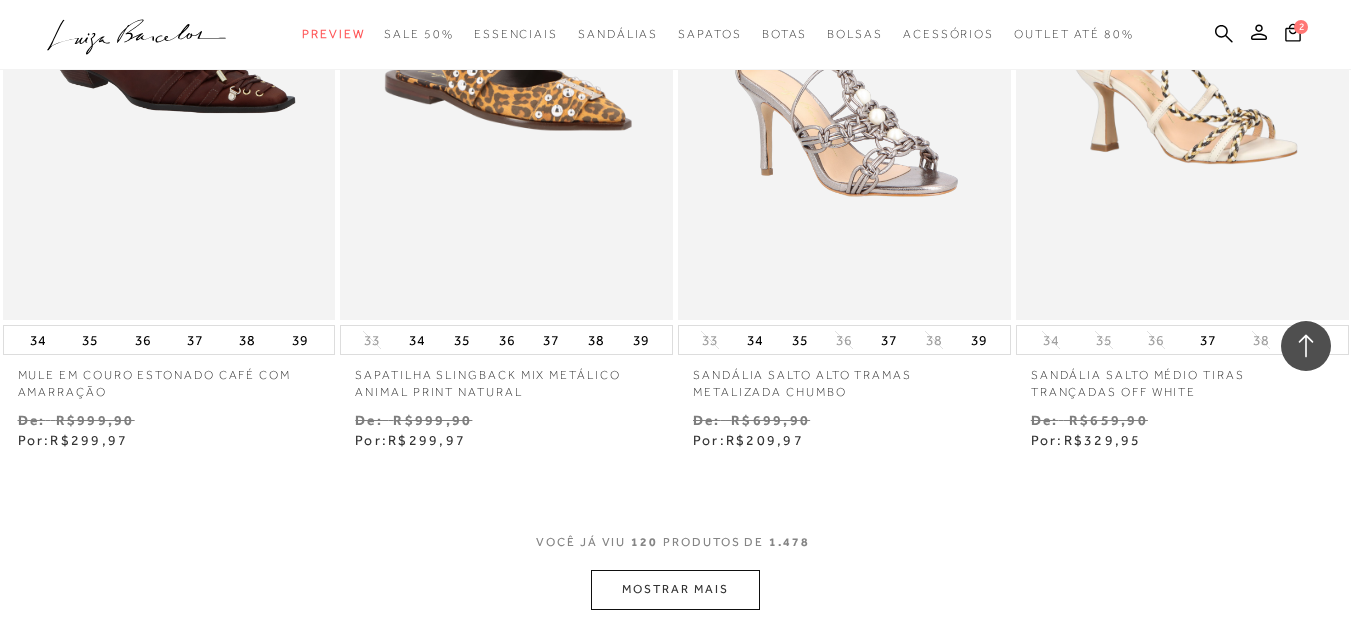 scroll, scrollTop: 19585, scrollLeft: 0, axis: vertical 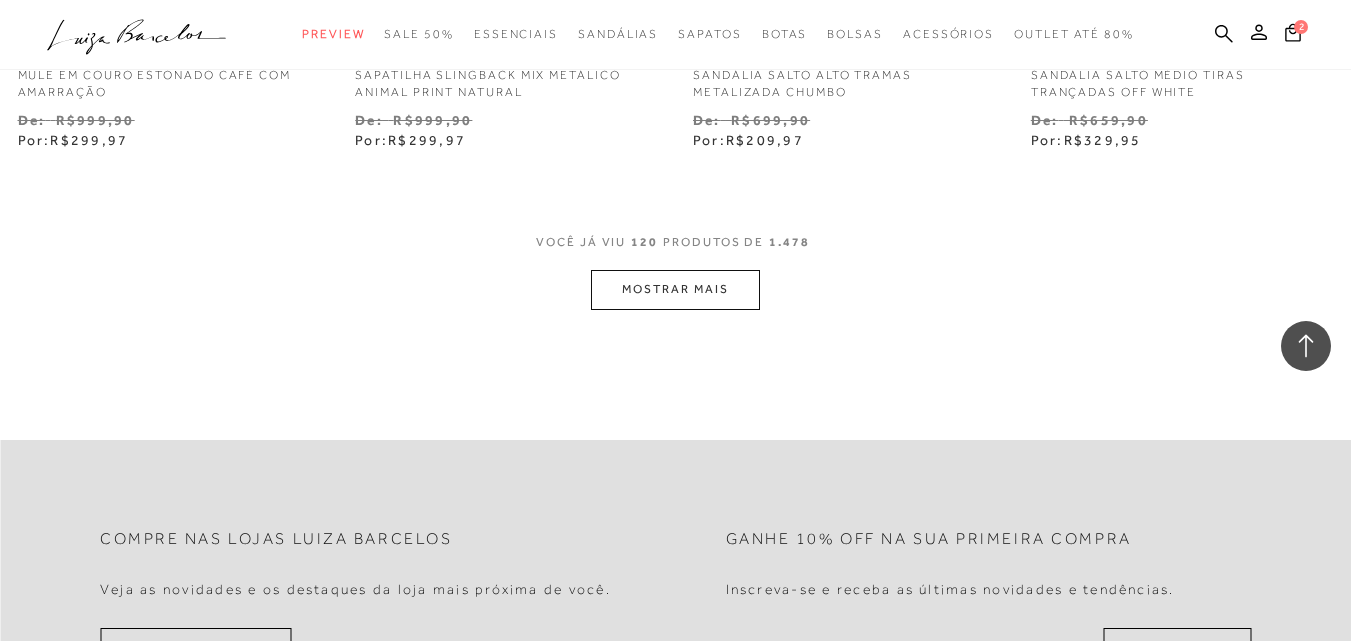 click on "MOSTRAR MAIS" at bounding box center (675, 289) 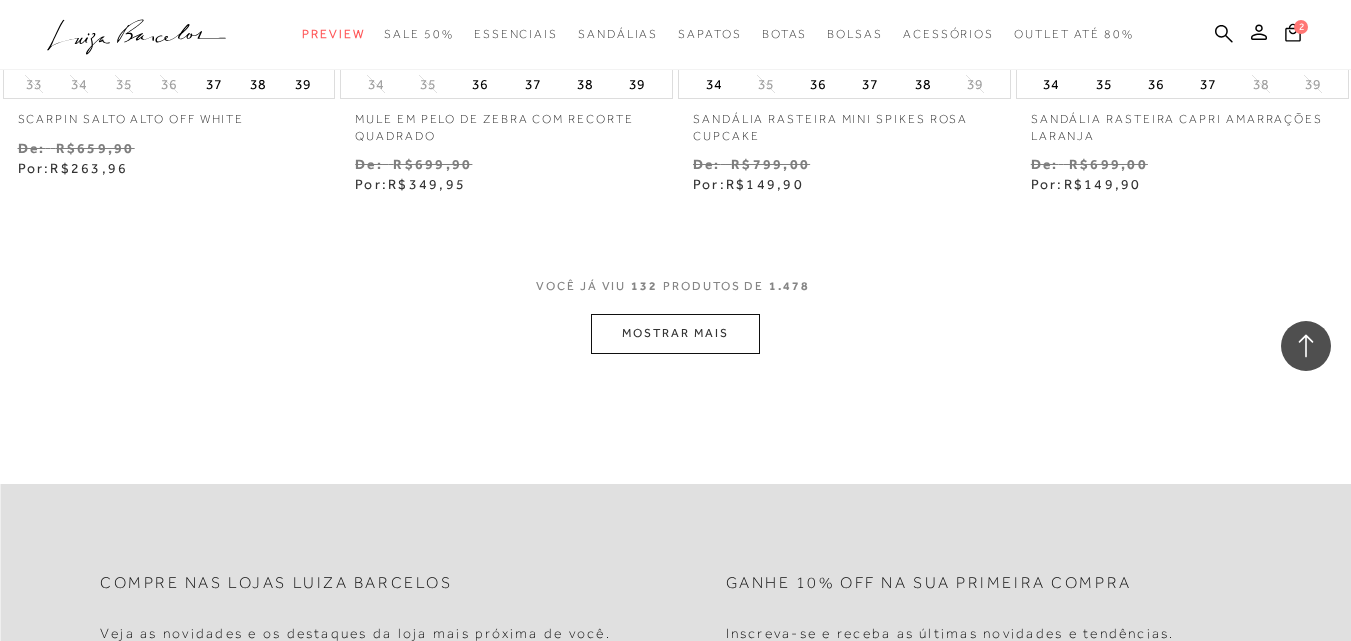 scroll, scrollTop: 21585, scrollLeft: 0, axis: vertical 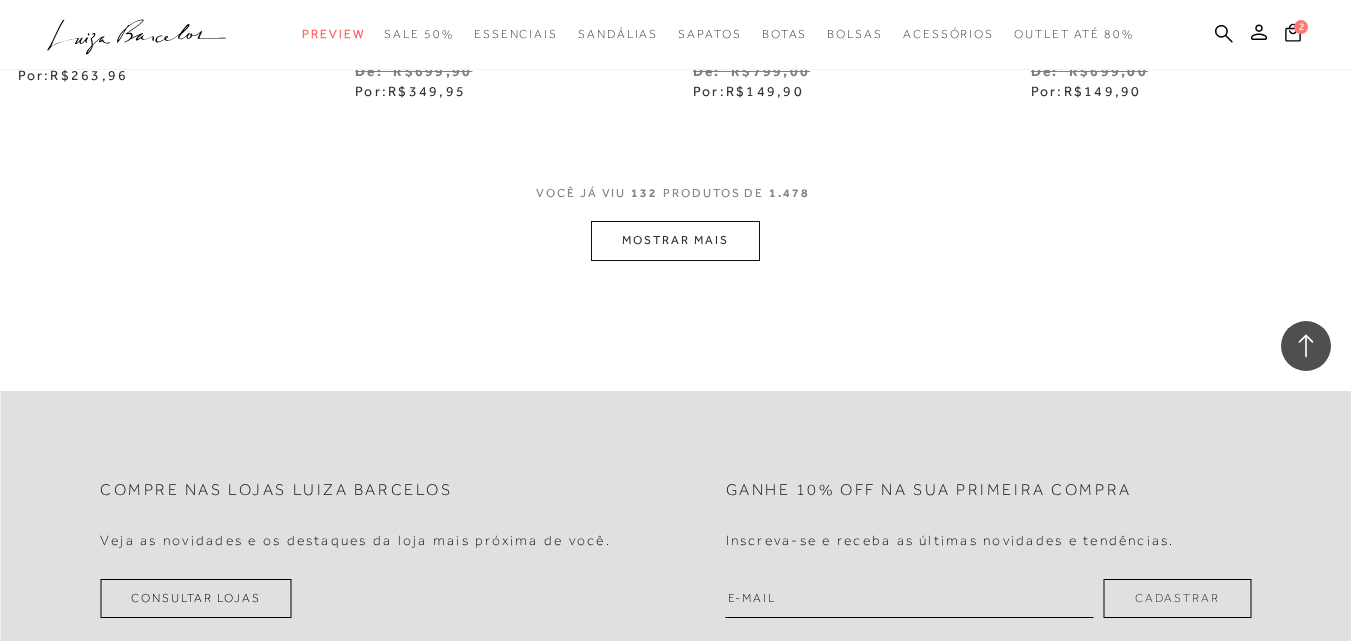click on "MOSTRAR MAIS" at bounding box center (675, 240) 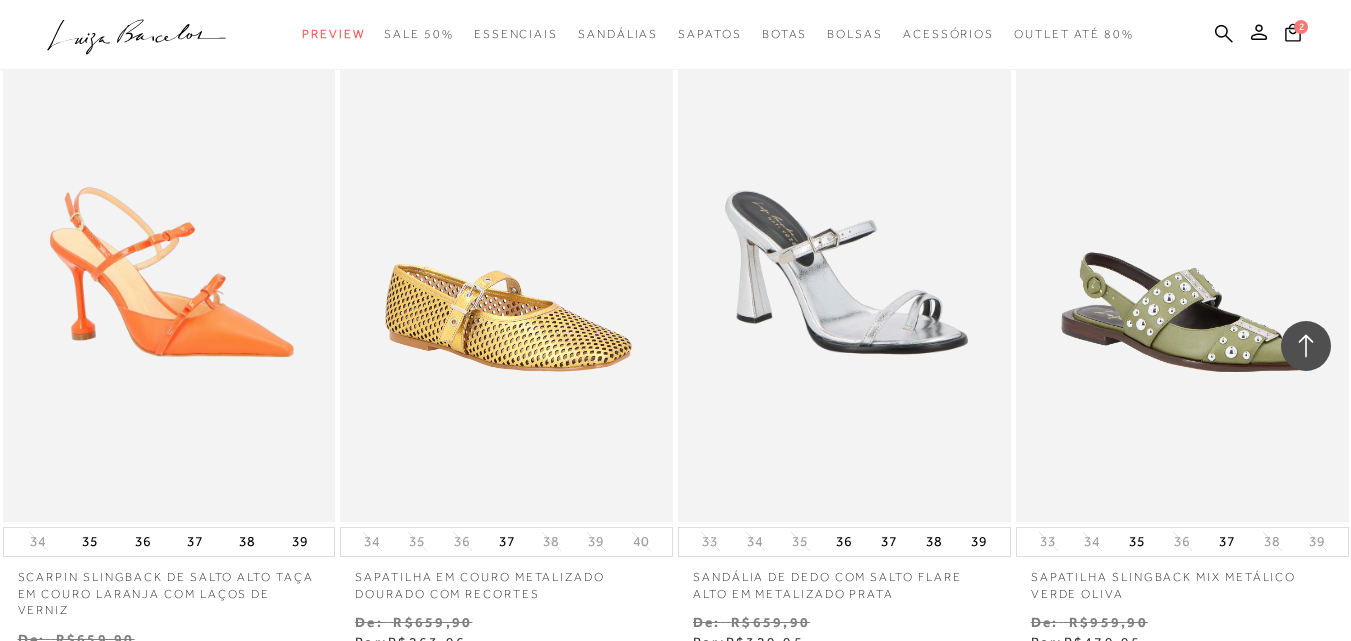 scroll, scrollTop: 23385, scrollLeft: 0, axis: vertical 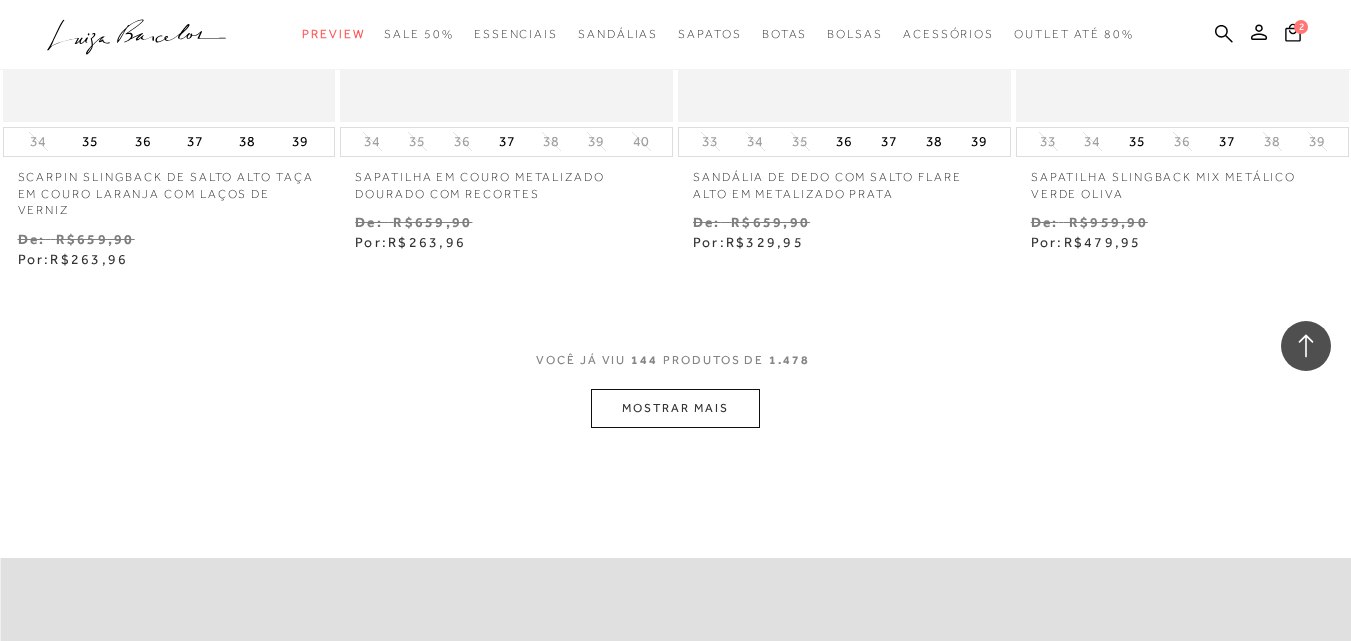 click on "MOSTRAR MAIS" at bounding box center (675, 408) 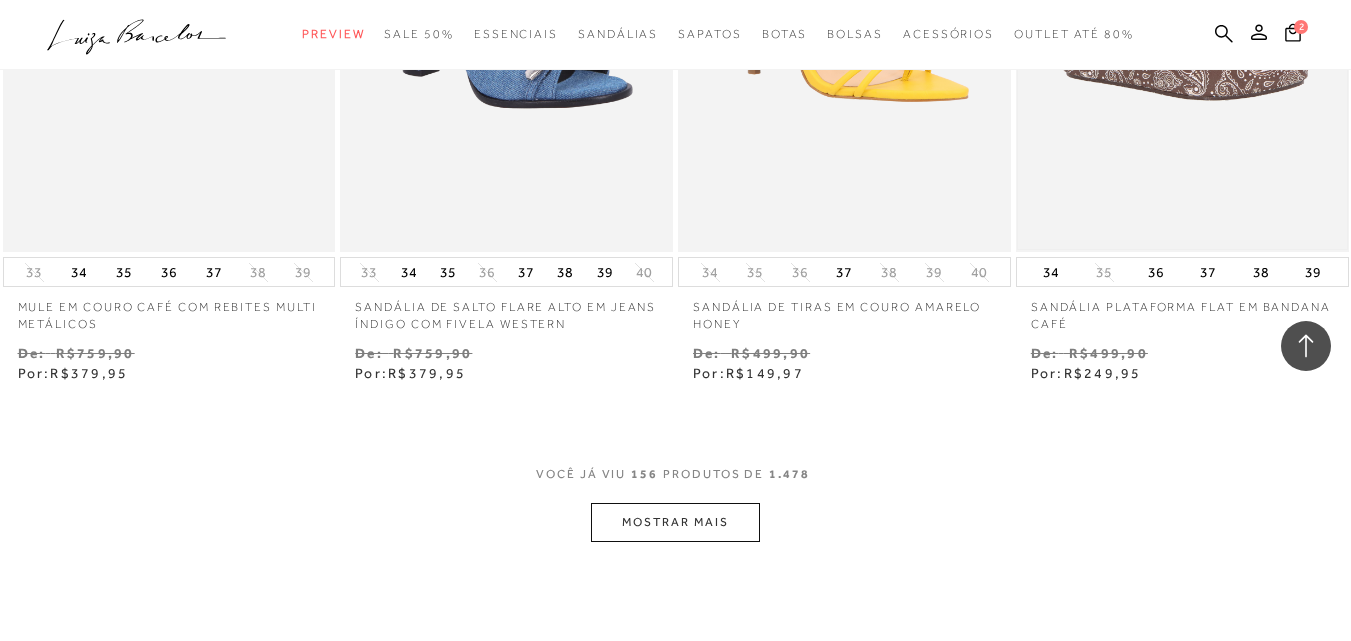 scroll, scrollTop: 25485, scrollLeft: 0, axis: vertical 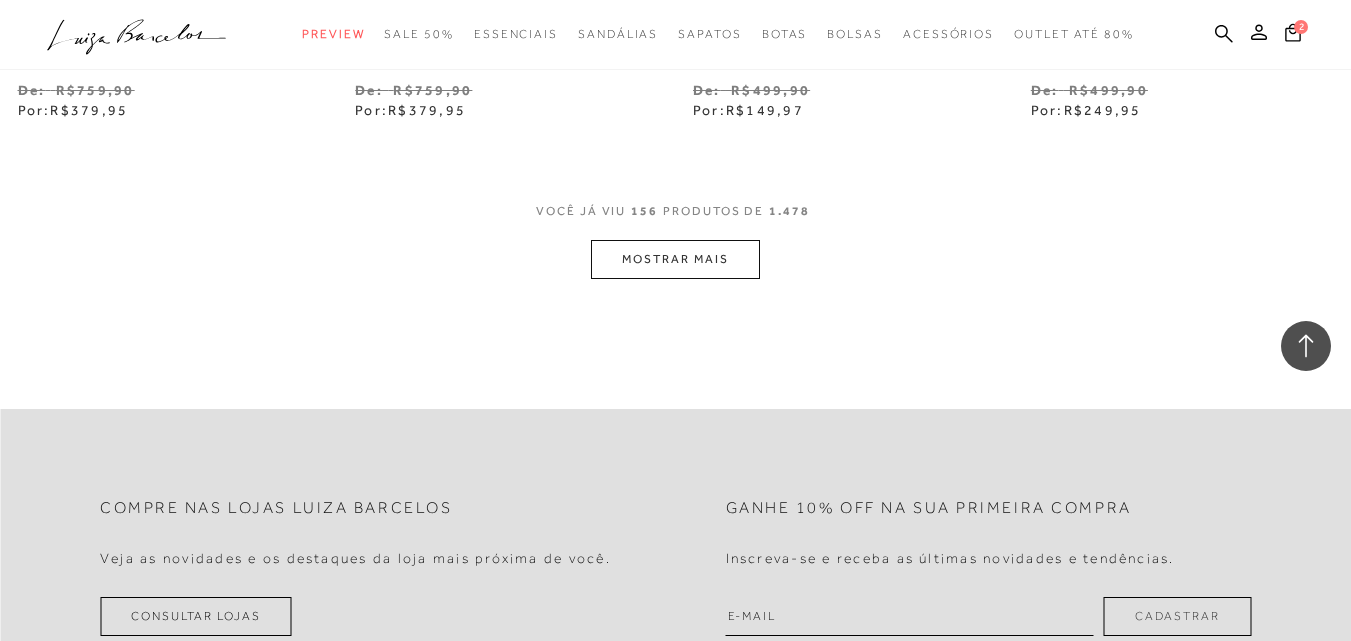 click on "MOSTRAR MAIS" at bounding box center [675, 259] 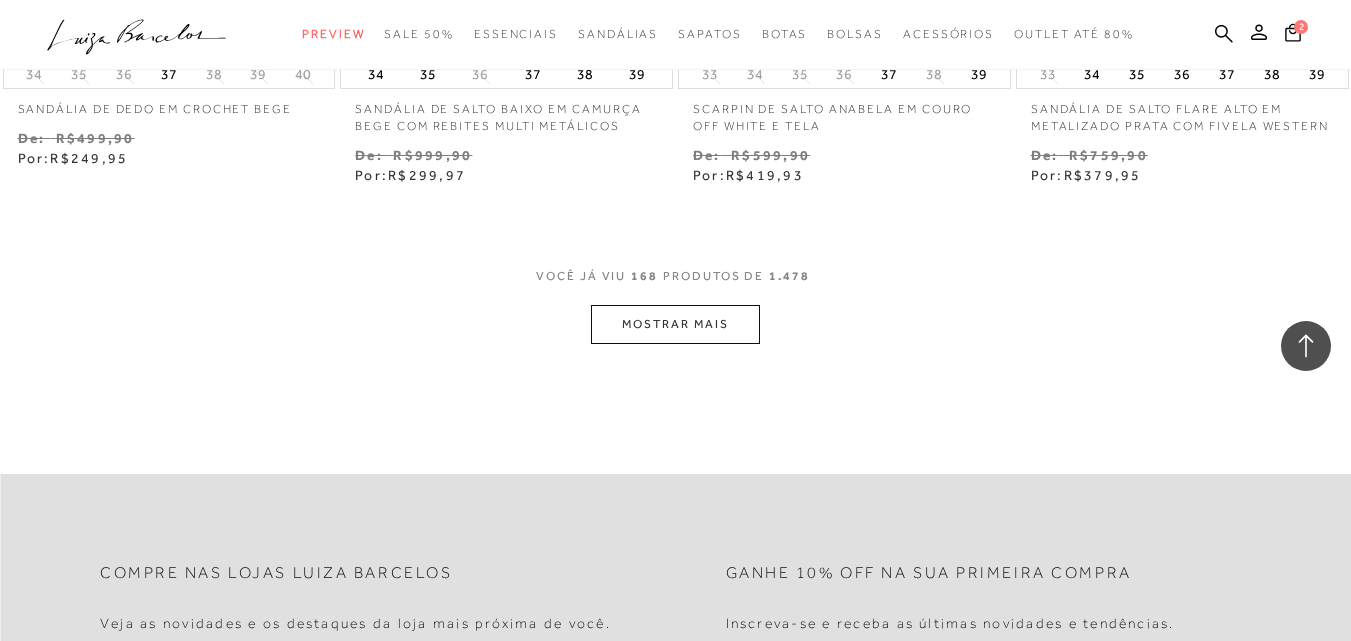 scroll, scrollTop: 27485, scrollLeft: 0, axis: vertical 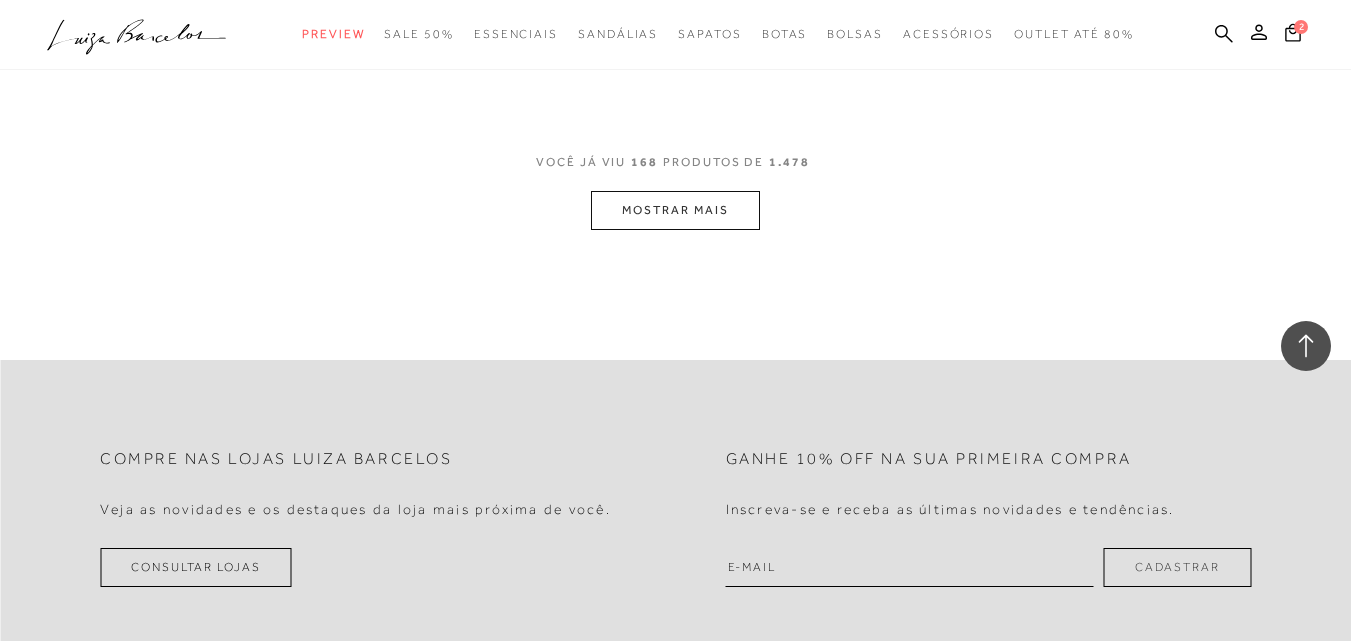 click on "MOSTRAR MAIS" at bounding box center [675, 210] 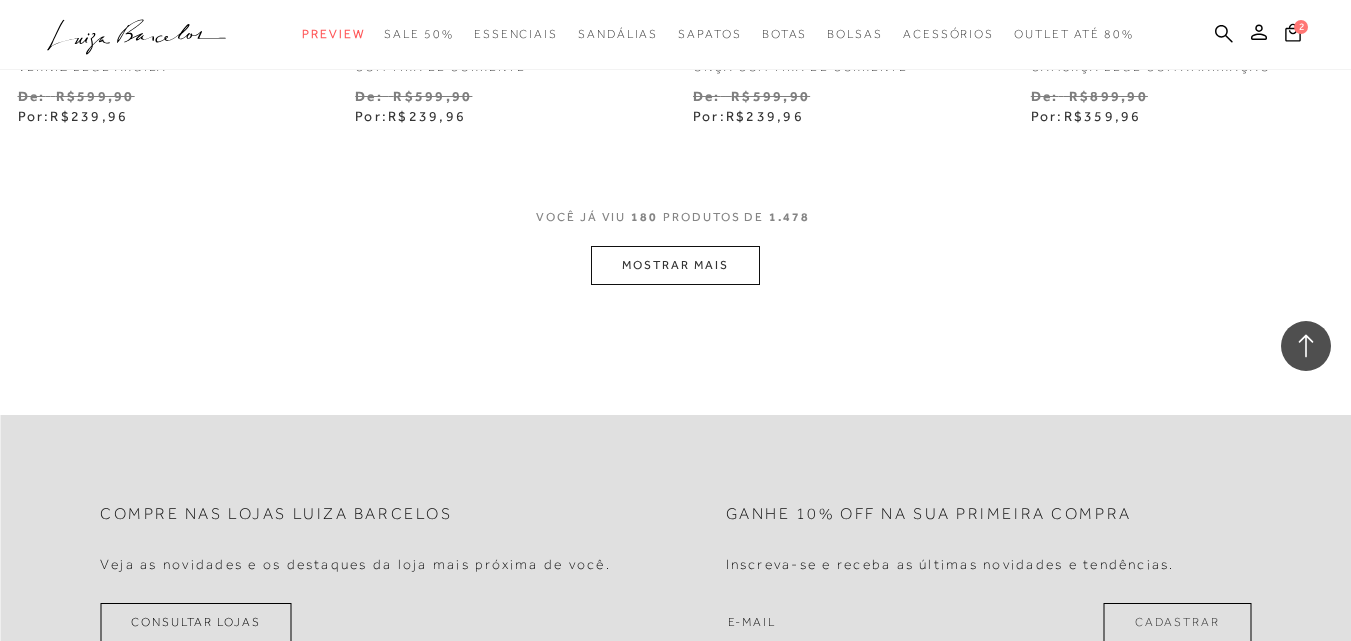 scroll, scrollTop: 29385, scrollLeft: 0, axis: vertical 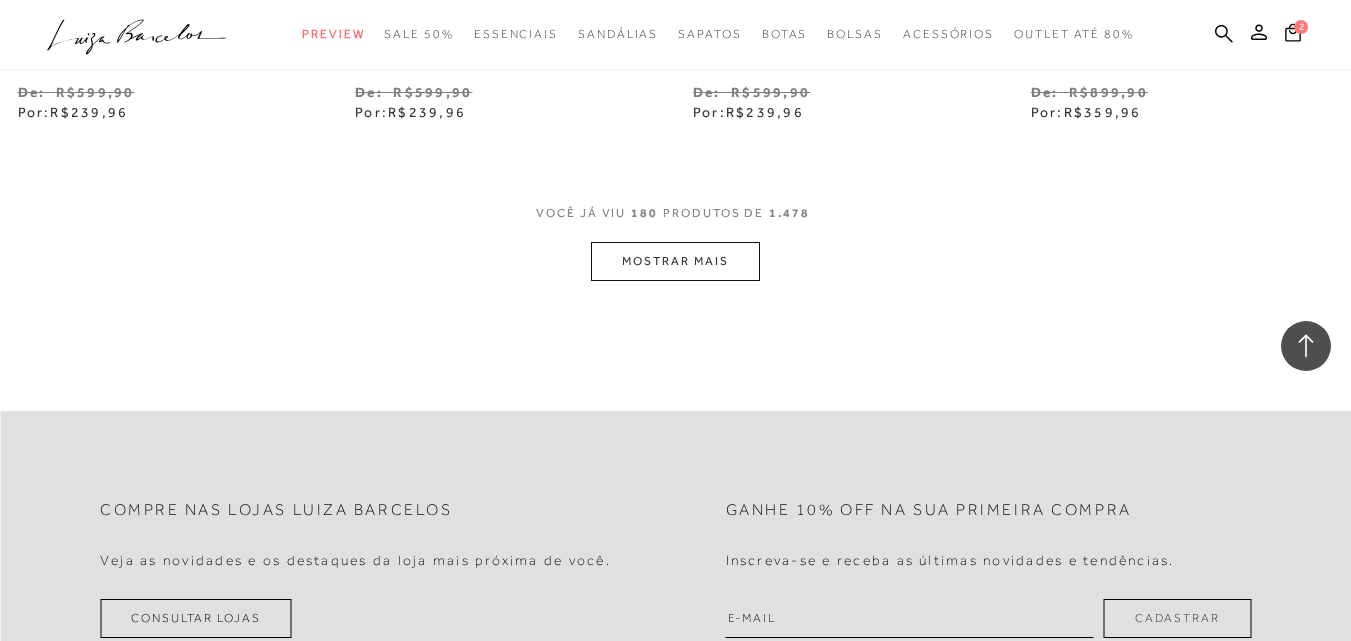 click on "MOSTRAR MAIS" at bounding box center [675, 261] 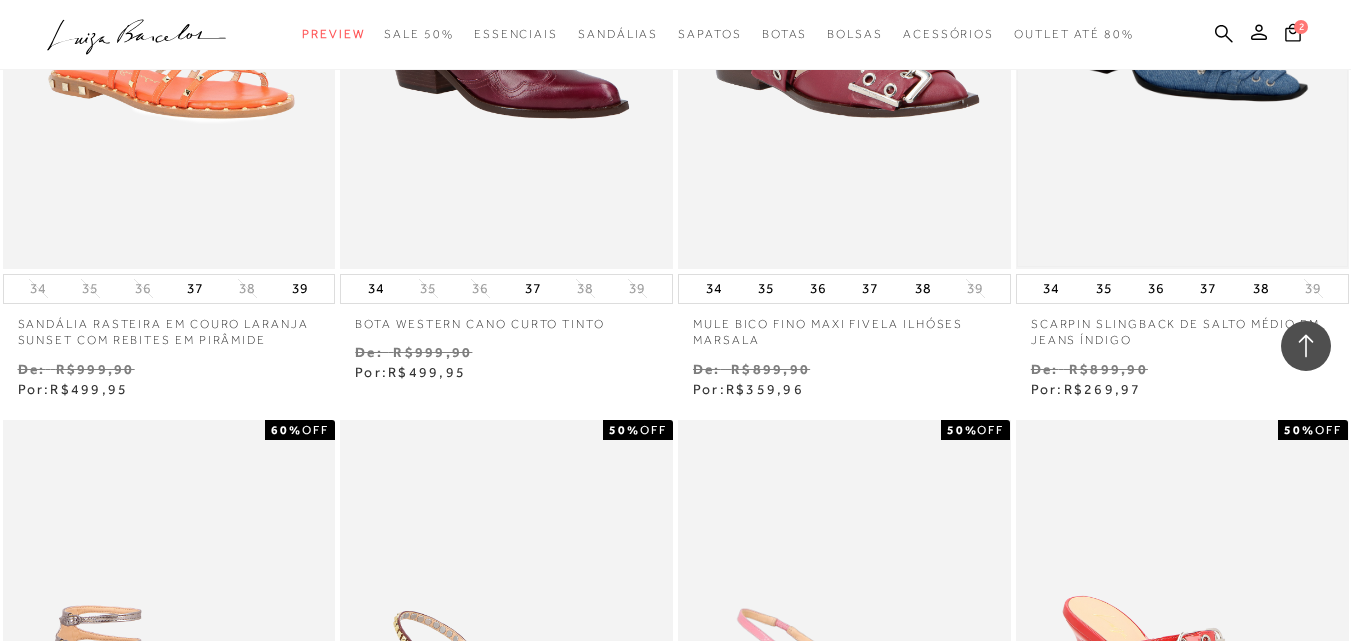 scroll, scrollTop: 29485, scrollLeft: 0, axis: vertical 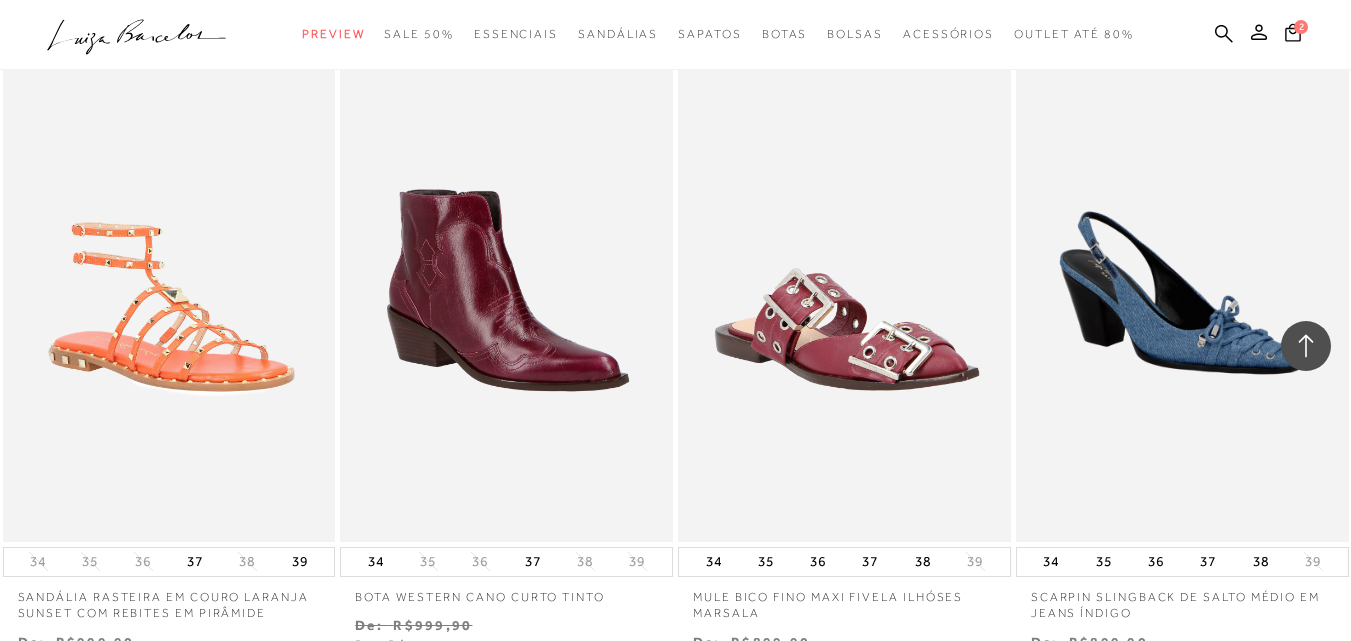 click at bounding box center (1182, 292) 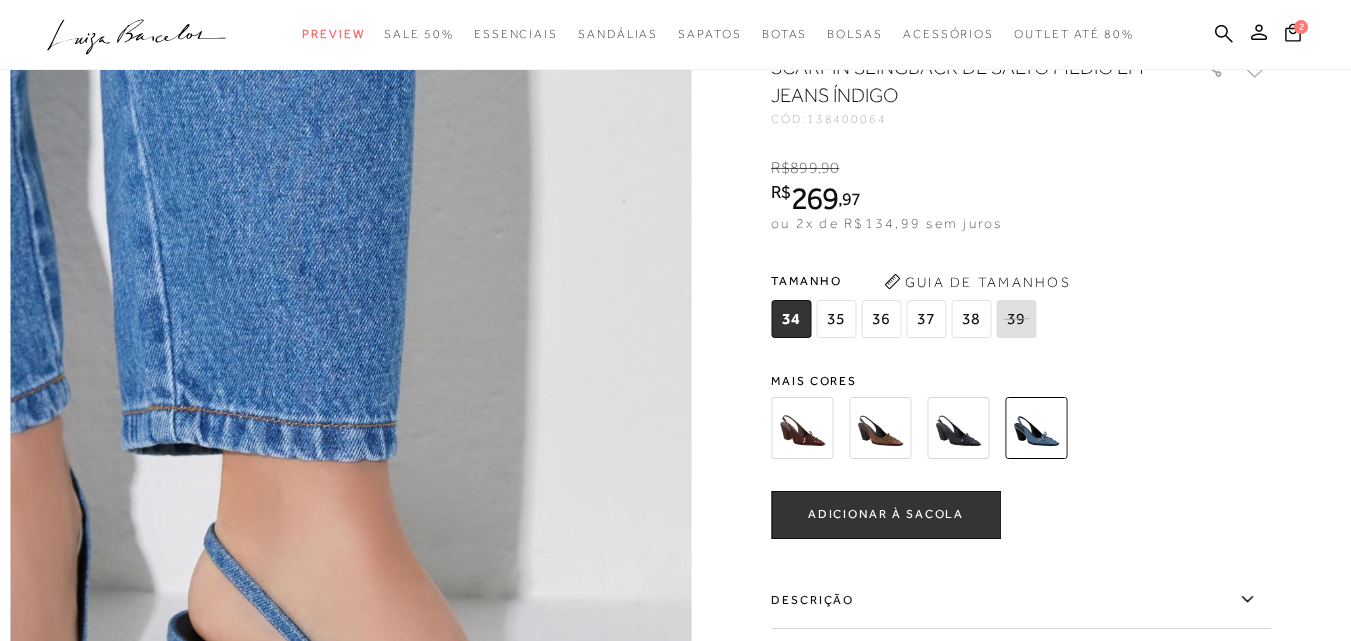 scroll, scrollTop: 1100, scrollLeft: 0, axis: vertical 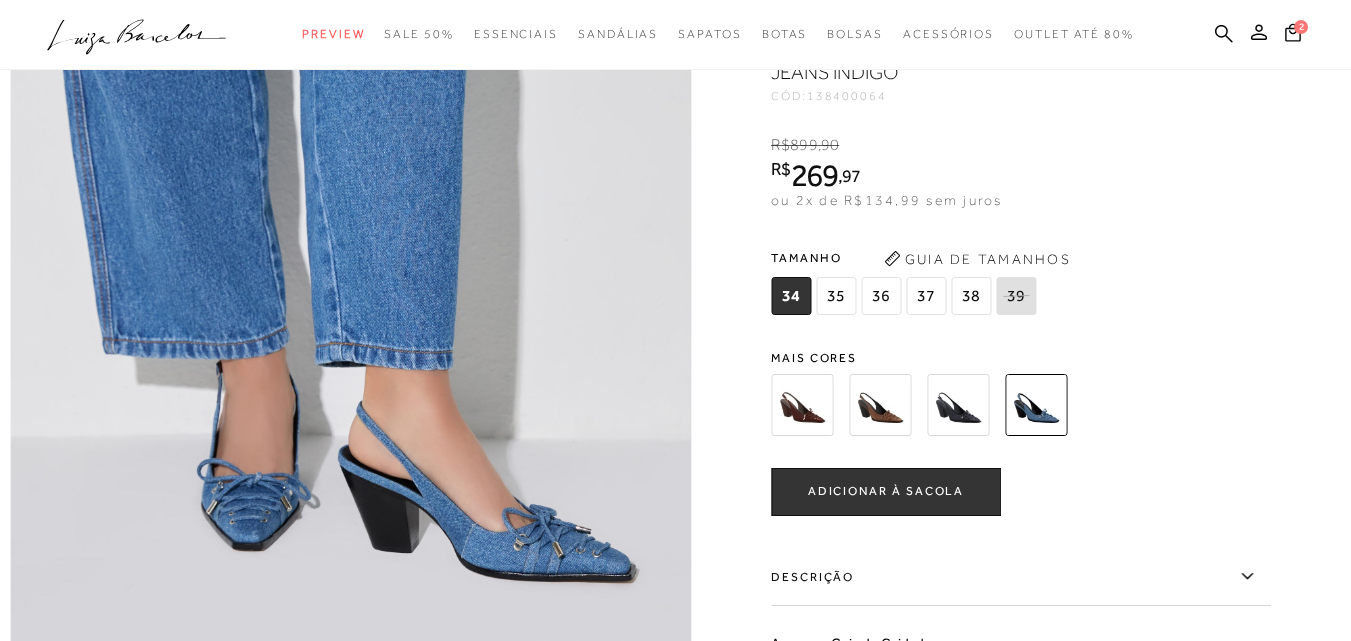 drag, startPoint x: 937, startPoint y: 341, endPoint x: 948, endPoint y: 364, distance: 25.495098 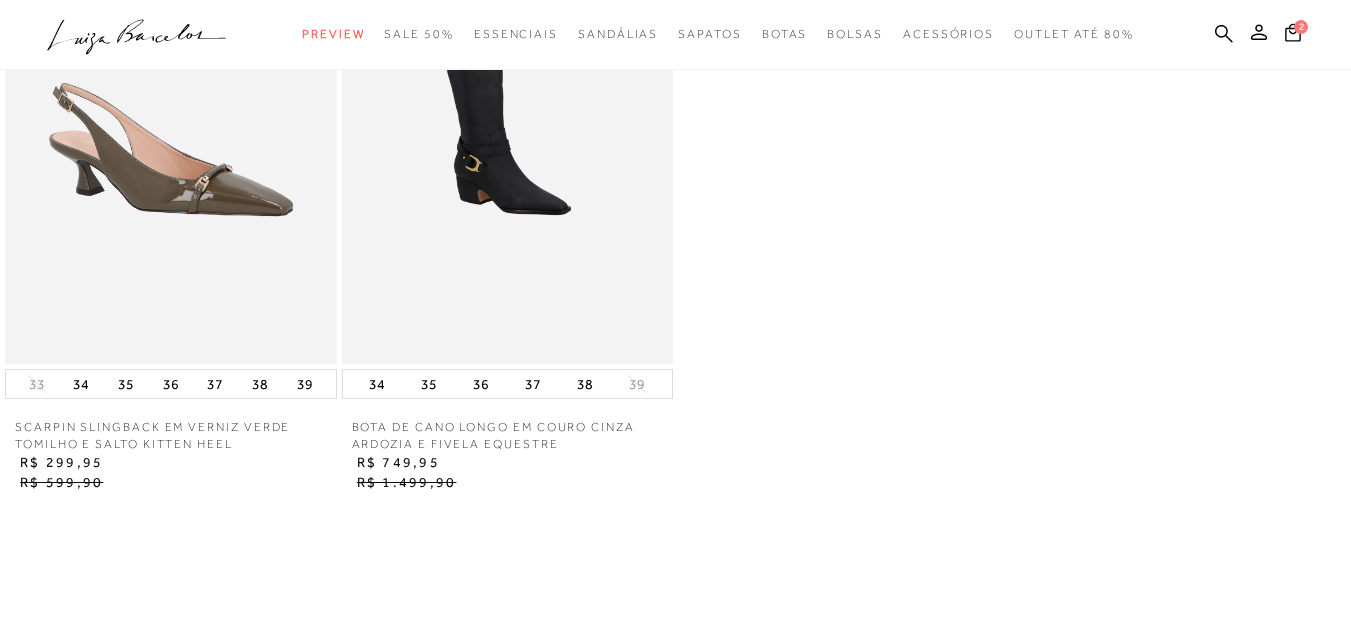 scroll, scrollTop: 2500, scrollLeft: 0, axis: vertical 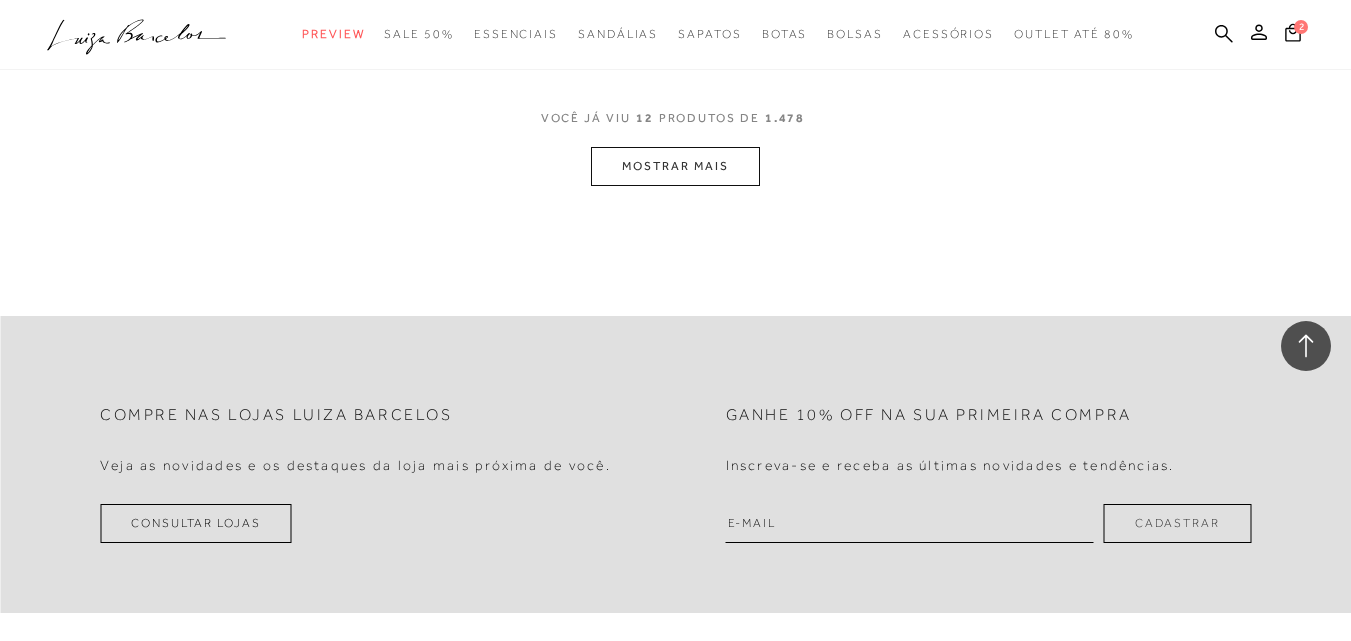 click on "MOSTRAR MAIS" at bounding box center [675, 166] 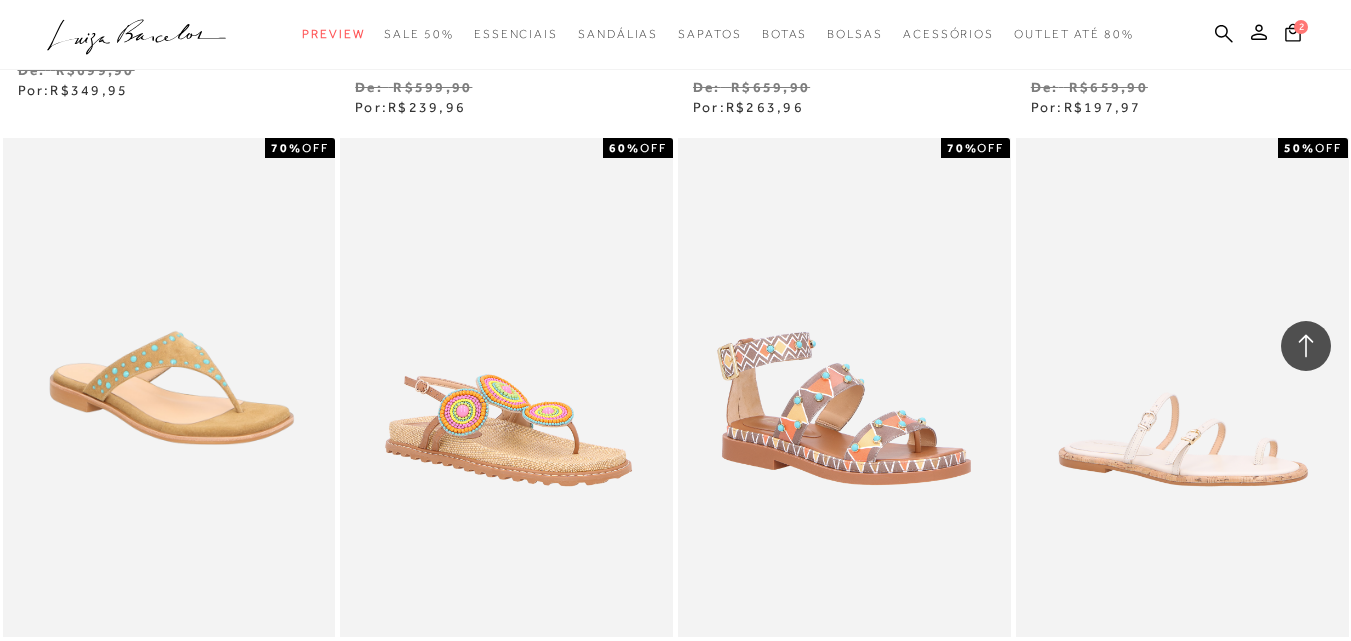 scroll, scrollTop: 4346, scrollLeft: 0, axis: vertical 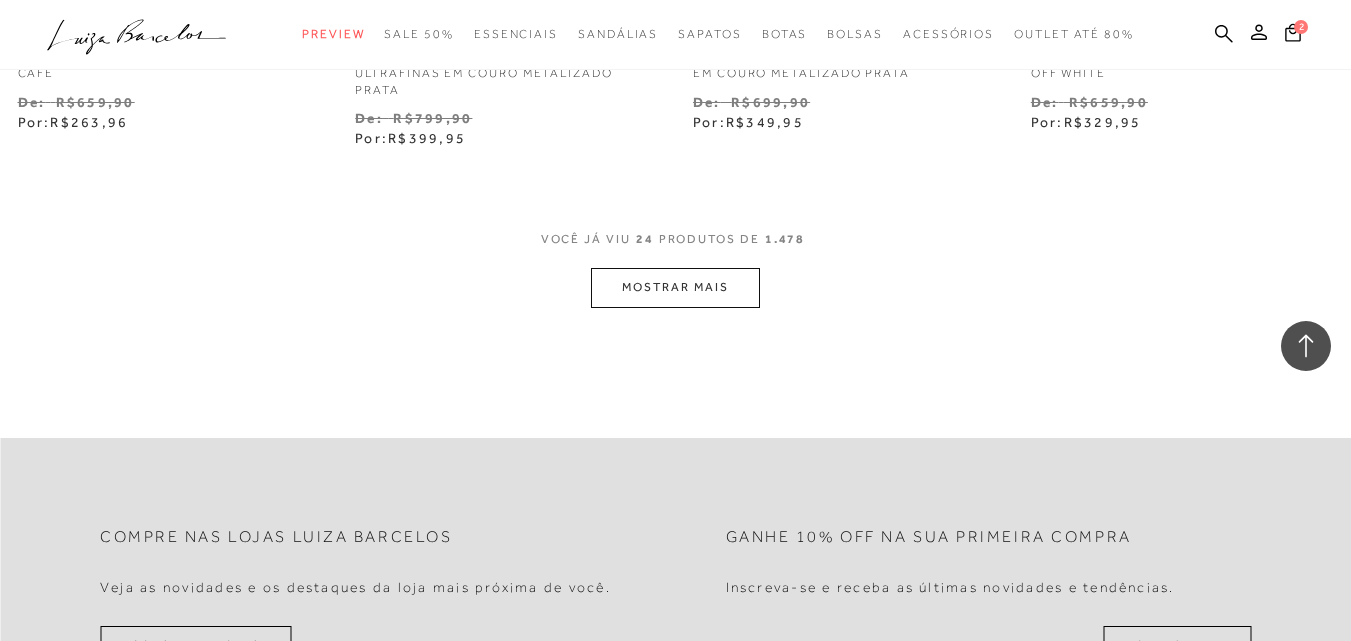 click on "MOSTRAR MAIS" at bounding box center (675, 287) 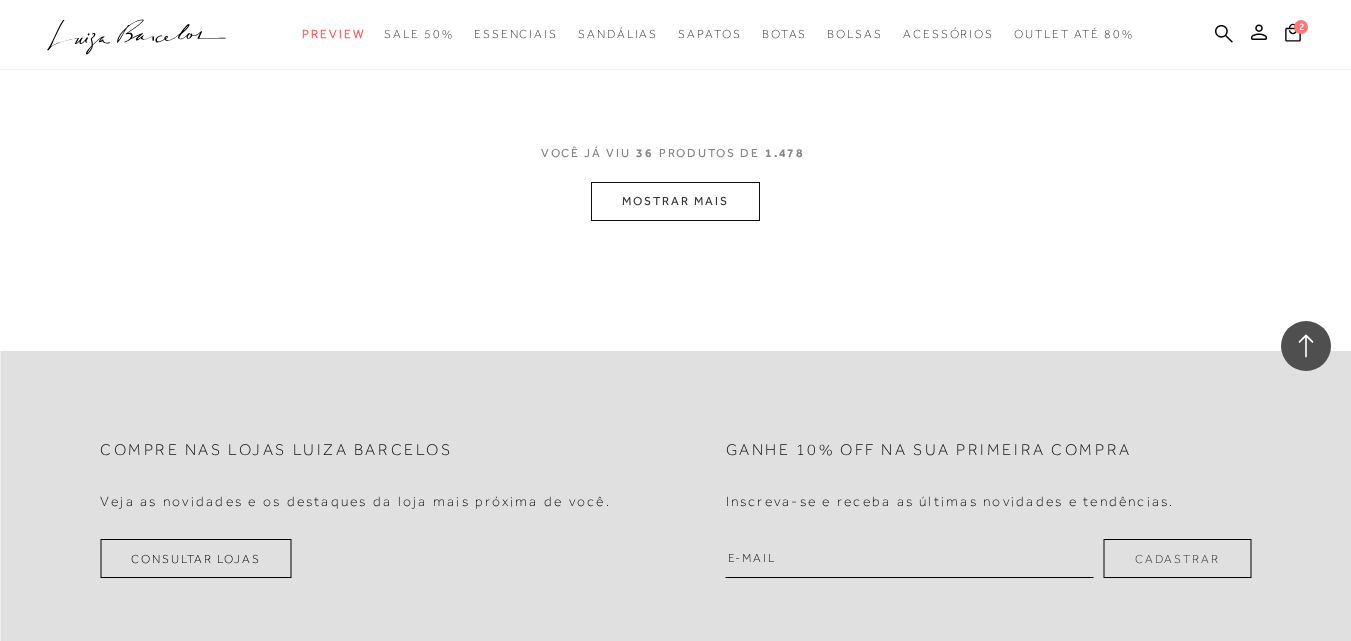 scroll, scrollTop: 5979, scrollLeft: 0, axis: vertical 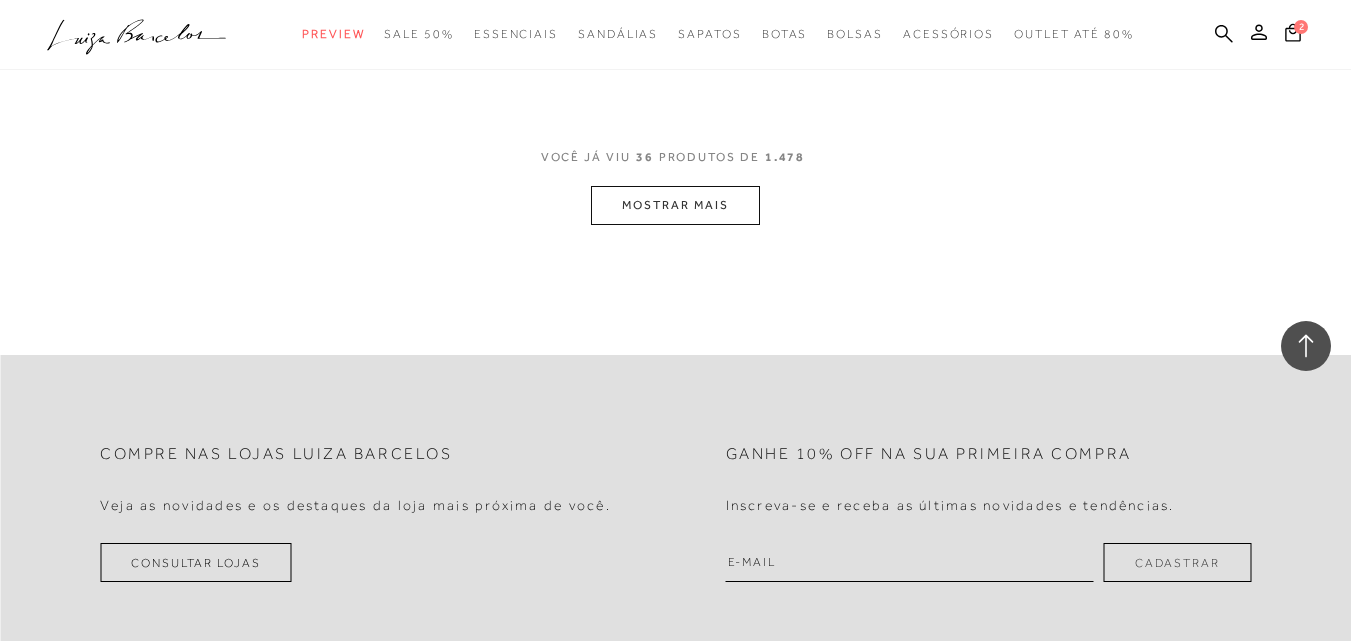 click on "MOSTRAR MAIS" at bounding box center (675, 205) 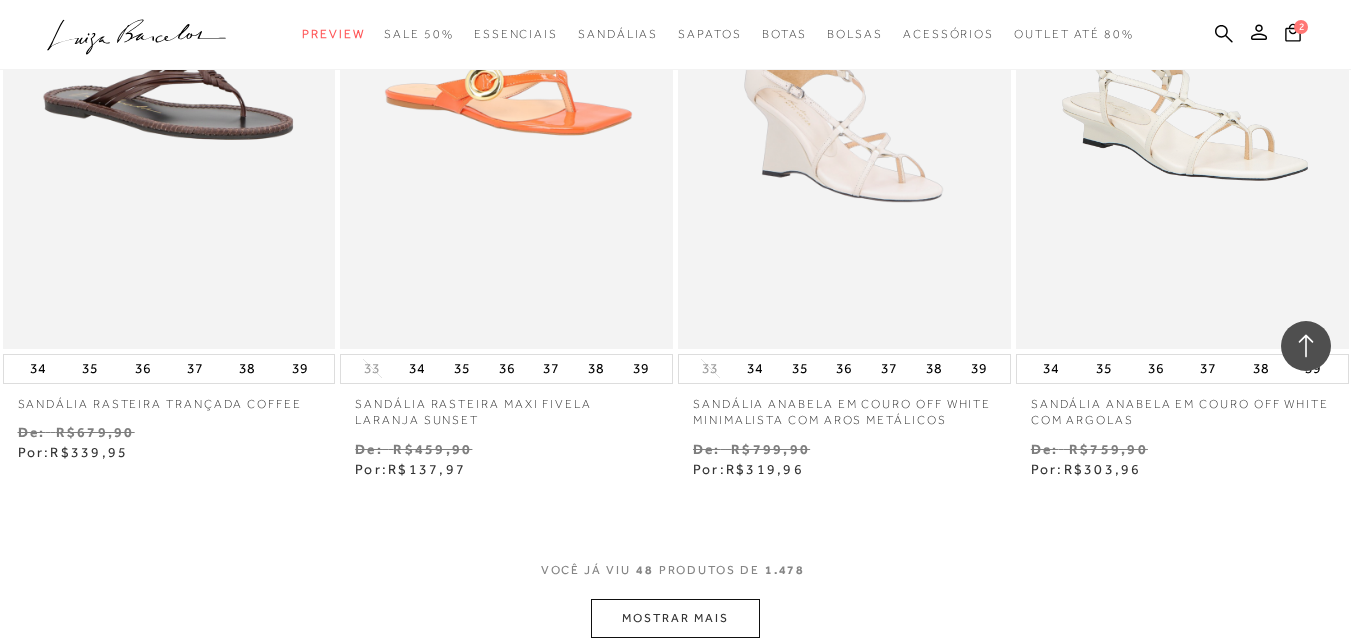 scroll, scrollTop: 7649, scrollLeft: 0, axis: vertical 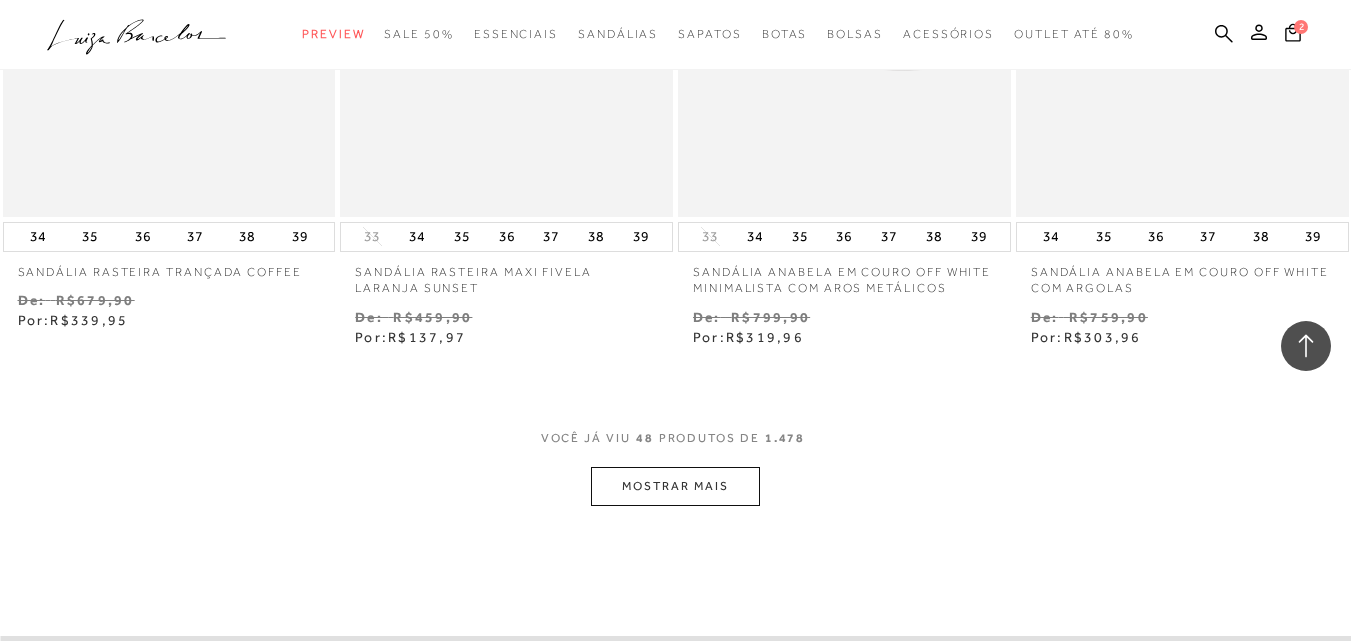 click on "MOSTRAR MAIS" at bounding box center [675, 486] 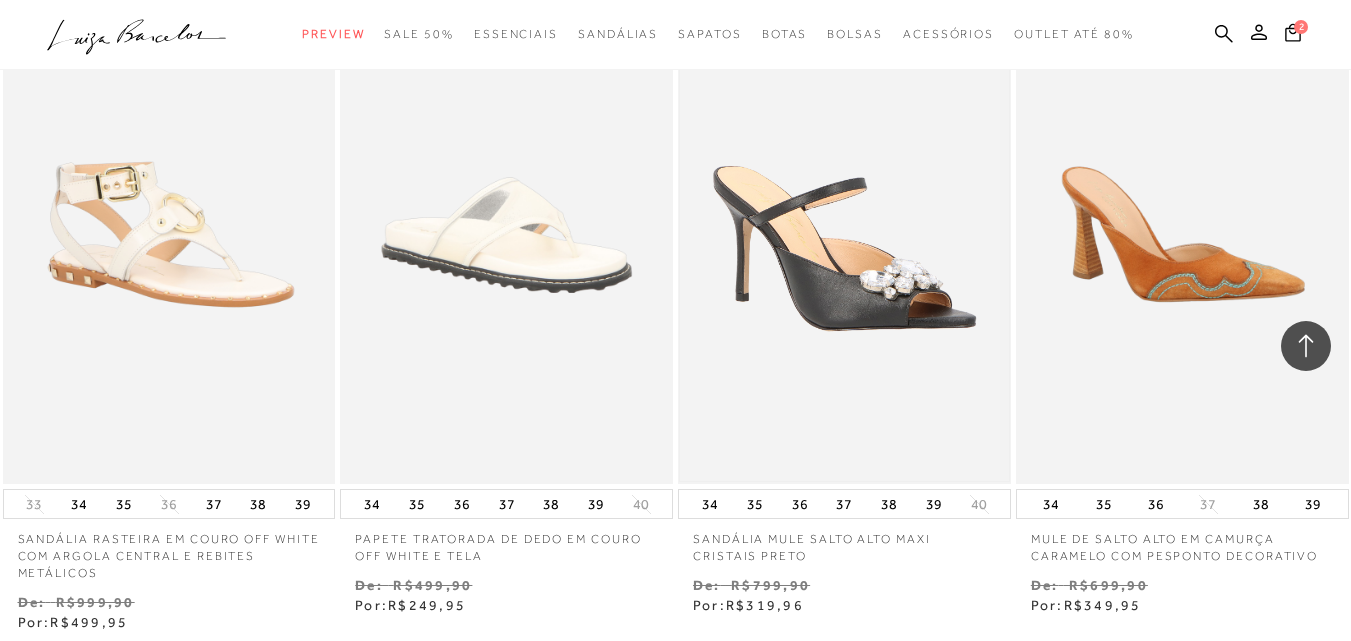scroll, scrollTop: 9849, scrollLeft: 0, axis: vertical 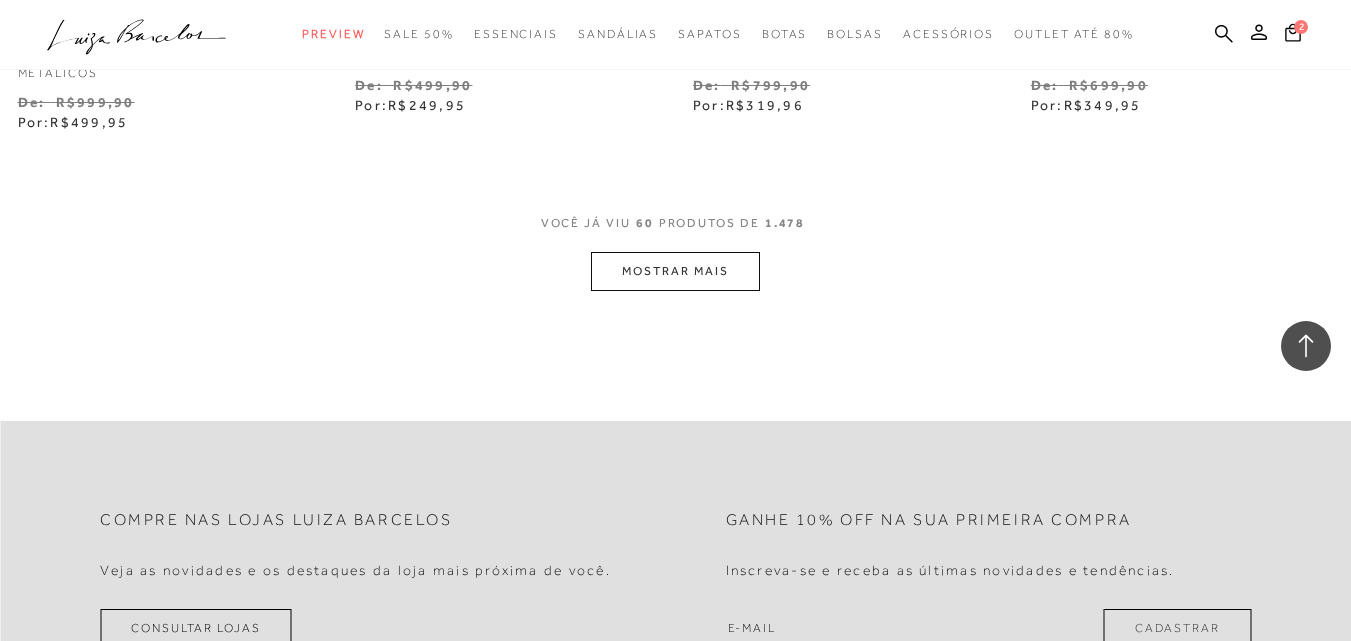 click on "MOSTRAR MAIS" at bounding box center [675, 271] 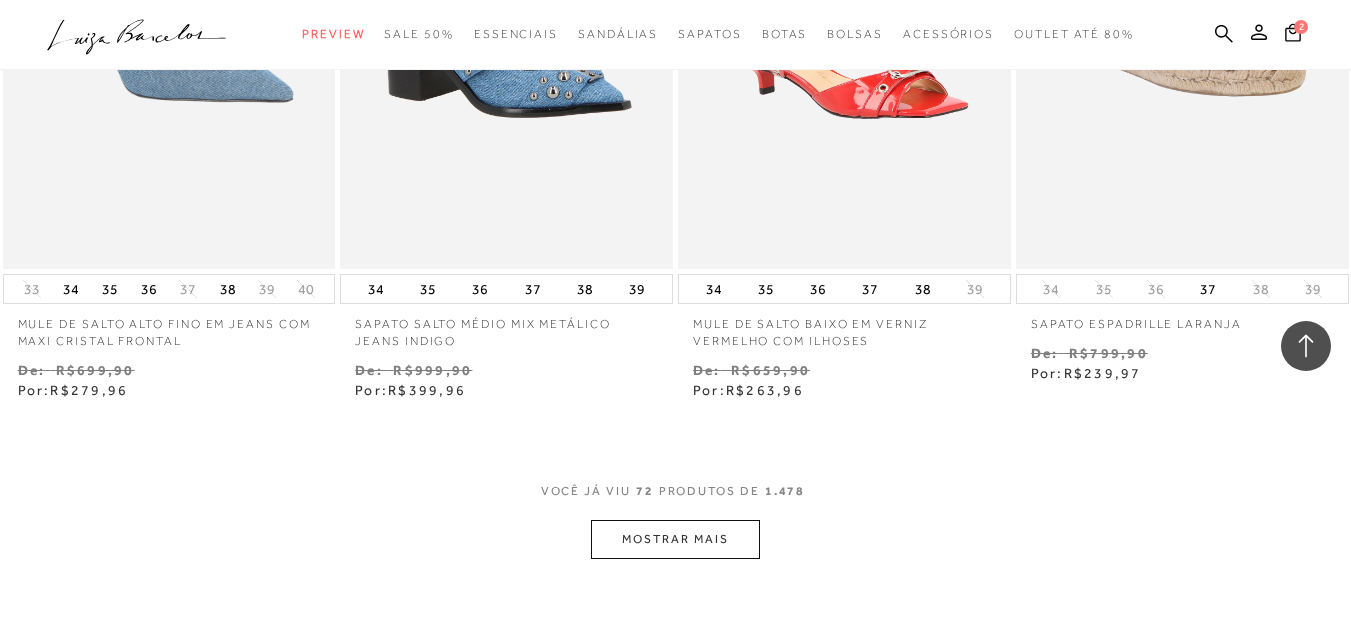 scroll, scrollTop: 11849, scrollLeft: 0, axis: vertical 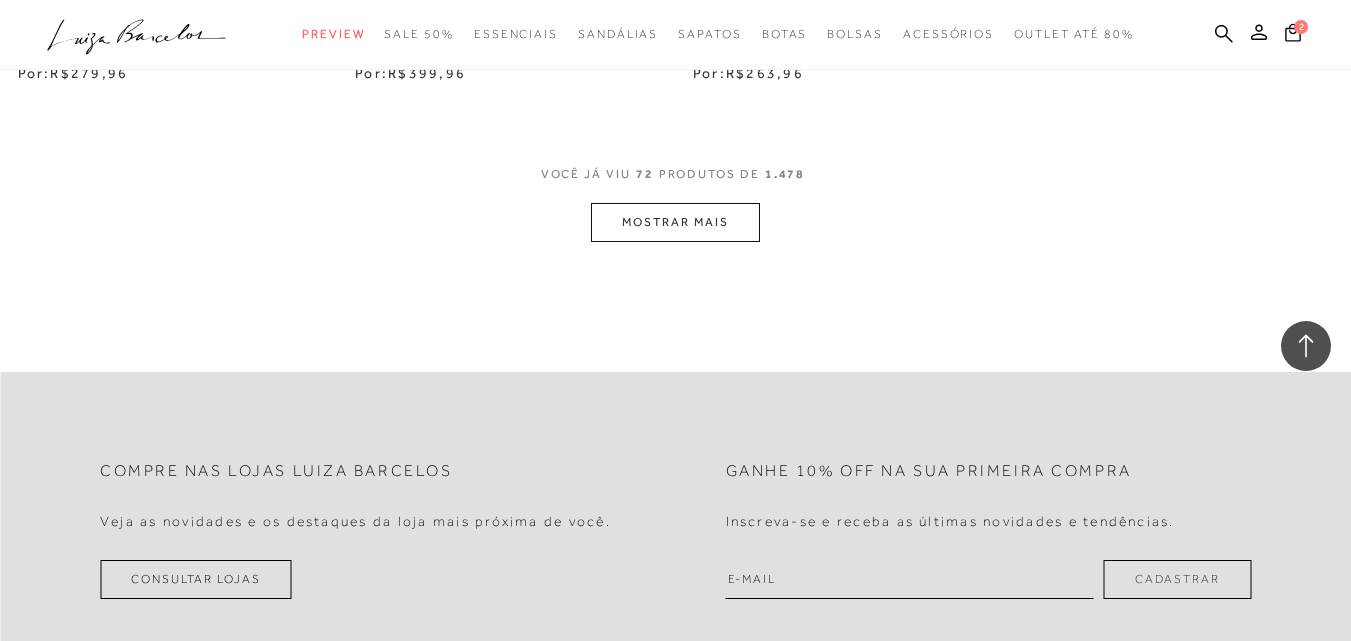 click on "MOSTRAR MAIS" at bounding box center (675, 222) 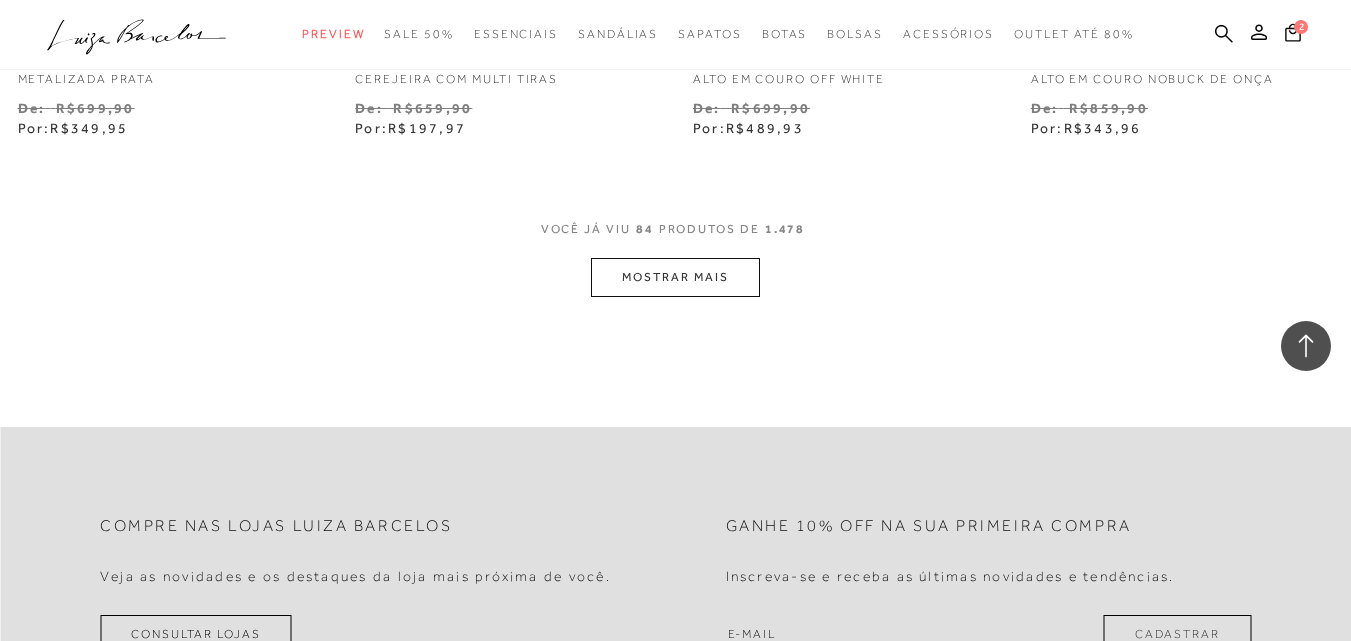 scroll, scrollTop: 13749, scrollLeft: 0, axis: vertical 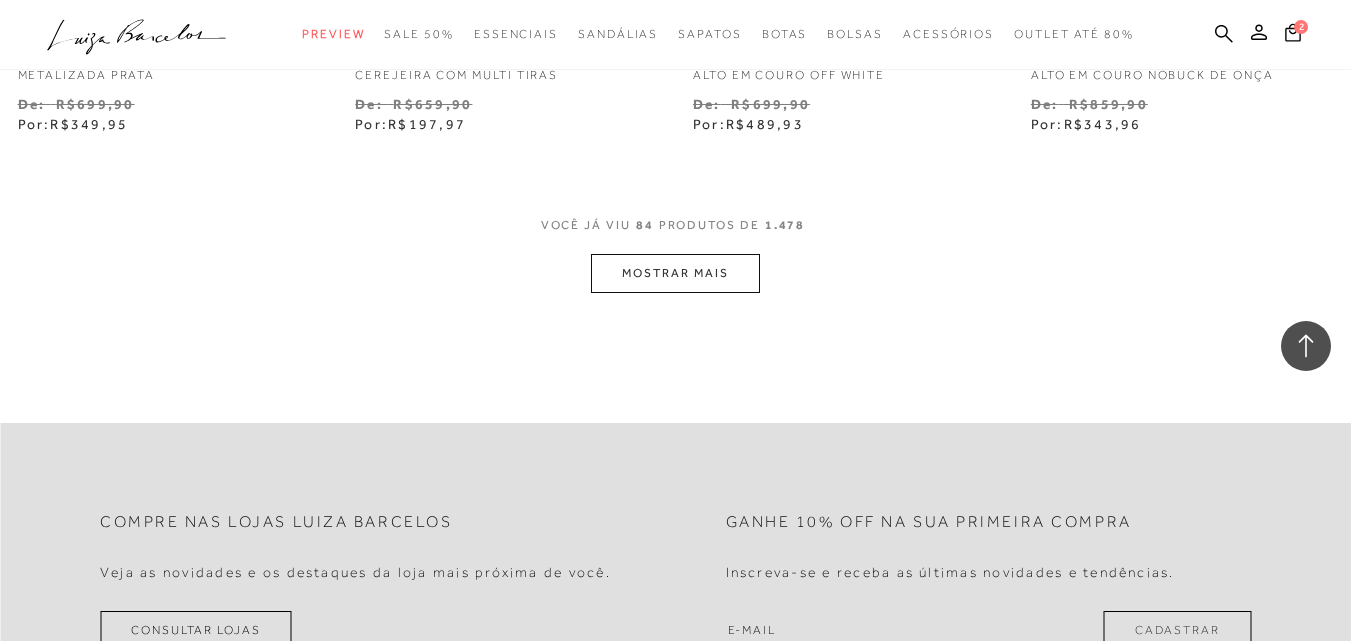 click on "MOSTRAR MAIS" at bounding box center (675, 273) 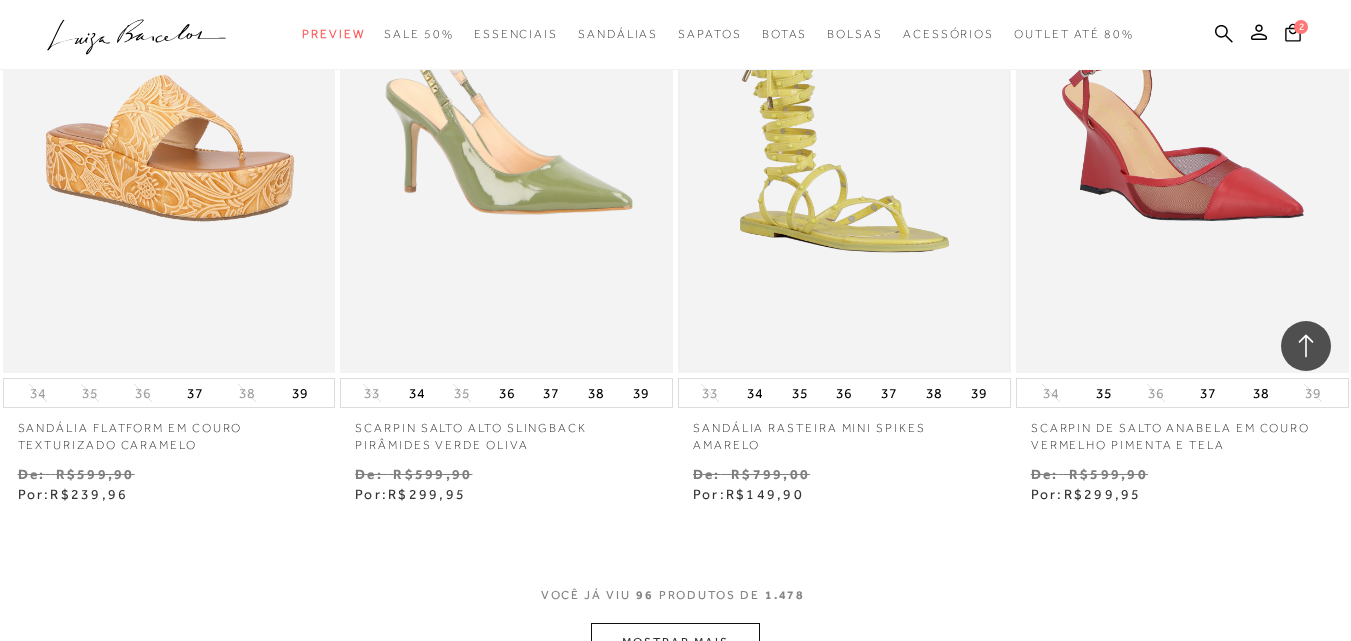 scroll, scrollTop: 15649, scrollLeft: 0, axis: vertical 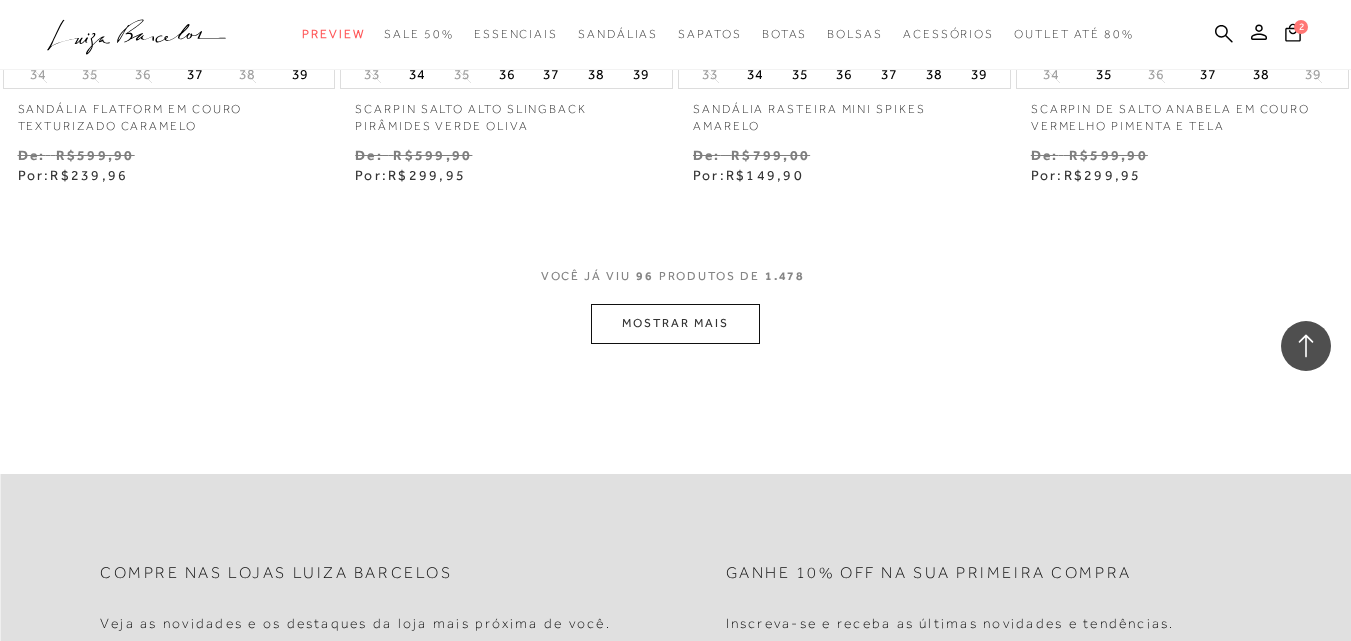 click on "MOSTRAR MAIS" at bounding box center [675, 323] 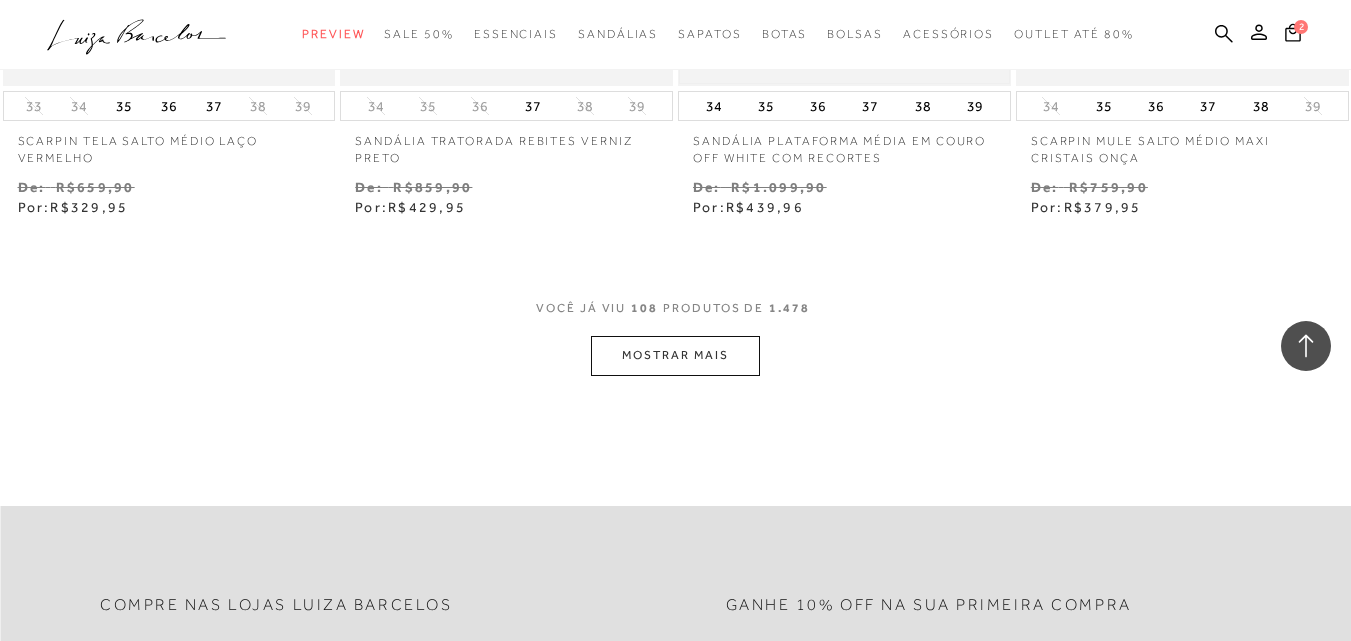 scroll, scrollTop: 17749, scrollLeft: 0, axis: vertical 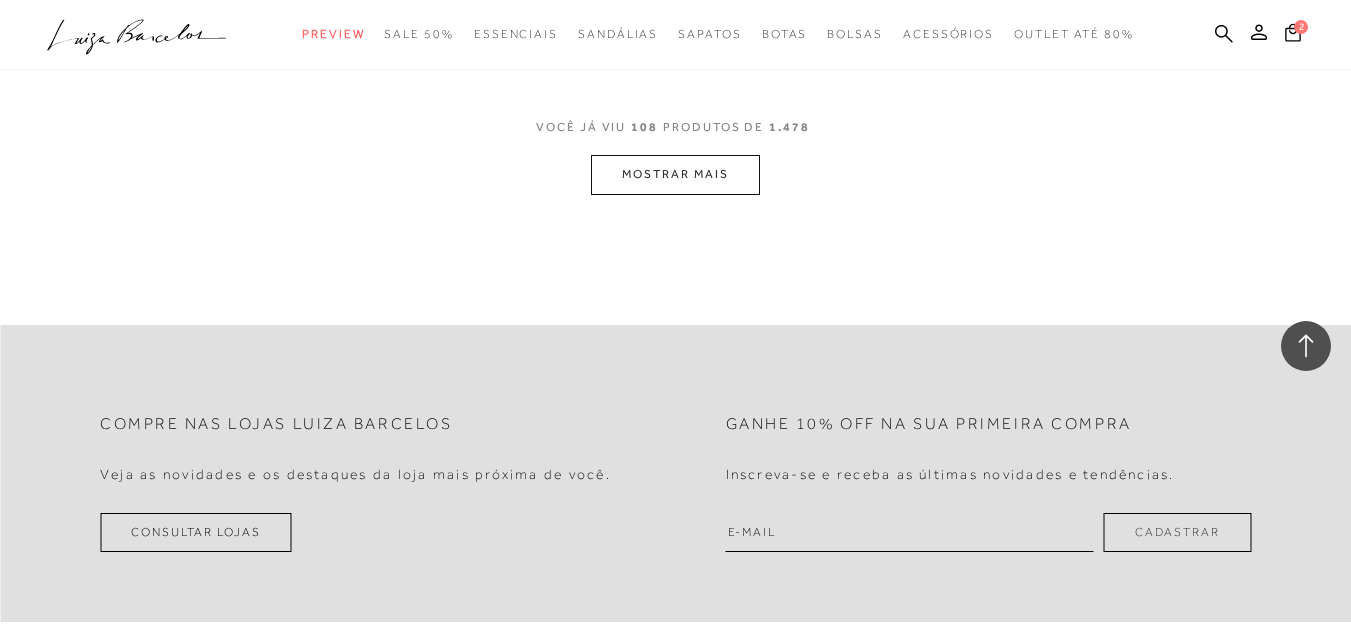 click on "MOSTRAR MAIS" at bounding box center [675, 174] 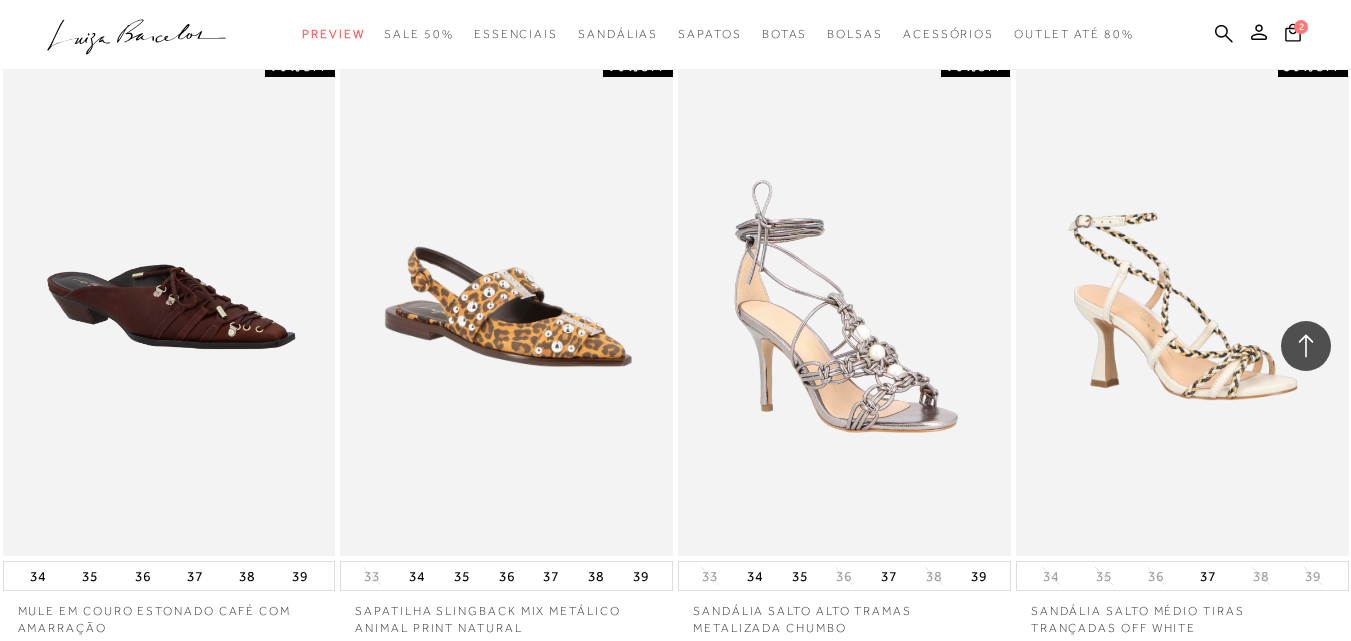 scroll, scrollTop: 19549, scrollLeft: 0, axis: vertical 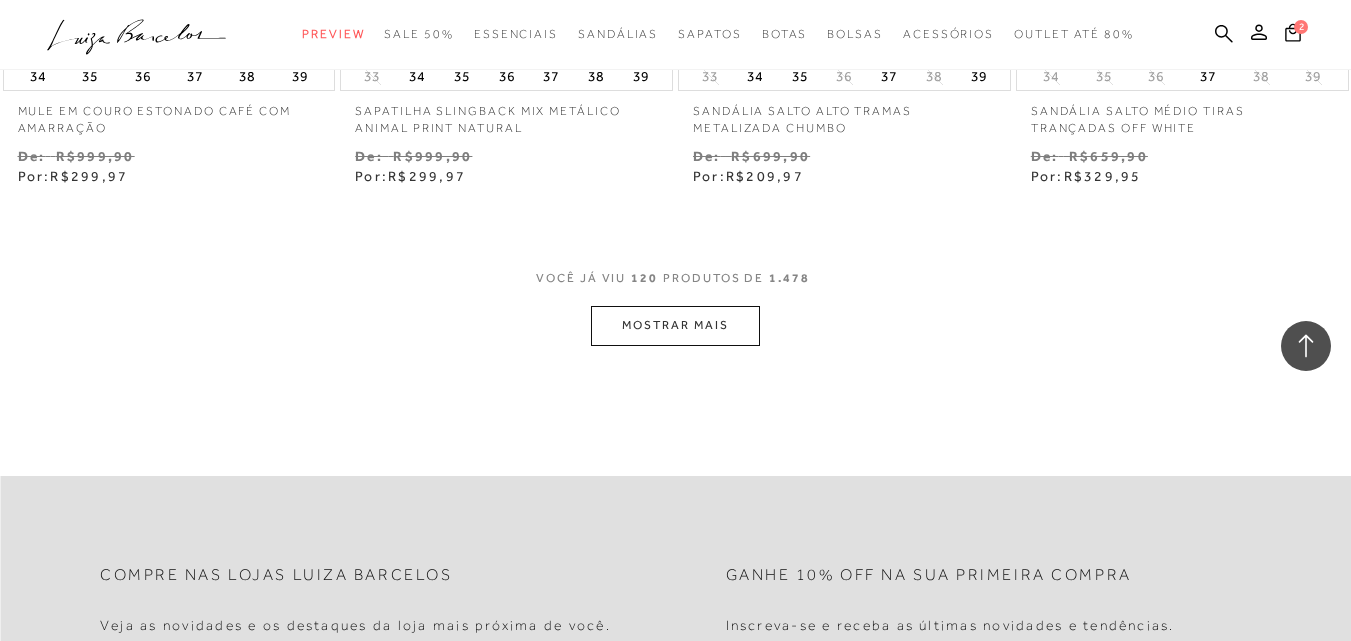 click on "MOSTRAR MAIS" at bounding box center [675, 325] 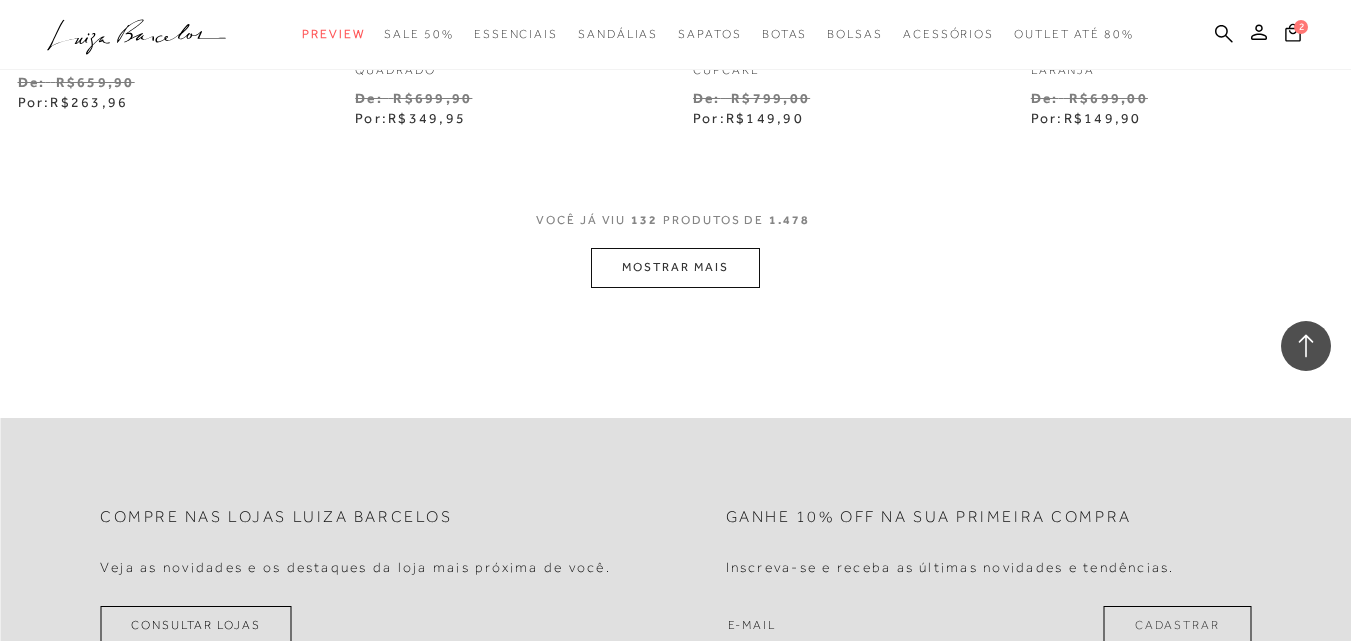 scroll, scrollTop: 21649, scrollLeft: 0, axis: vertical 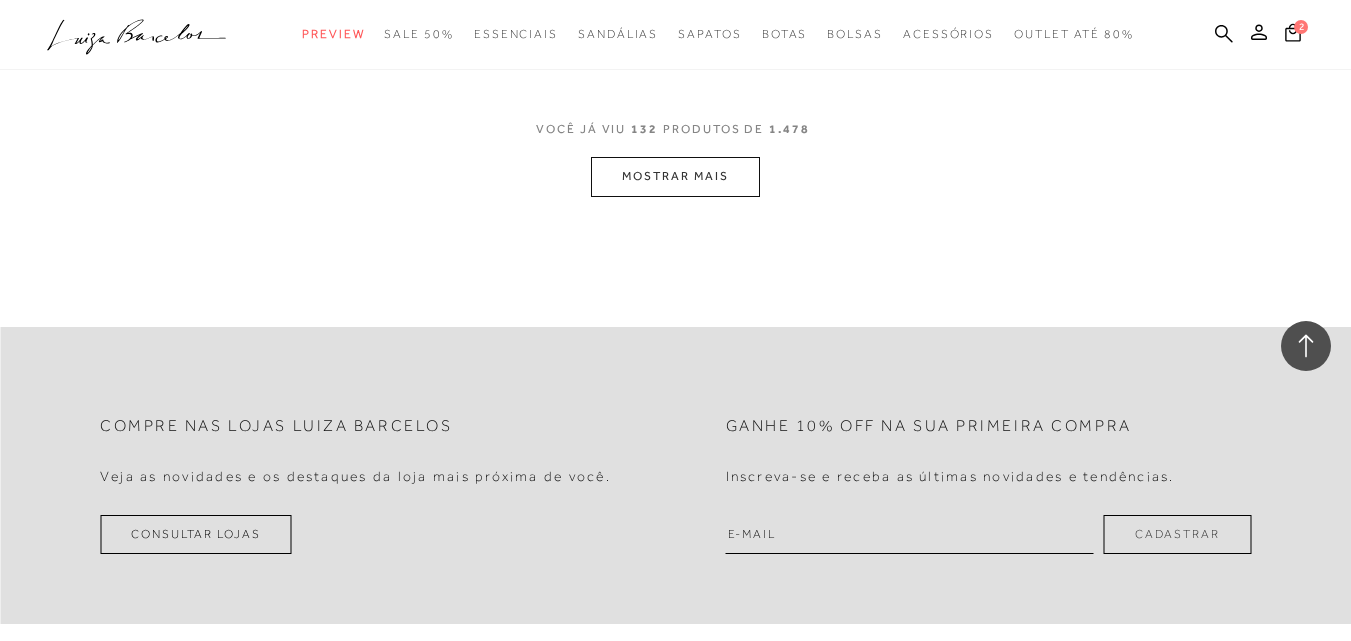 click on "MOSTRAR MAIS" at bounding box center [675, 176] 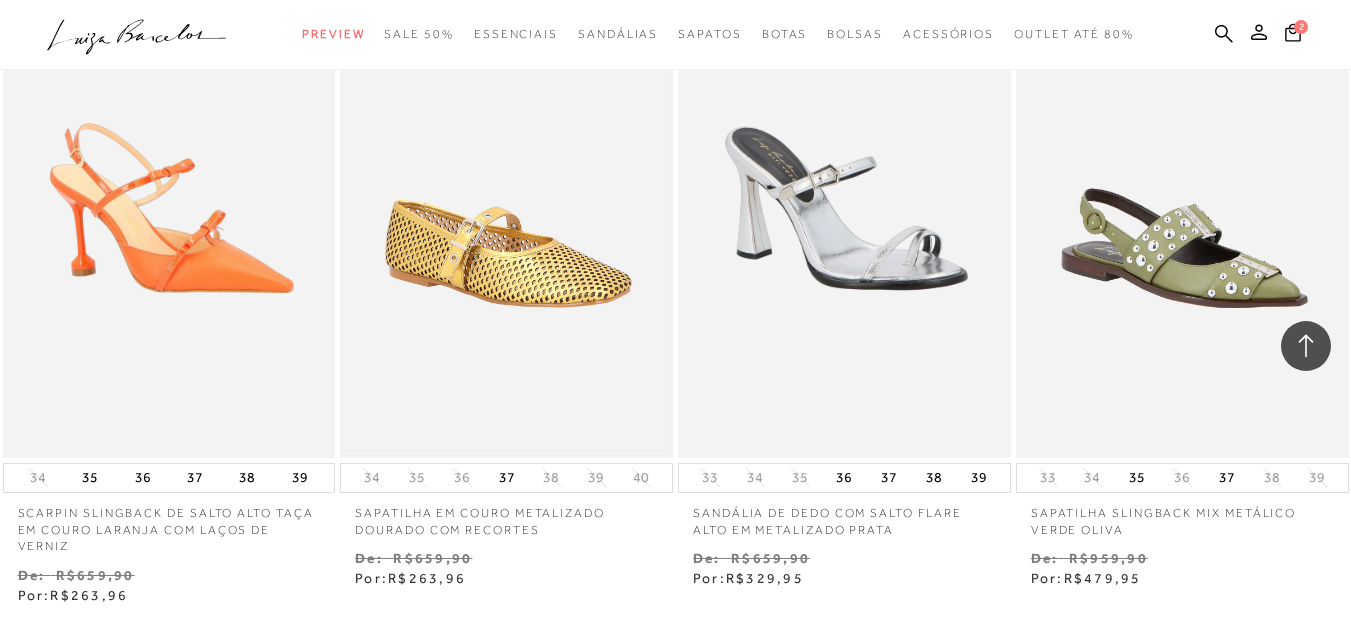 scroll, scrollTop: 23549, scrollLeft: 0, axis: vertical 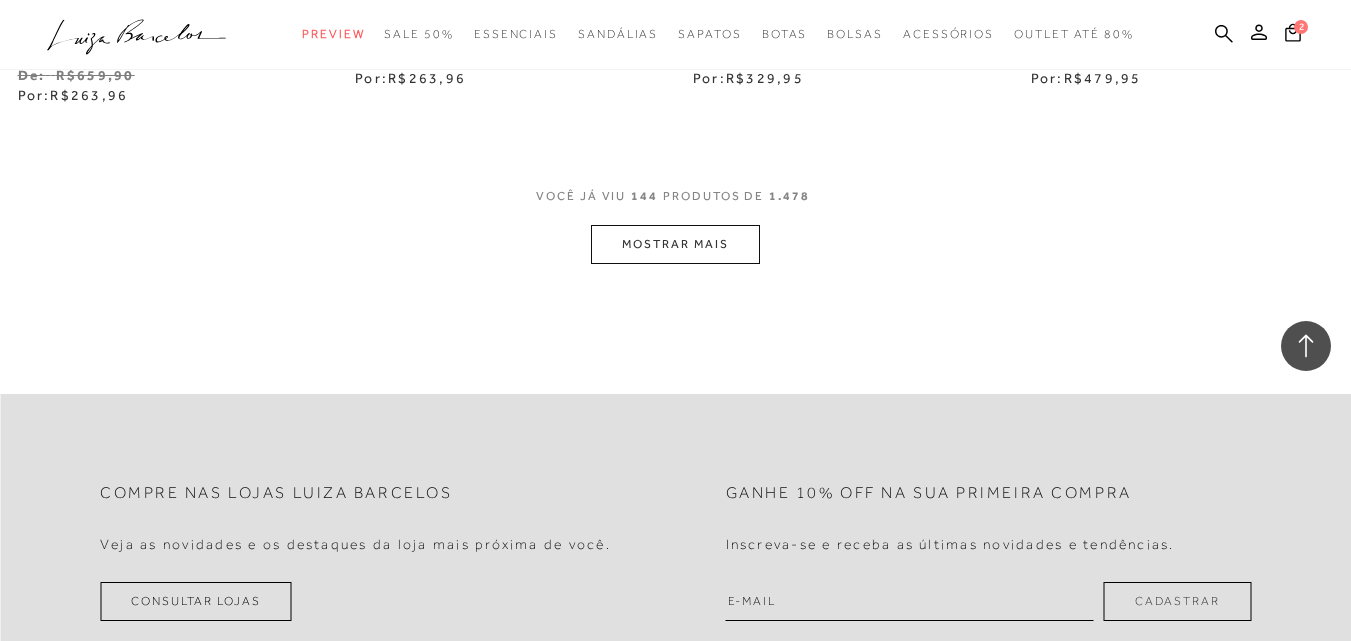 click on "MOSTRAR MAIS" at bounding box center (675, 244) 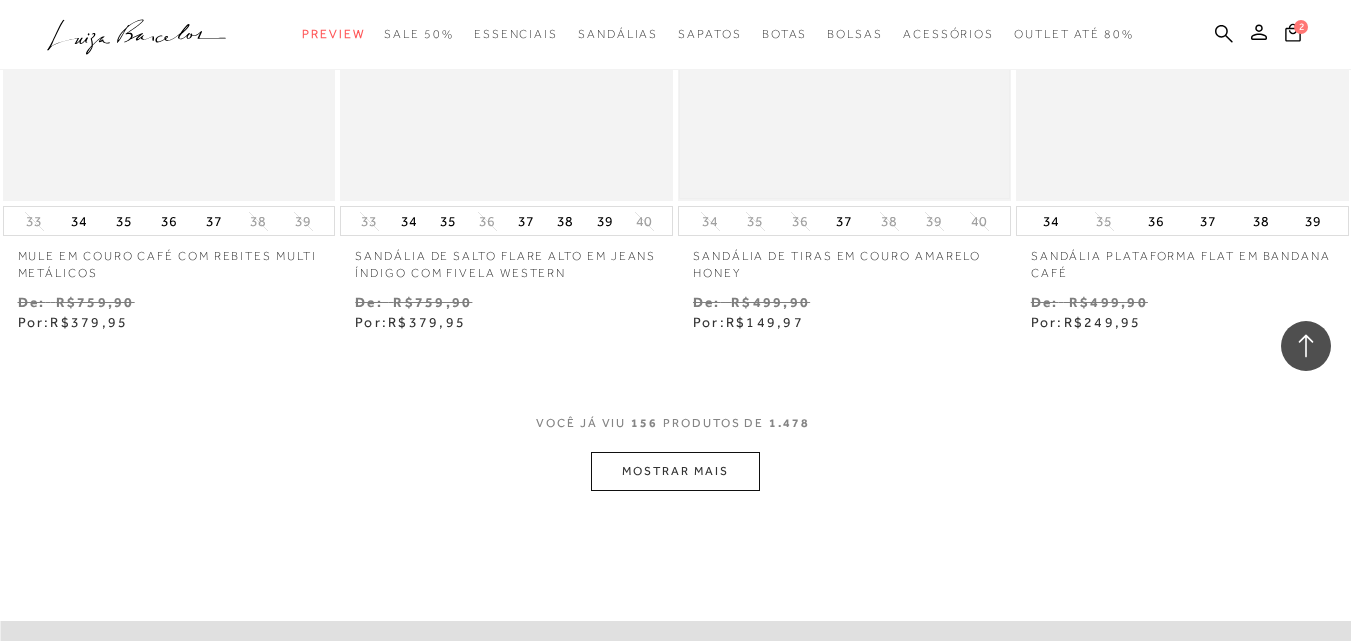 scroll, scrollTop: 25649, scrollLeft: 0, axis: vertical 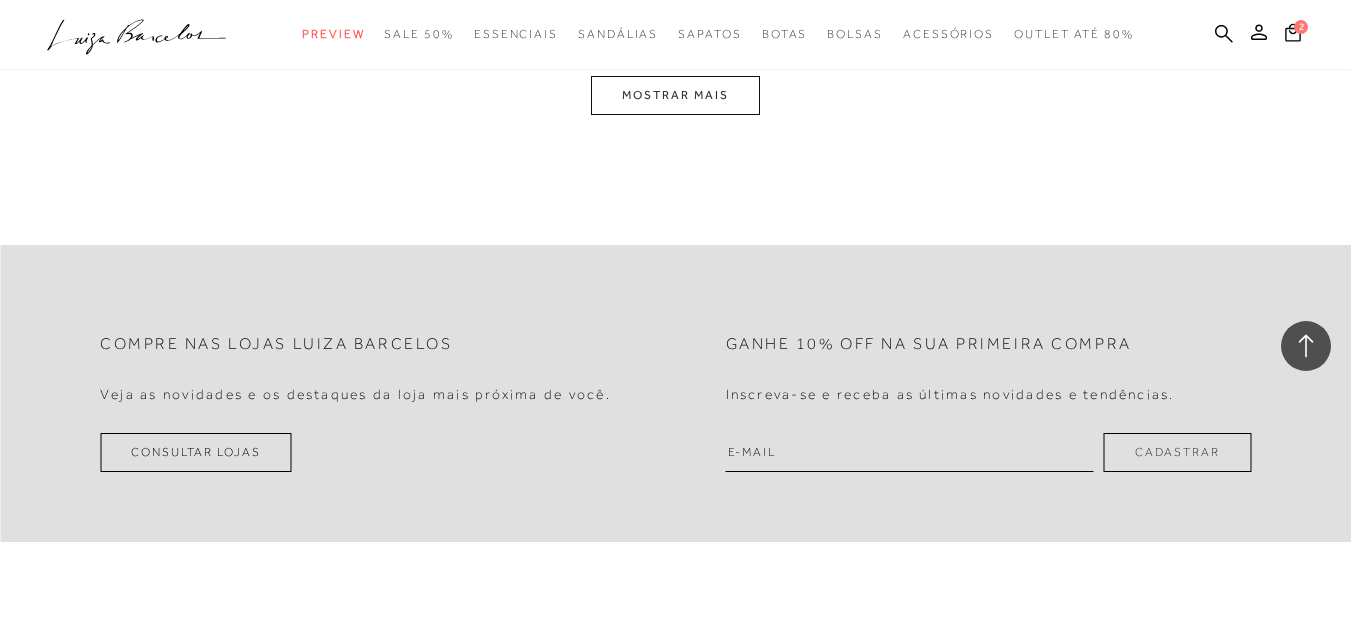click on "MOSTRAR MAIS" at bounding box center [675, 95] 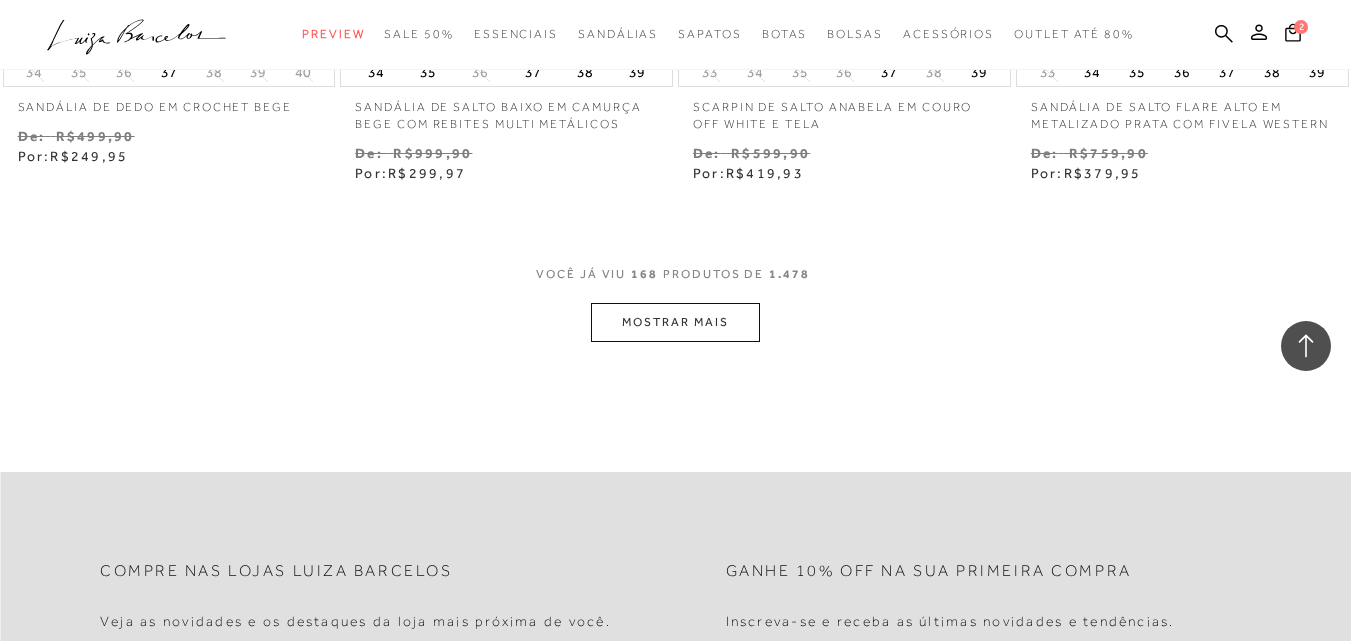 scroll, scrollTop: 27600, scrollLeft: 0, axis: vertical 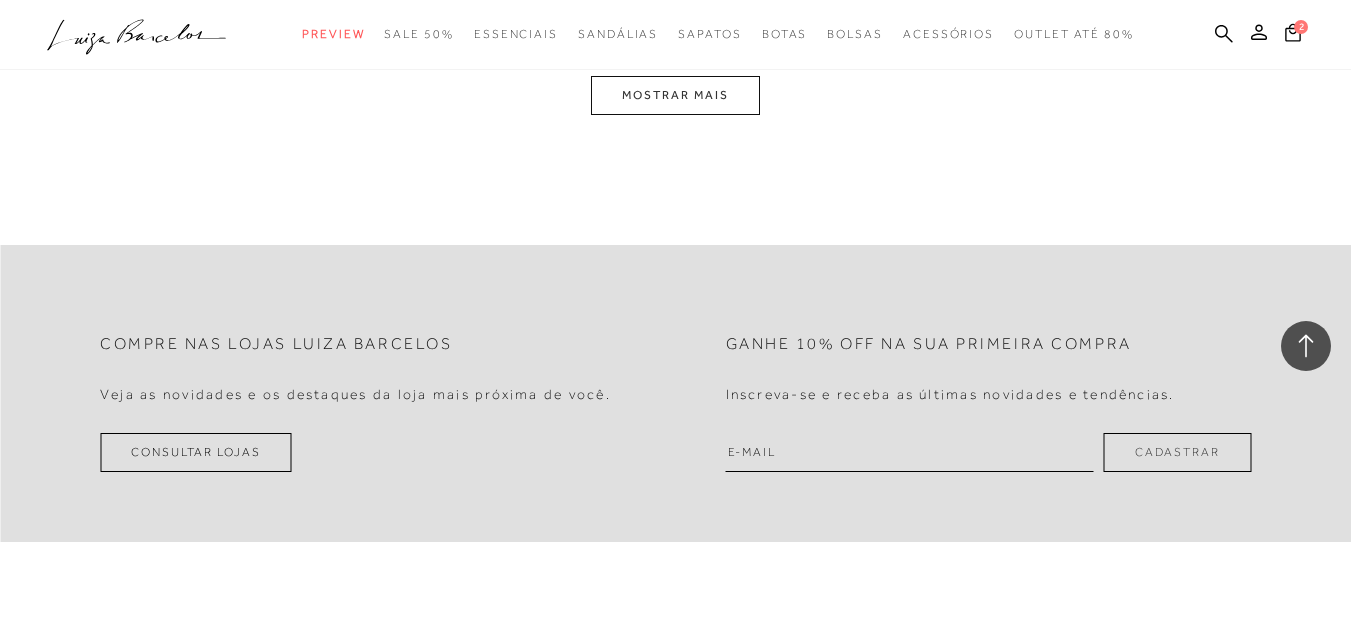 click on "MOSTRAR MAIS" at bounding box center [675, 95] 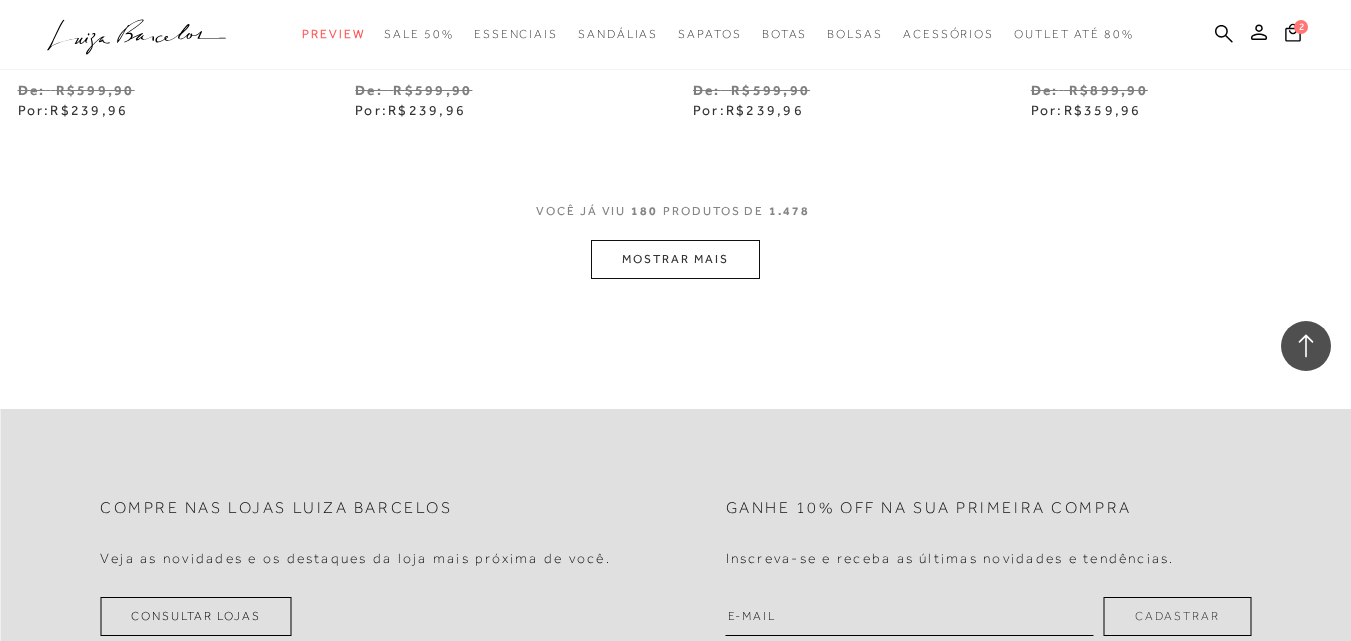 scroll, scrollTop: 29351, scrollLeft: 0, axis: vertical 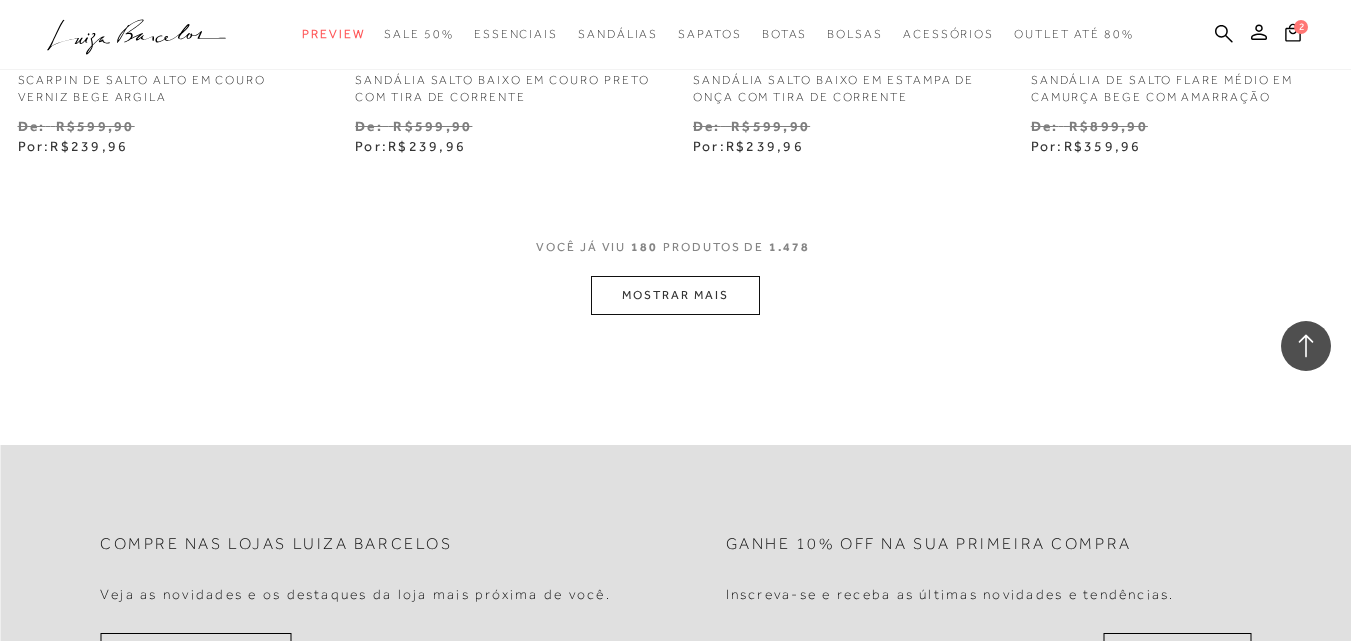 click on "MOSTRAR MAIS" at bounding box center (675, 295) 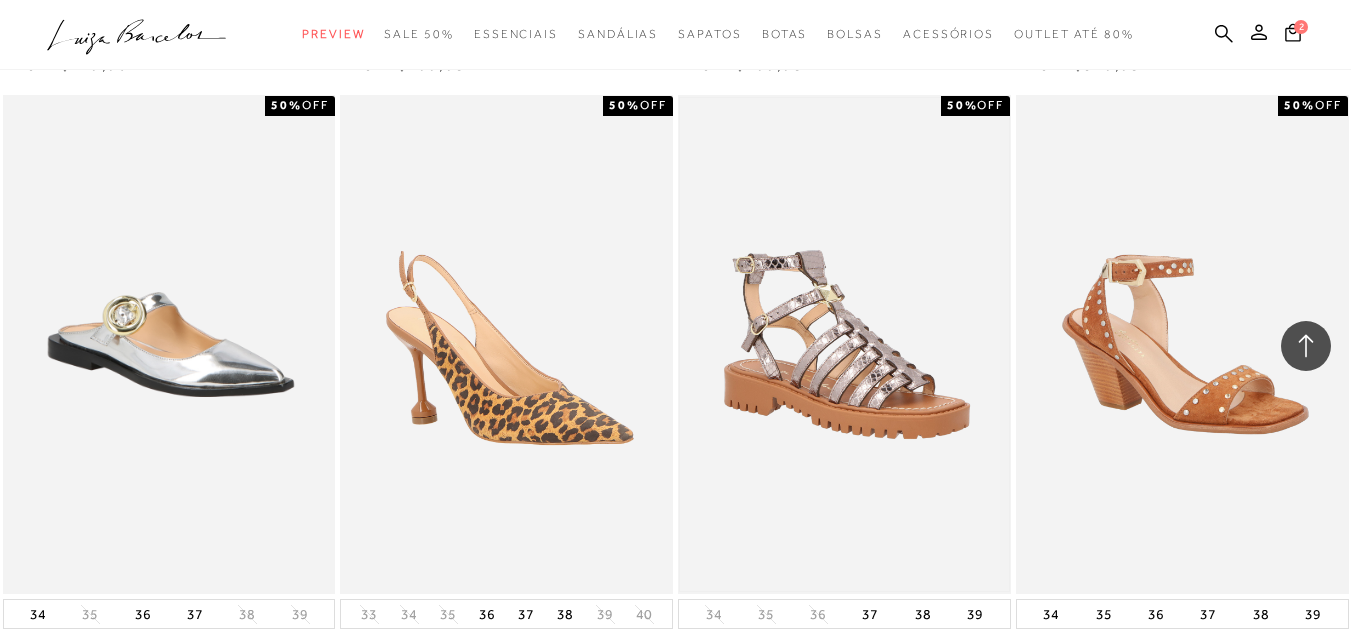 scroll, scrollTop: 31051, scrollLeft: 0, axis: vertical 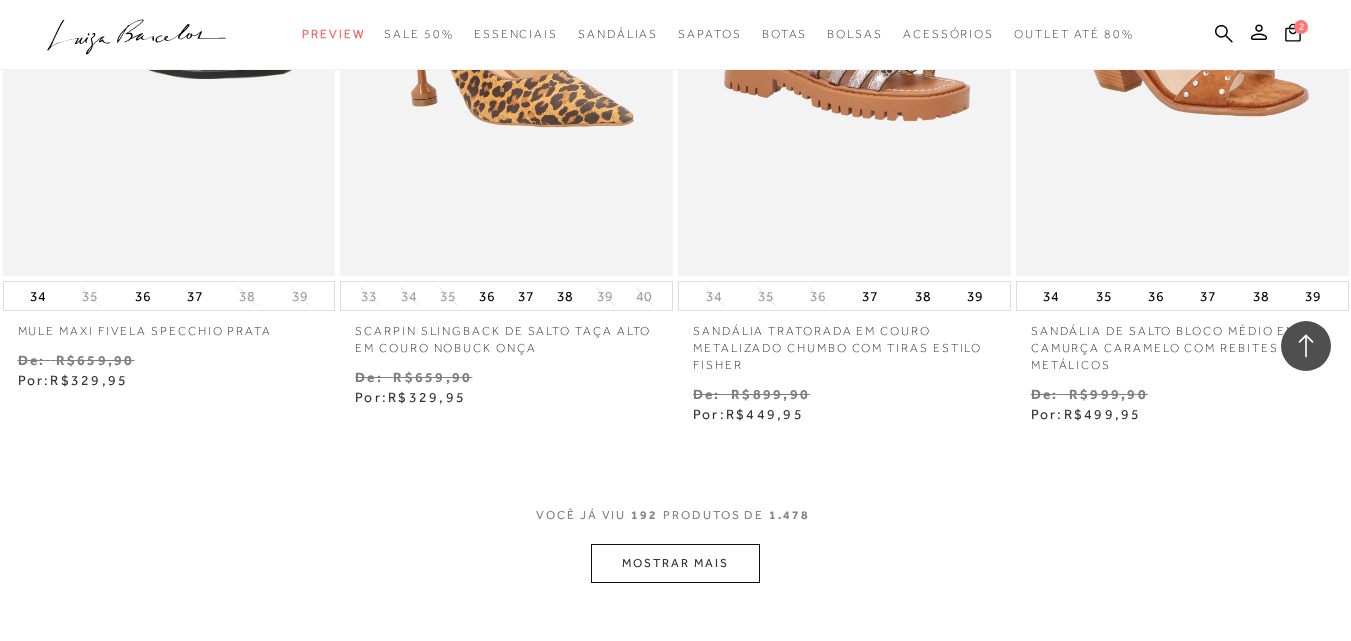 click on "MOSTRAR MAIS" at bounding box center [675, 563] 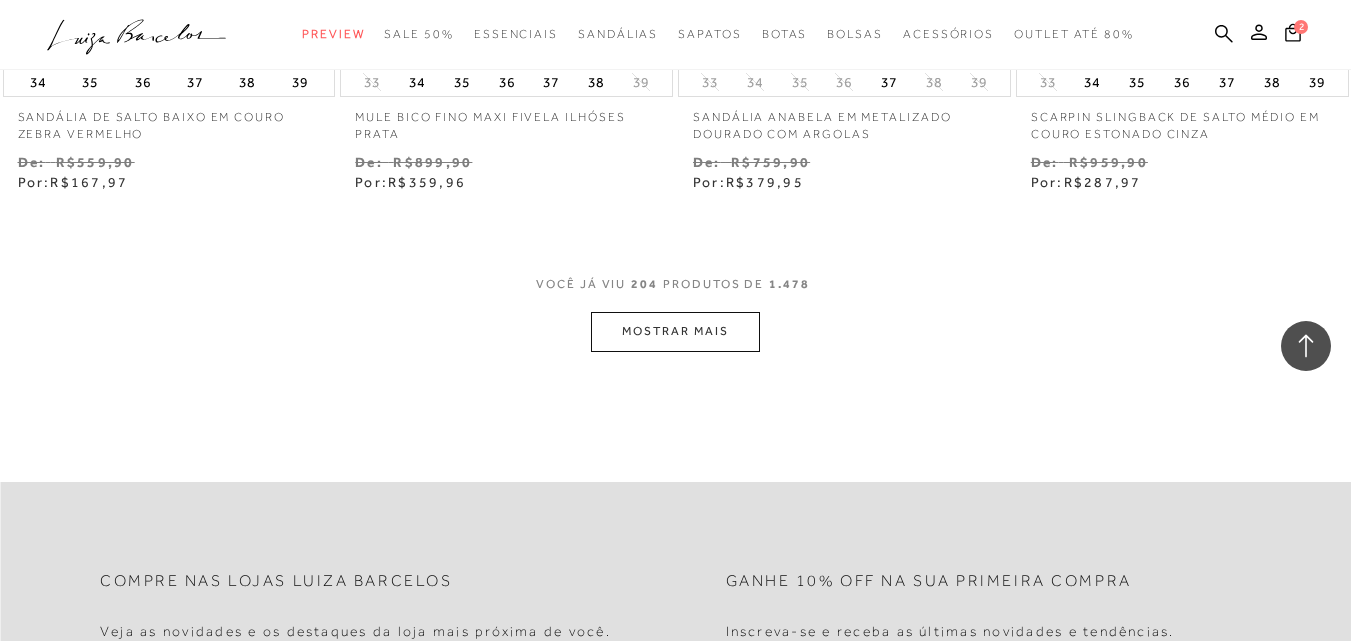scroll, scrollTop: 33251, scrollLeft: 0, axis: vertical 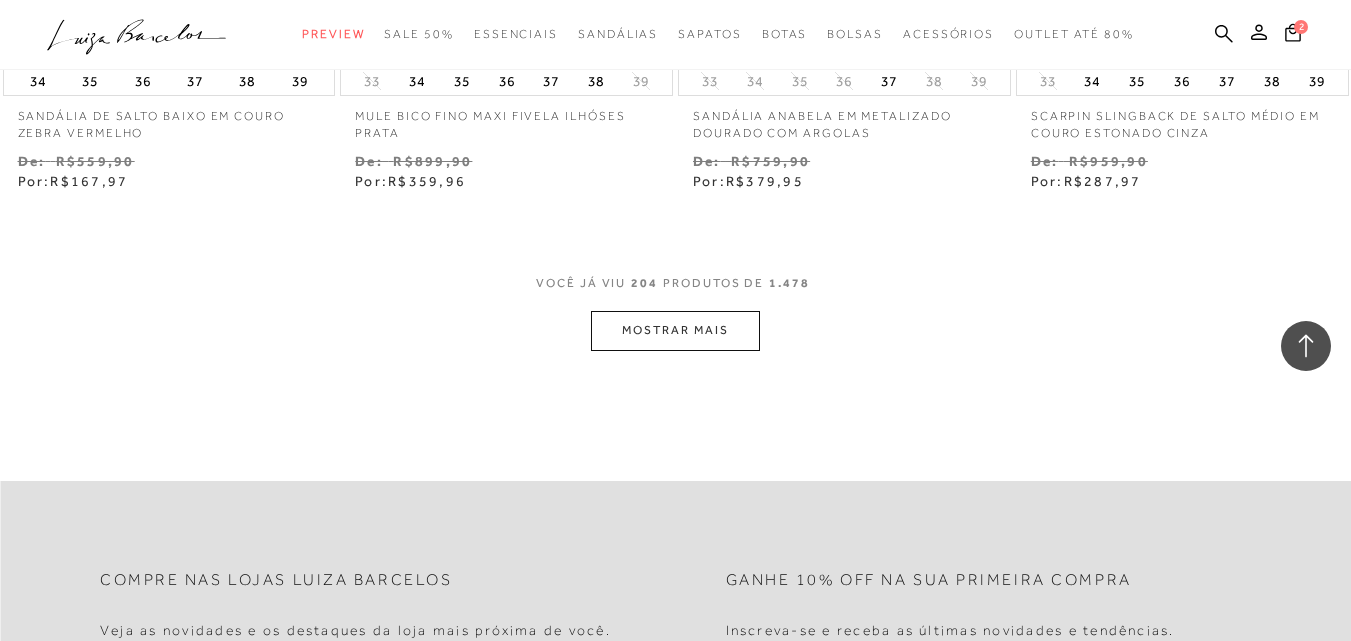 click on "MOSTRAR MAIS" at bounding box center (675, 330) 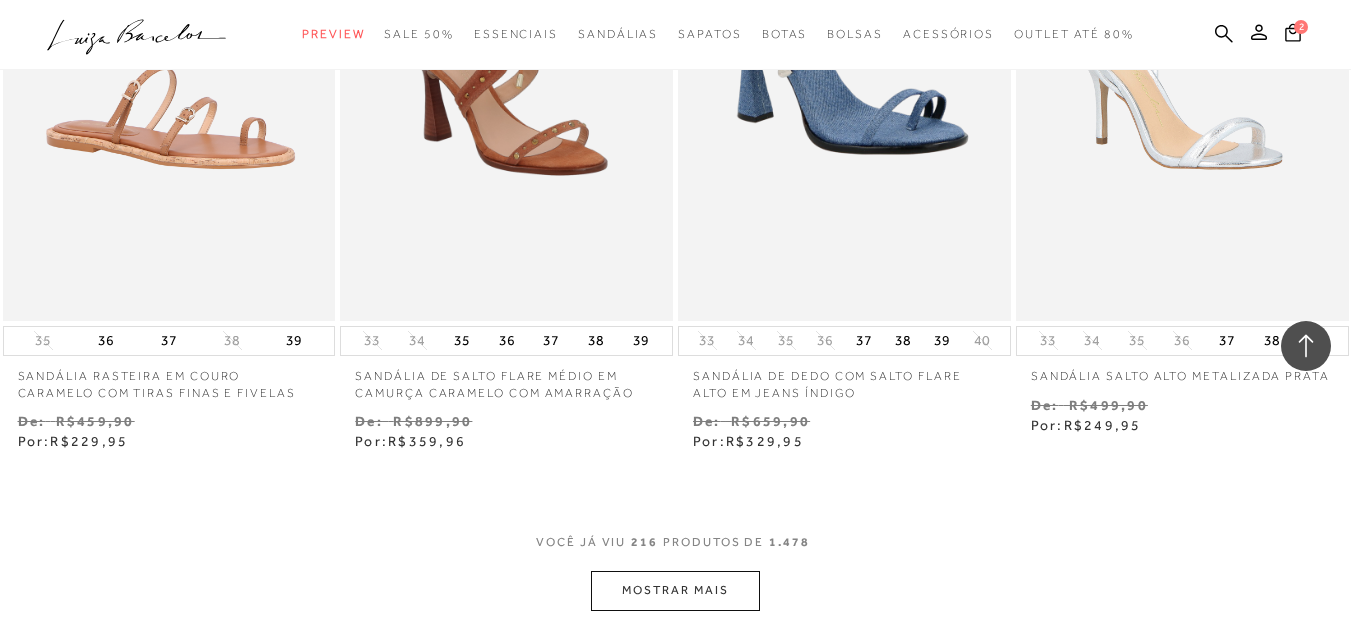 scroll, scrollTop: 35151, scrollLeft: 0, axis: vertical 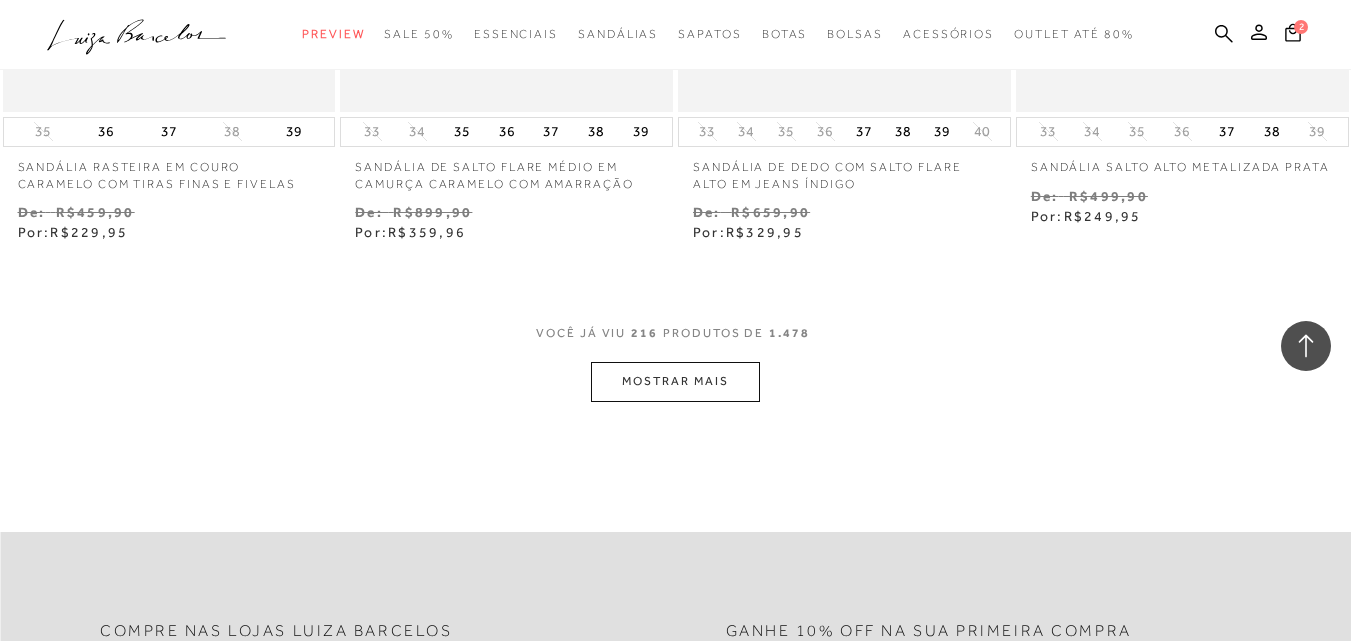click on "MOSTRAR MAIS" at bounding box center (675, 381) 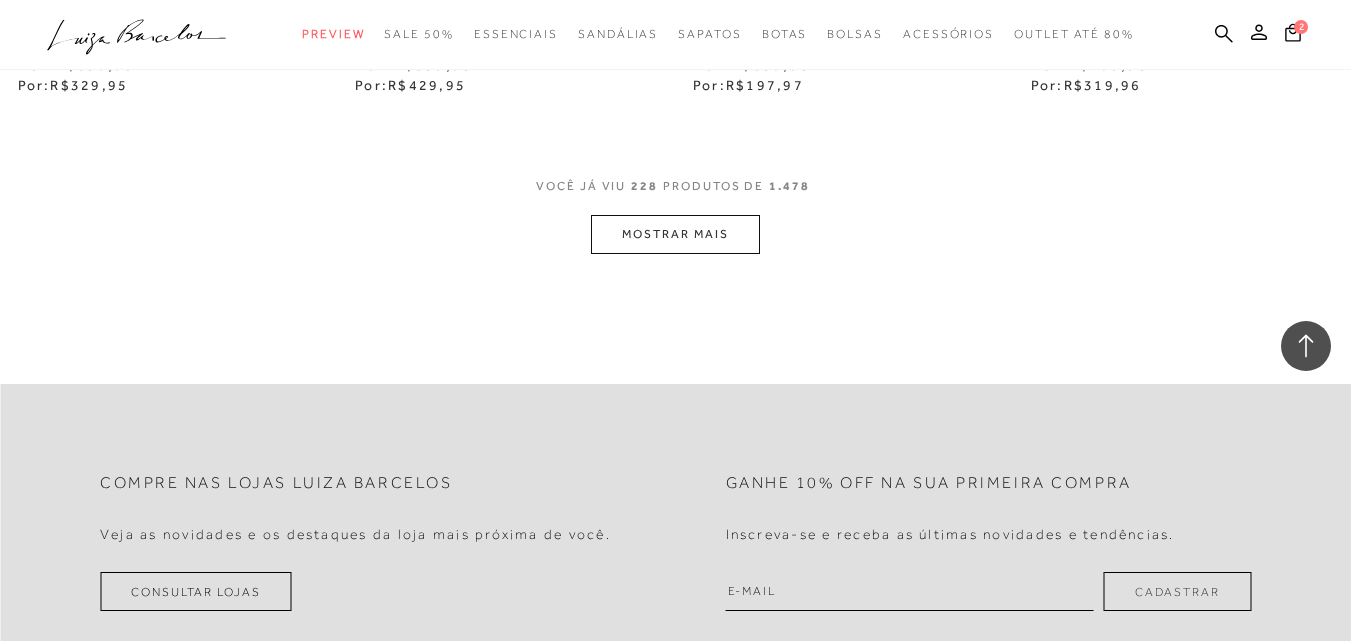 scroll, scrollTop: 37251, scrollLeft: 0, axis: vertical 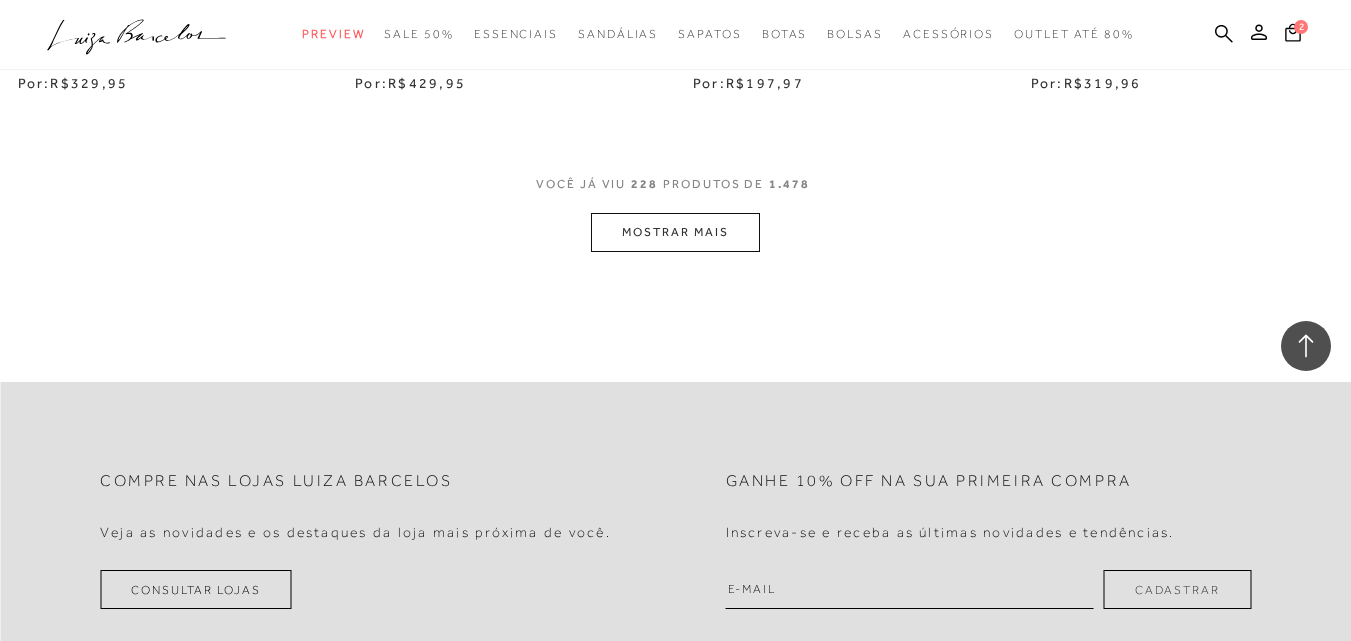 click on "MOSTRAR MAIS" at bounding box center [675, 232] 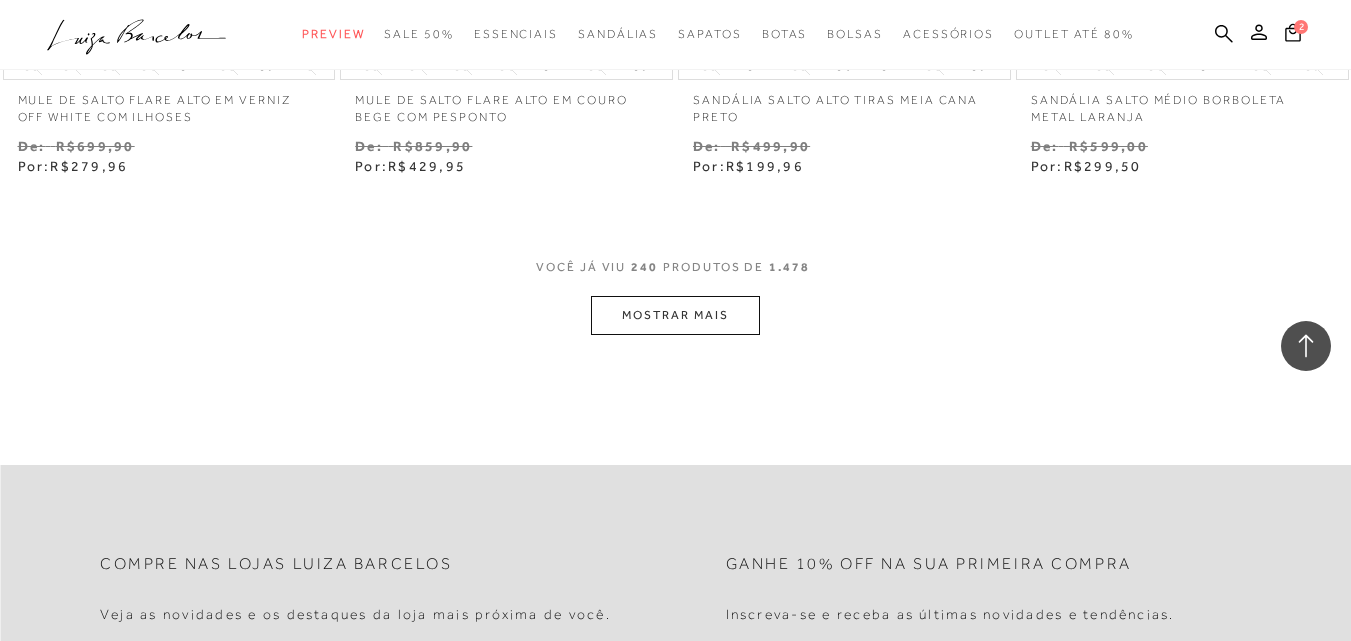scroll, scrollTop: 39351, scrollLeft: 0, axis: vertical 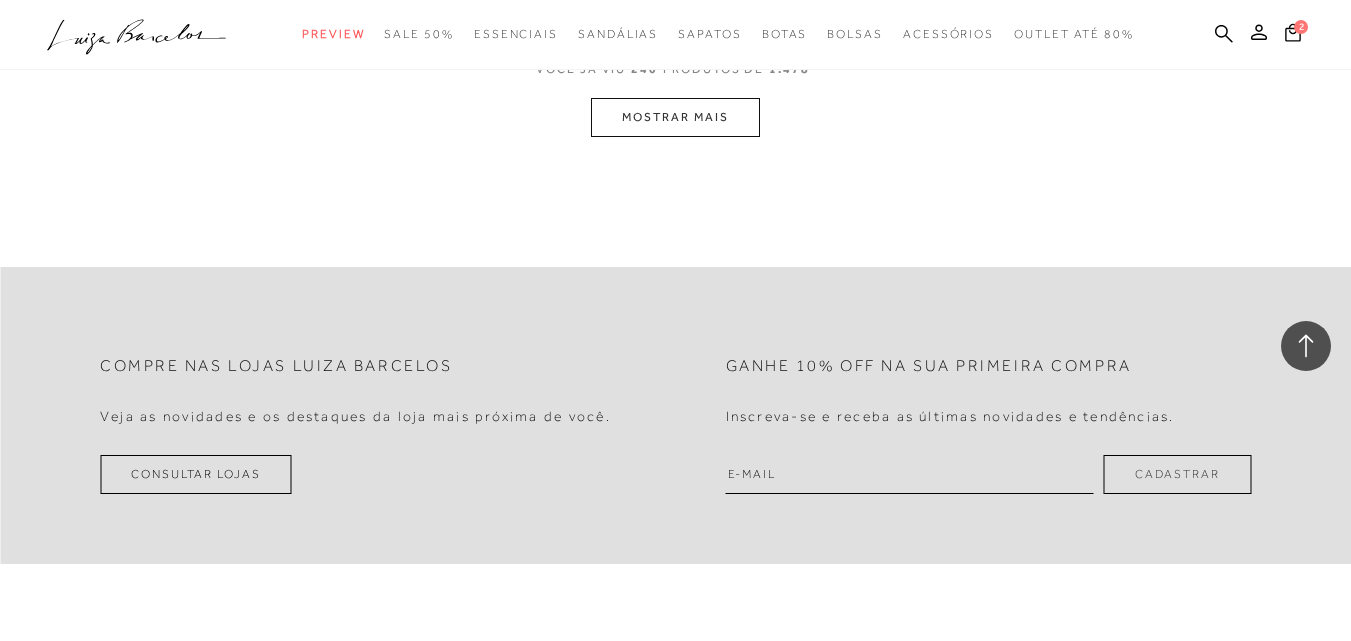 click on "MOSTRAR MAIS" at bounding box center (675, 117) 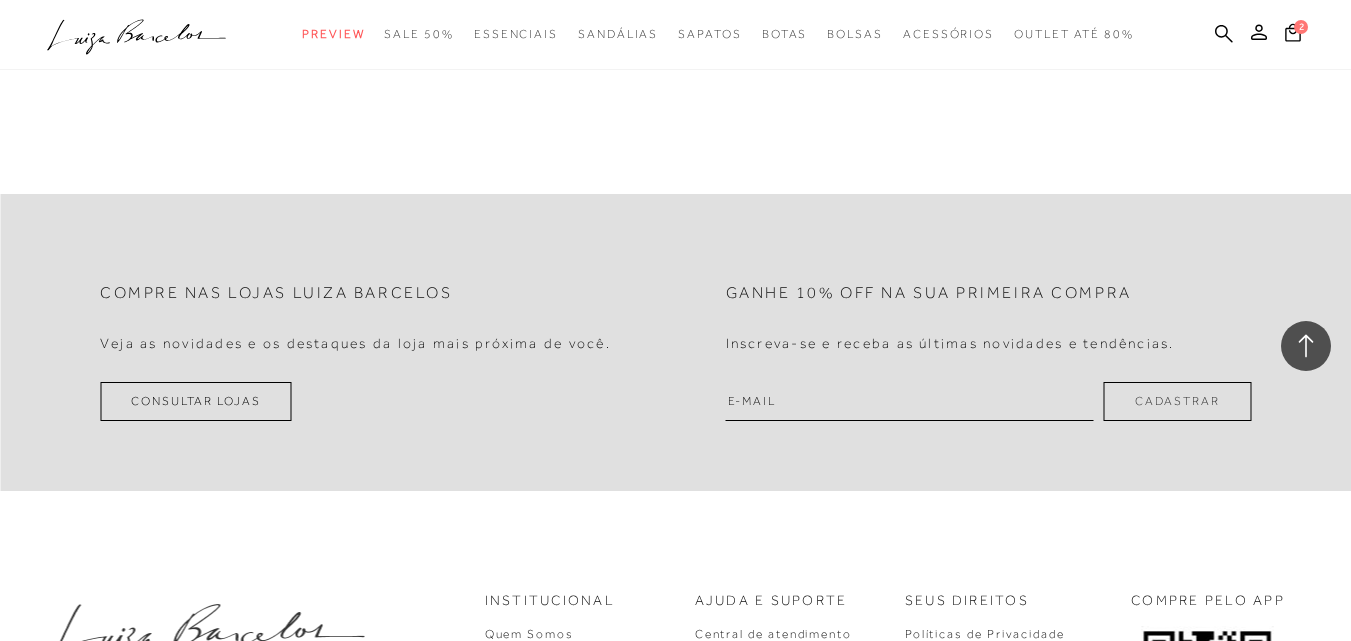 scroll, scrollTop: 41219, scrollLeft: 0, axis: vertical 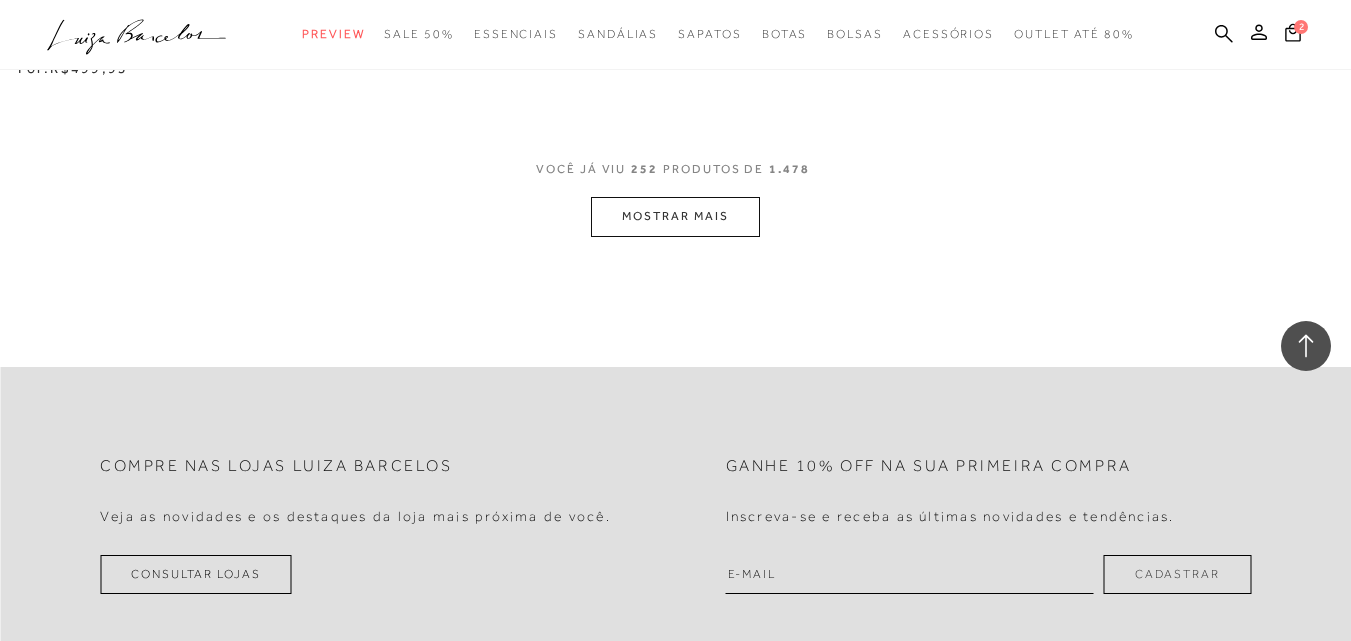 click on "MOSTRAR MAIS" at bounding box center [675, 216] 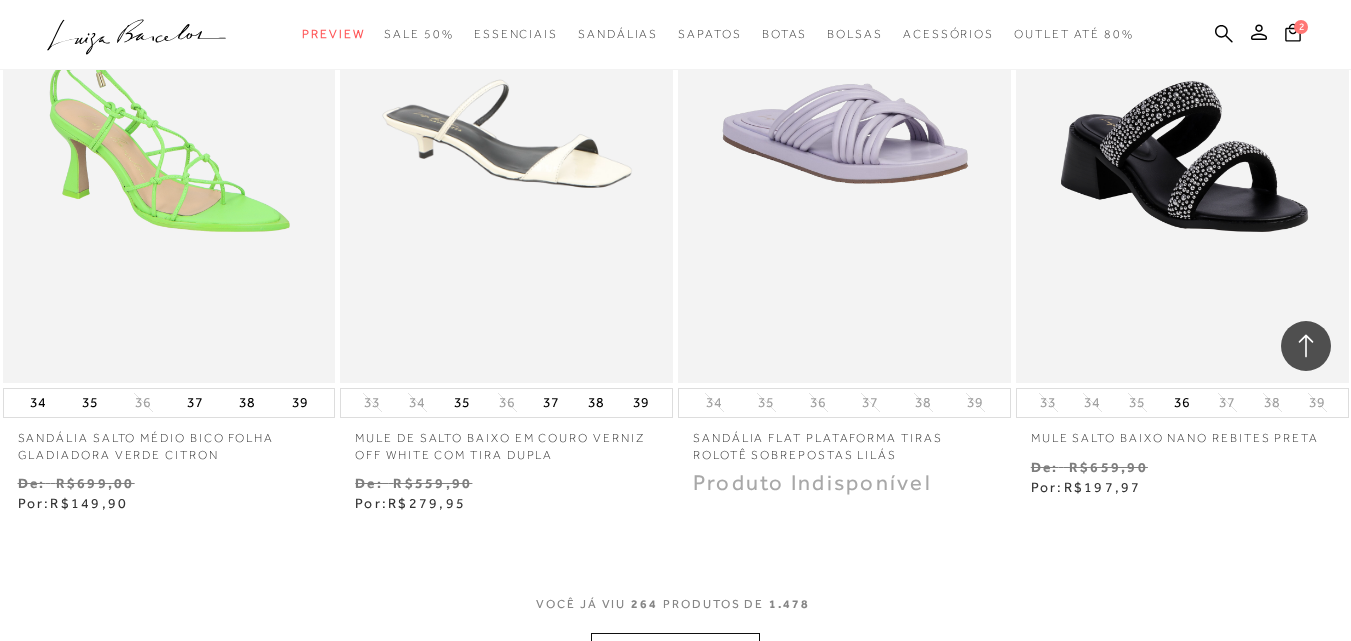 scroll, scrollTop: 43119, scrollLeft: 0, axis: vertical 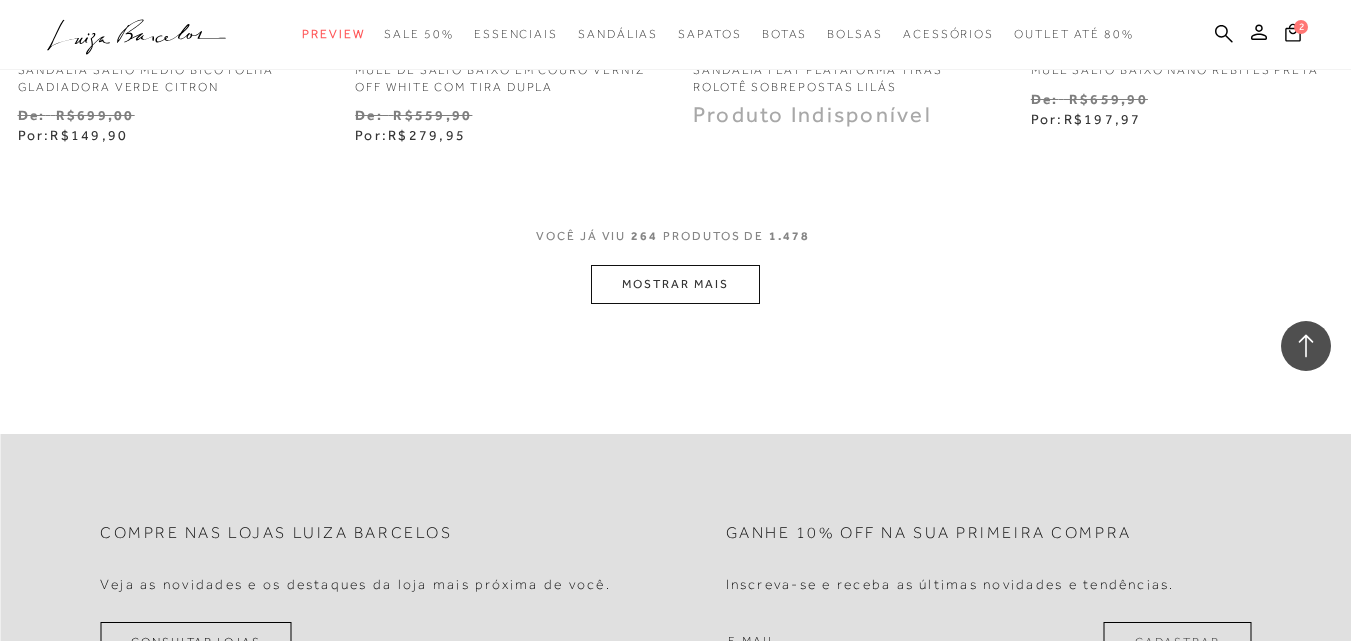 click on "MOSTRAR MAIS" at bounding box center (675, 284) 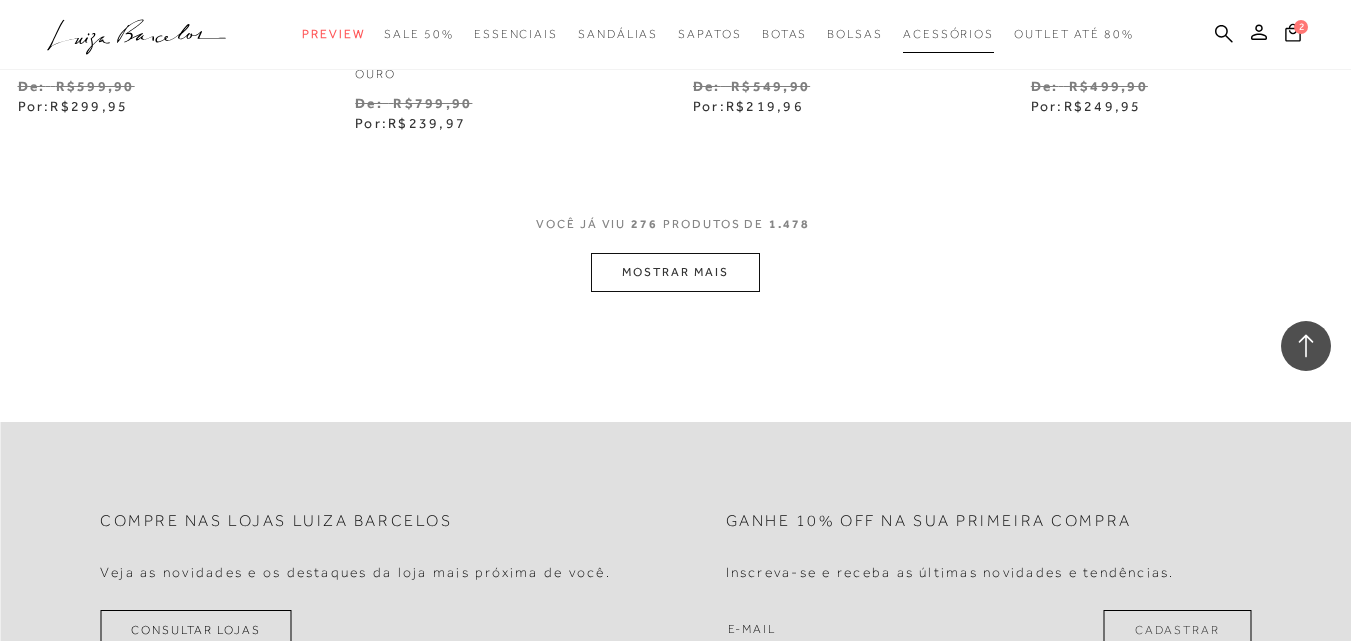 scroll, scrollTop: 45254, scrollLeft: 0, axis: vertical 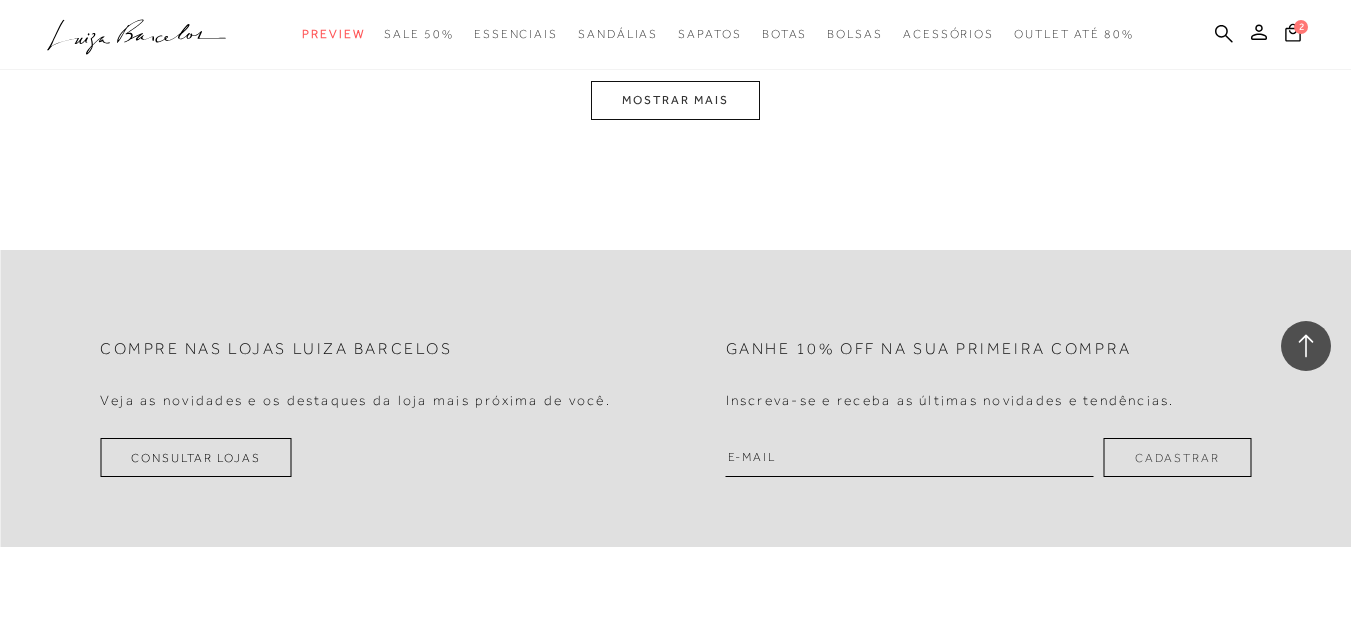 click on "MOSTRAR MAIS" at bounding box center [675, 100] 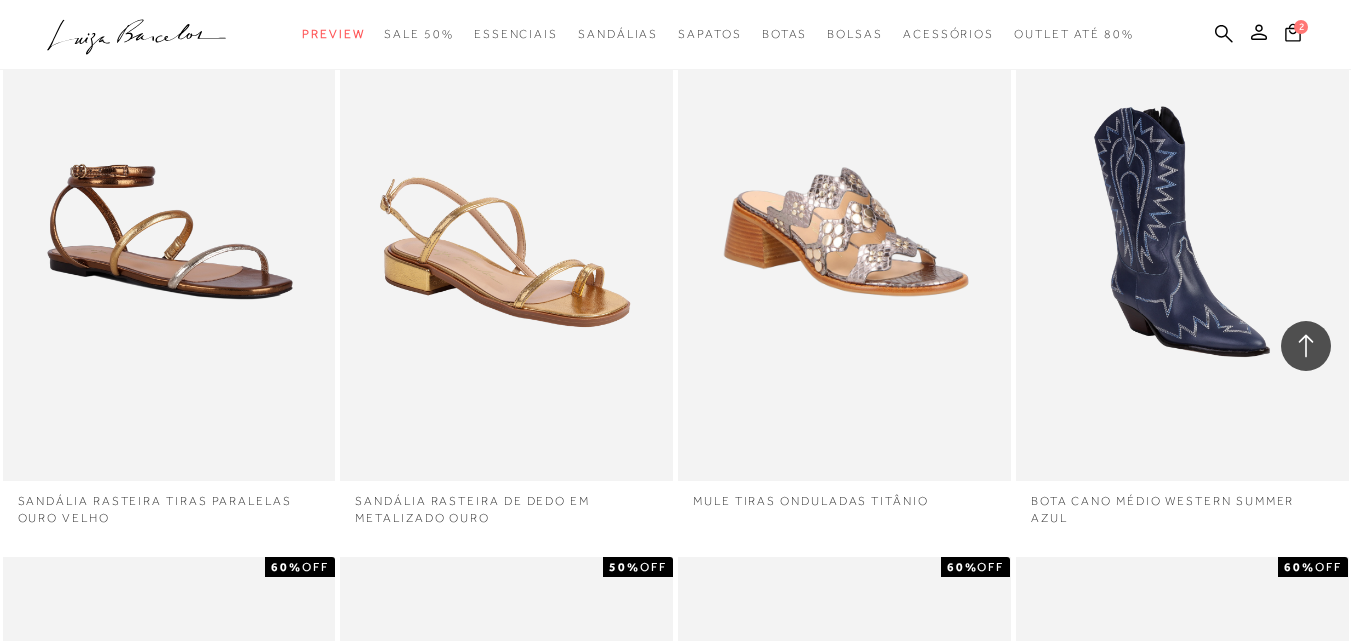scroll, scrollTop: 46995, scrollLeft: 0, axis: vertical 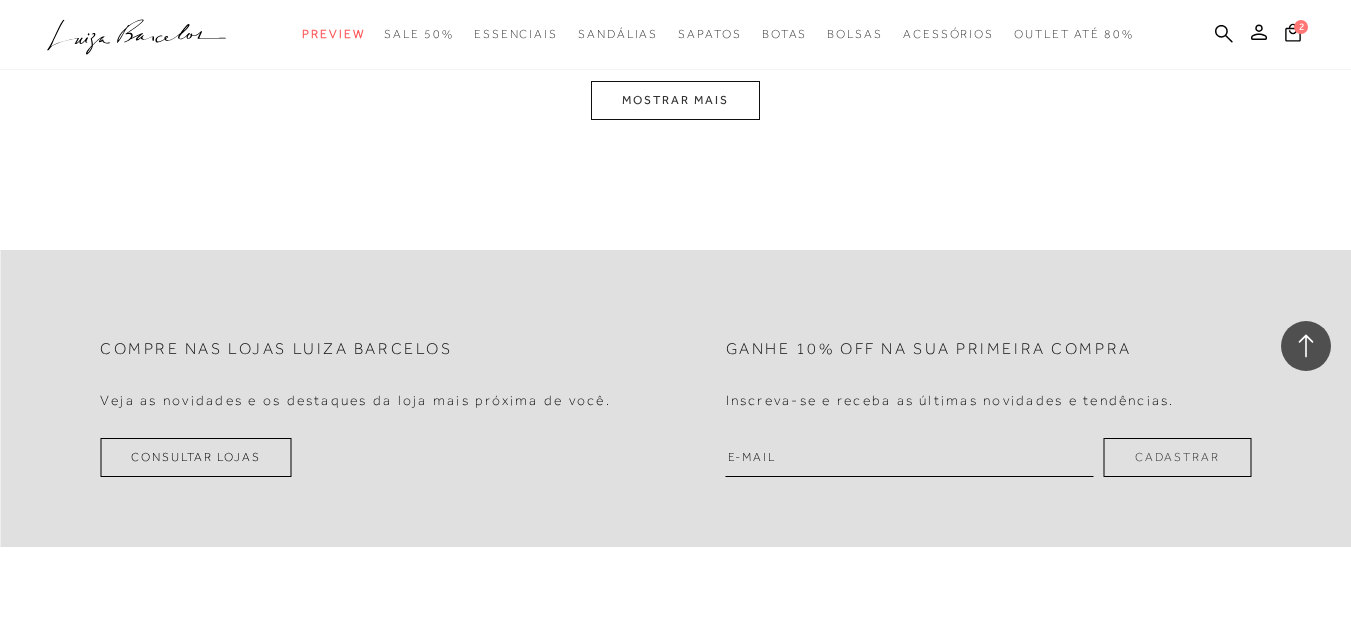 click on "MOSTRAR MAIS" at bounding box center (675, 100) 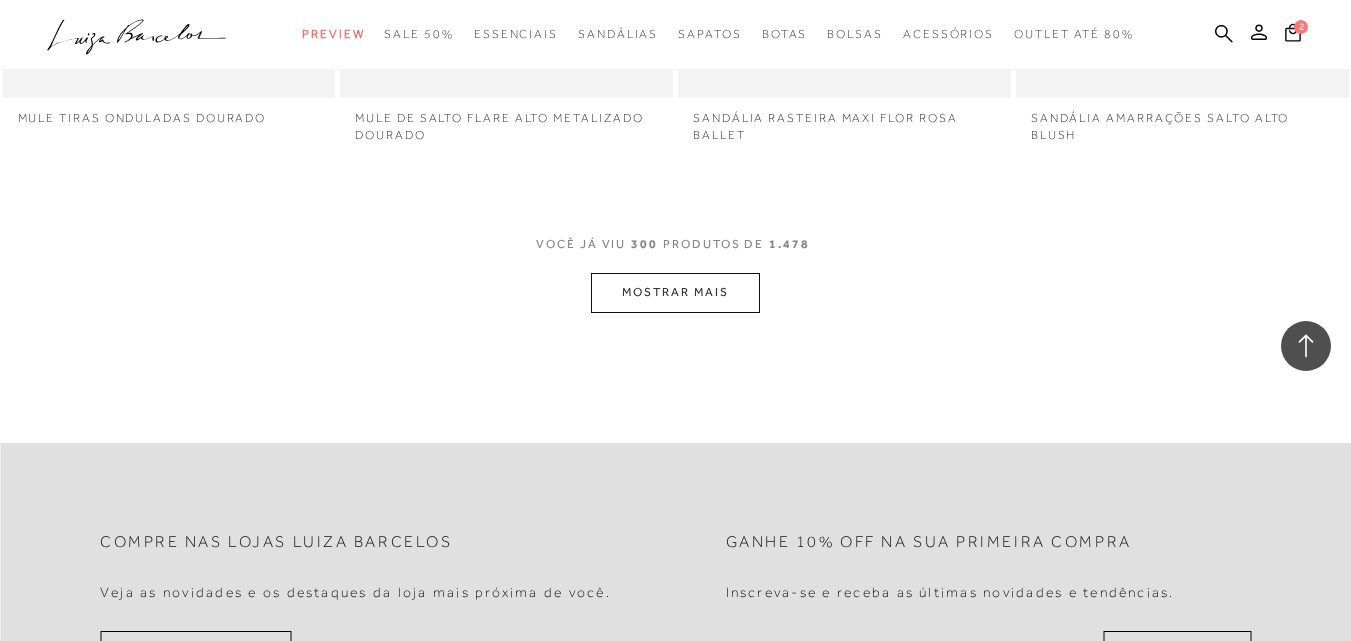 scroll, scrollTop: 48872, scrollLeft: 0, axis: vertical 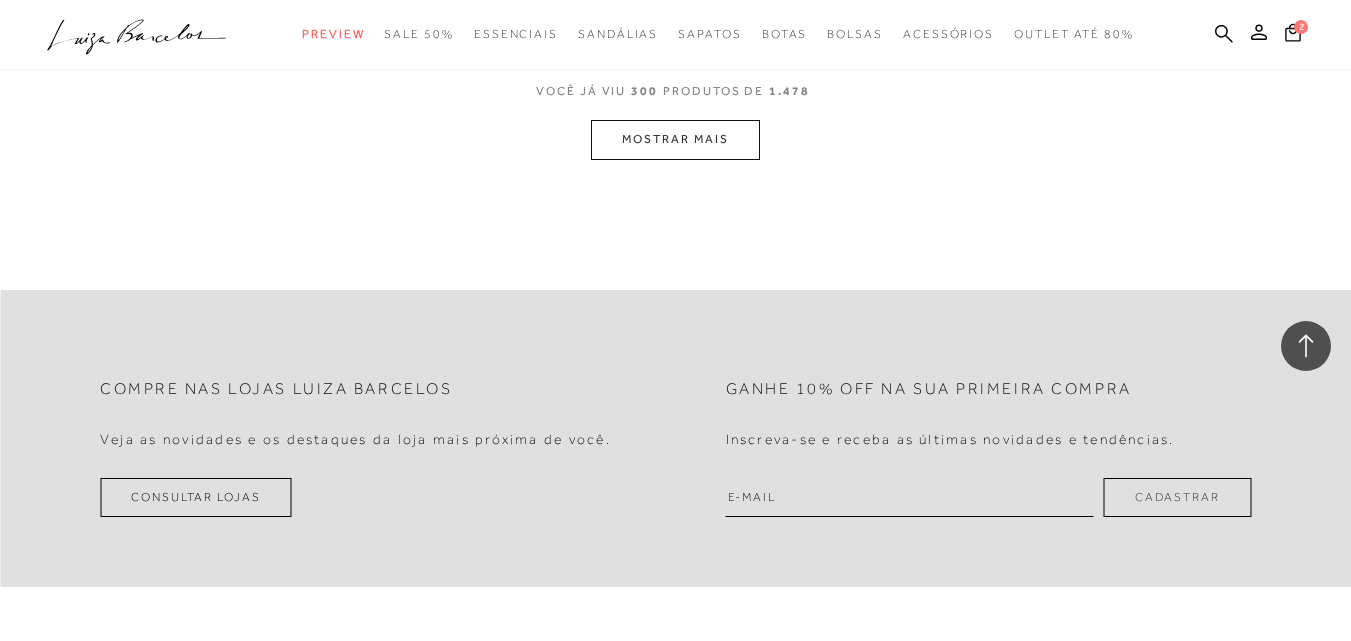click on "MOSTRAR MAIS" at bounding box center (675, 139) 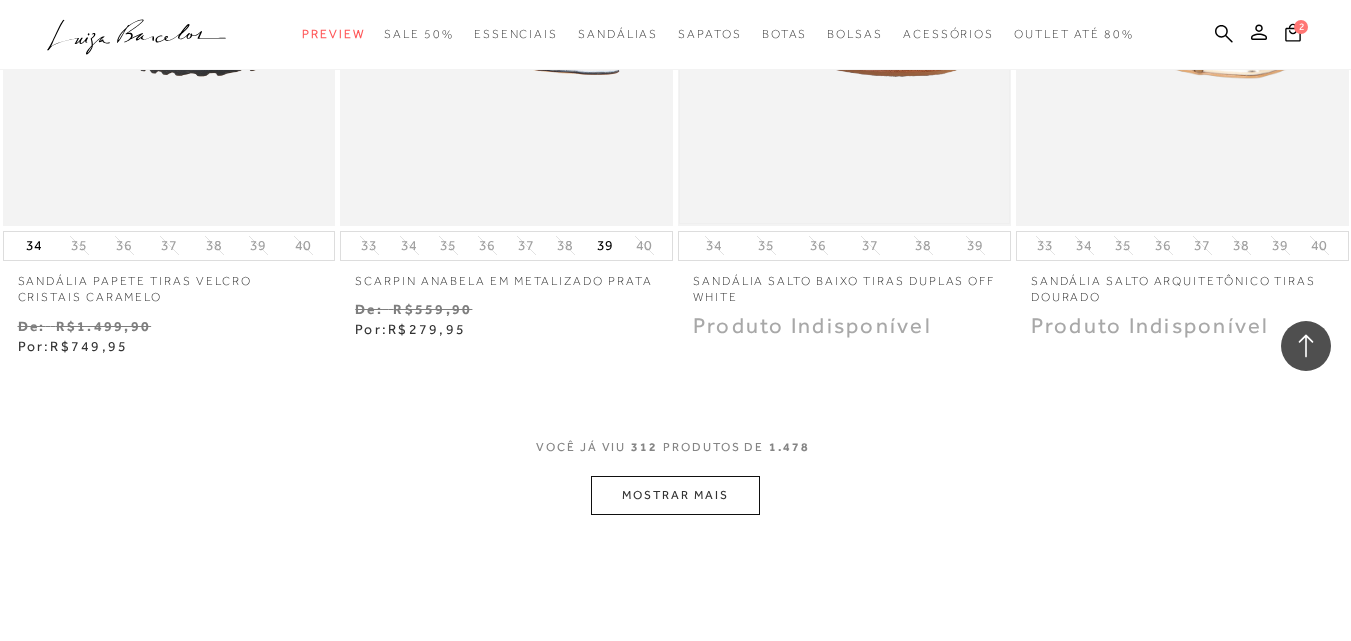 scroll, scrollTop: 50682, scrollLeft: 0, axis: vertical 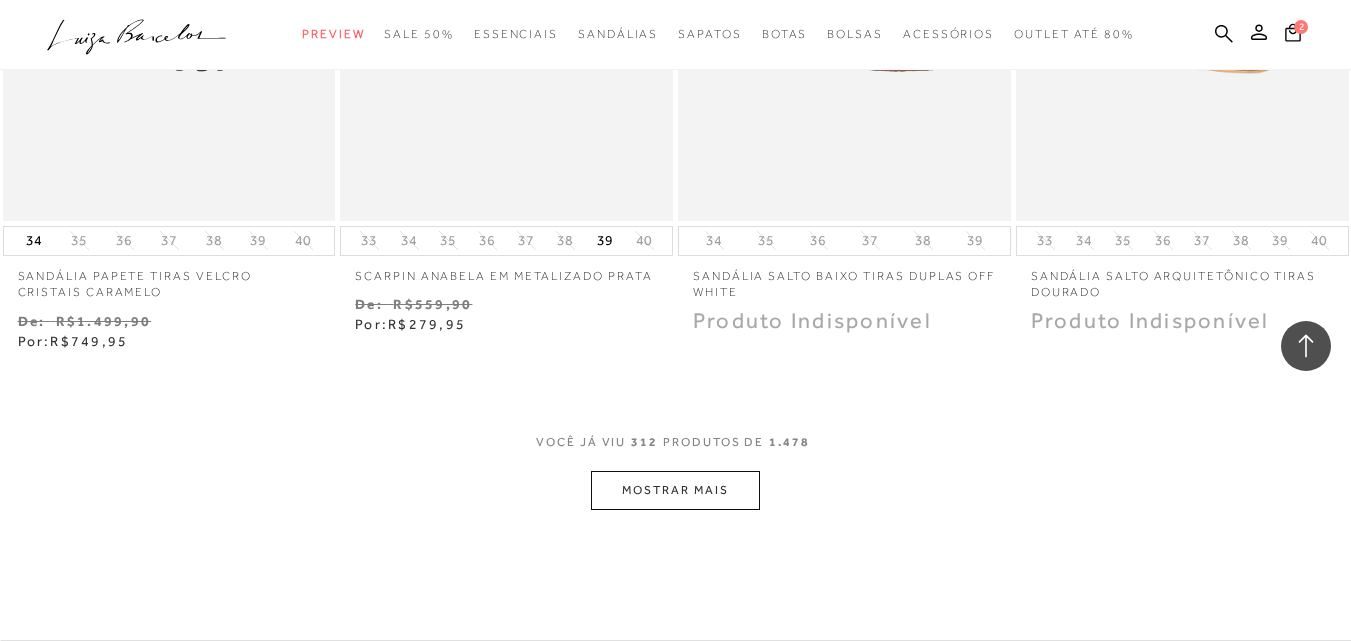 click on "MOSTRAR MAIS" at bounding box center [675, 490] 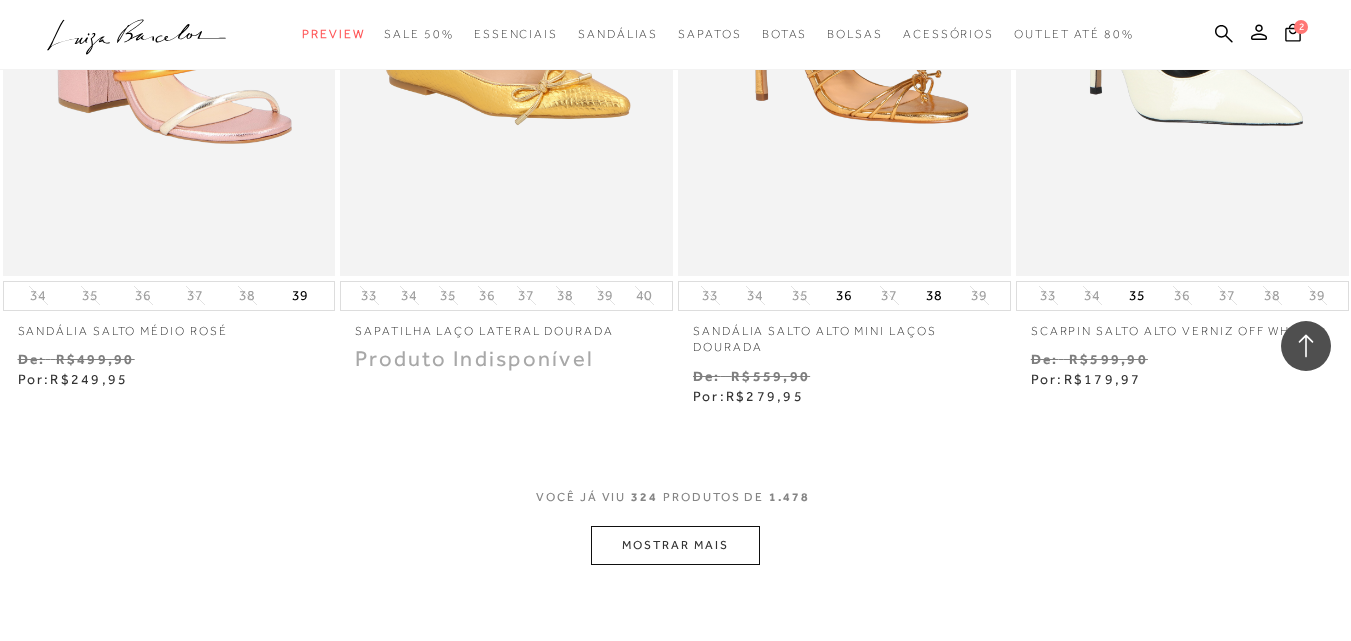scroll, scrollTop: 52882, scrollLeft: 0, axis: vertical 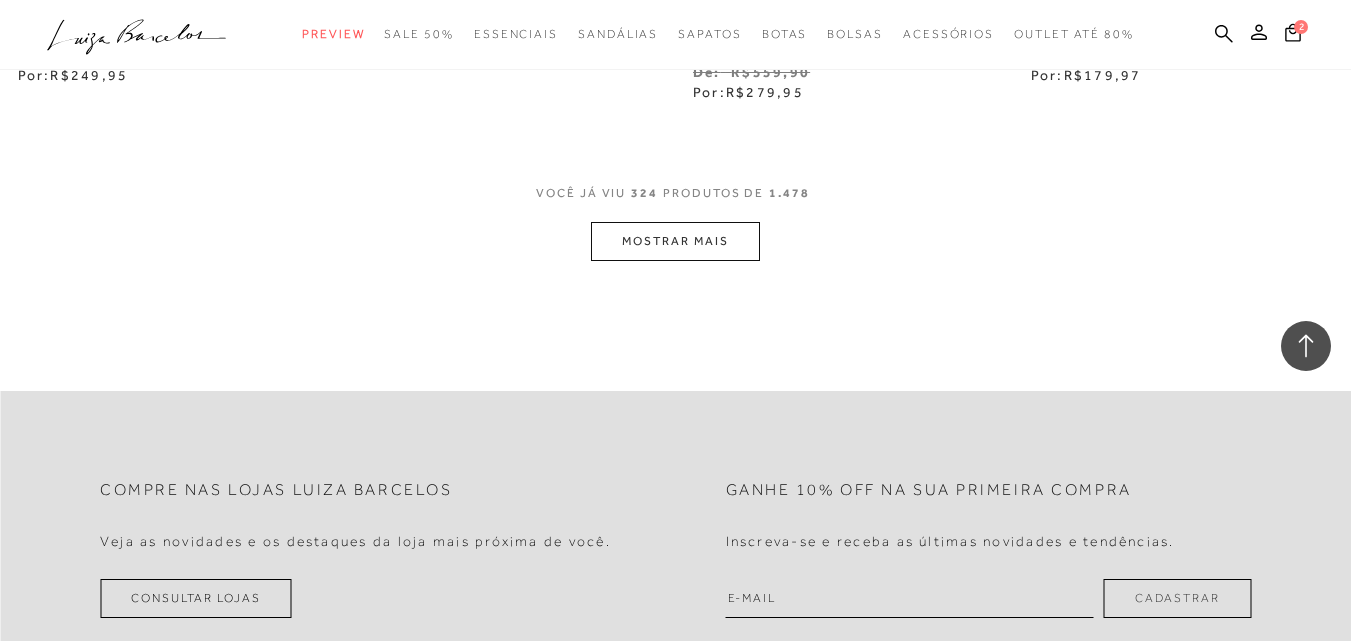 click on "MOSTRAR MAIS" at bounding box center (675, 241) 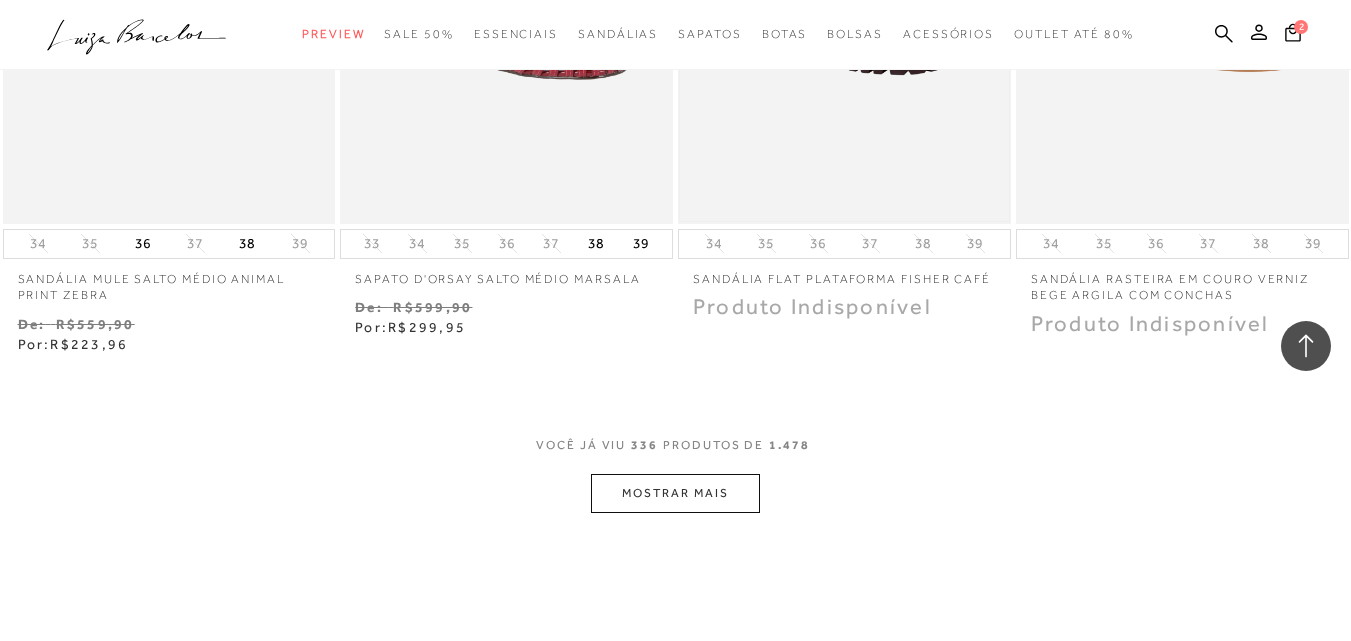 scroll, scrollTop: 54582, scrollLeft: 0, axis: vertical 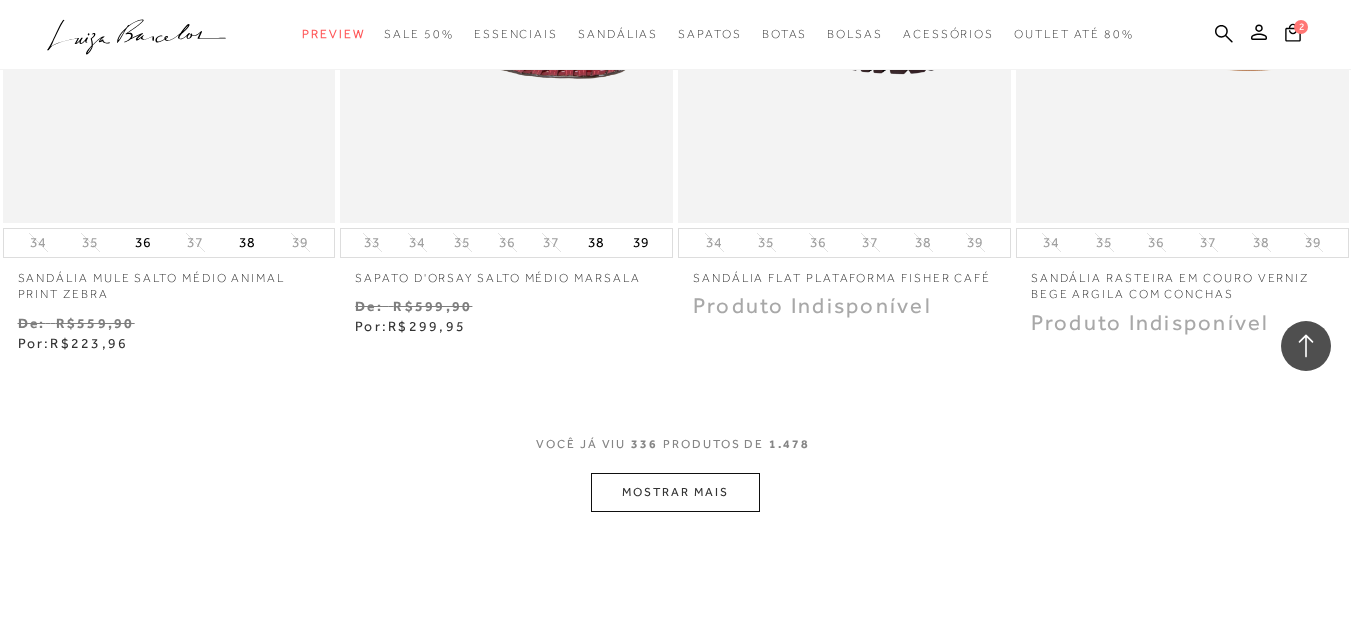click on "MOSTRAR MAIS" at bounding box center [675, 492] 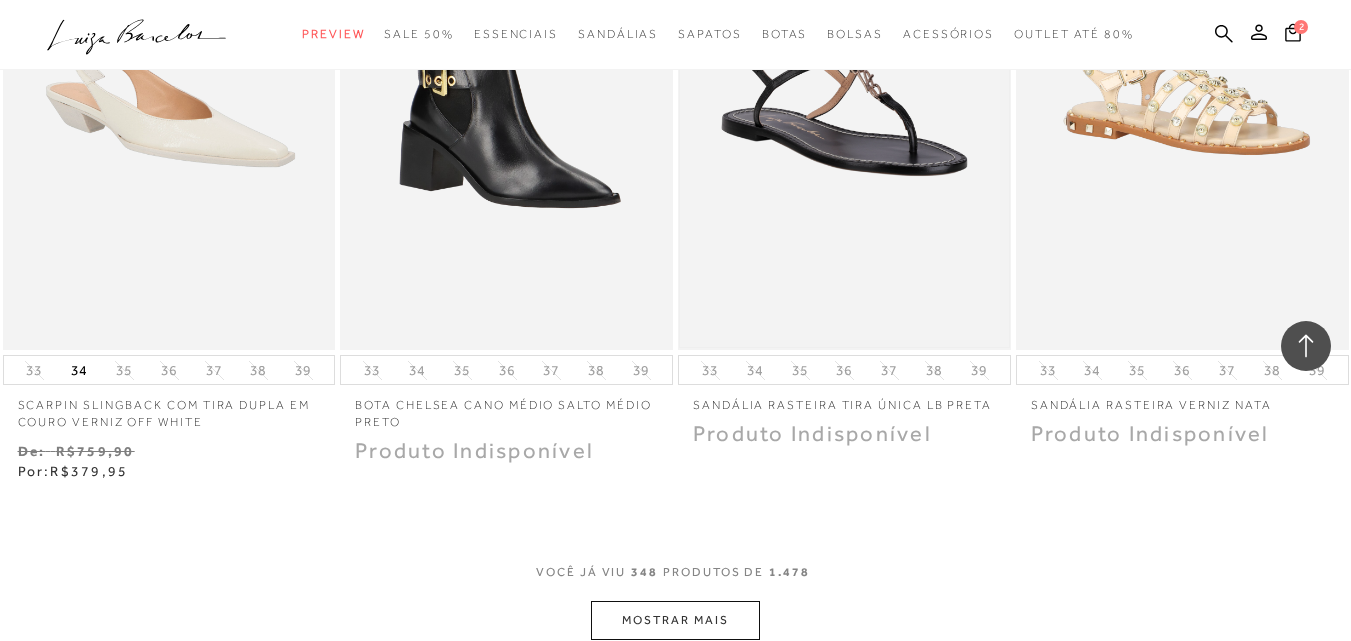 scroll, scrollTop: 56682, scrollLeft: 0, axis: vertical 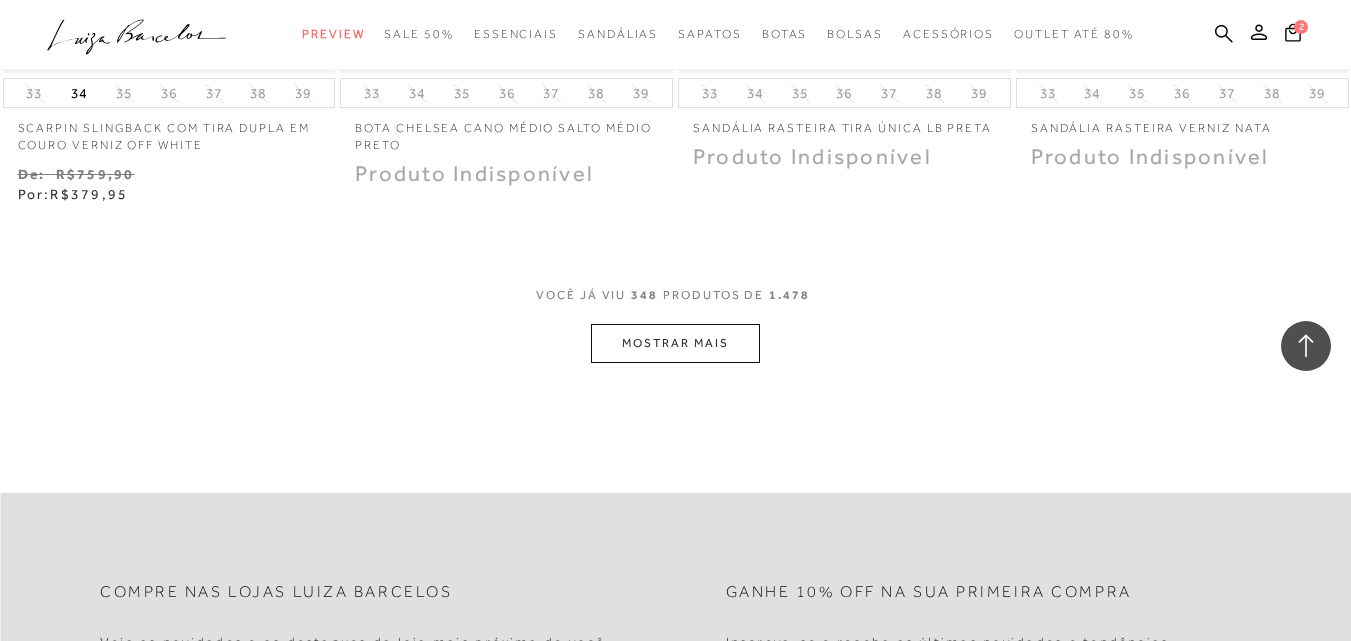 click on "MOSTRAR MAIS" at bounding box center [675, 343] 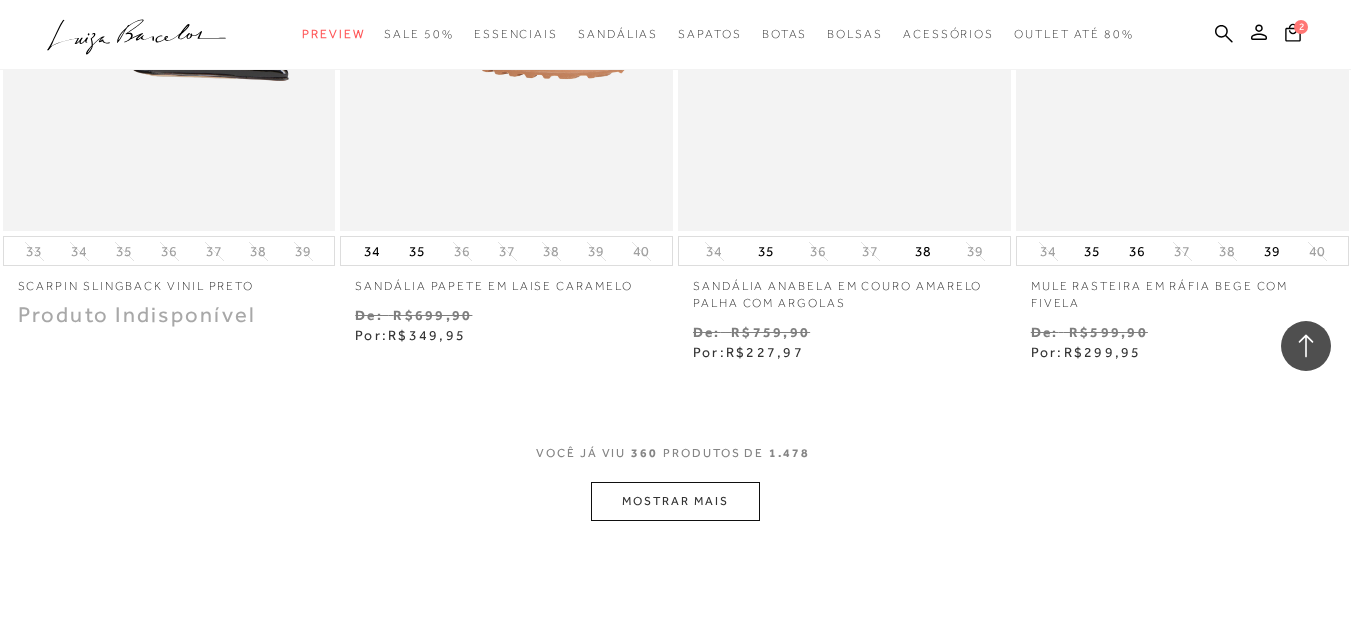 scroll, scrollTop: 58582, scrollLeft: 0, axis: vertical 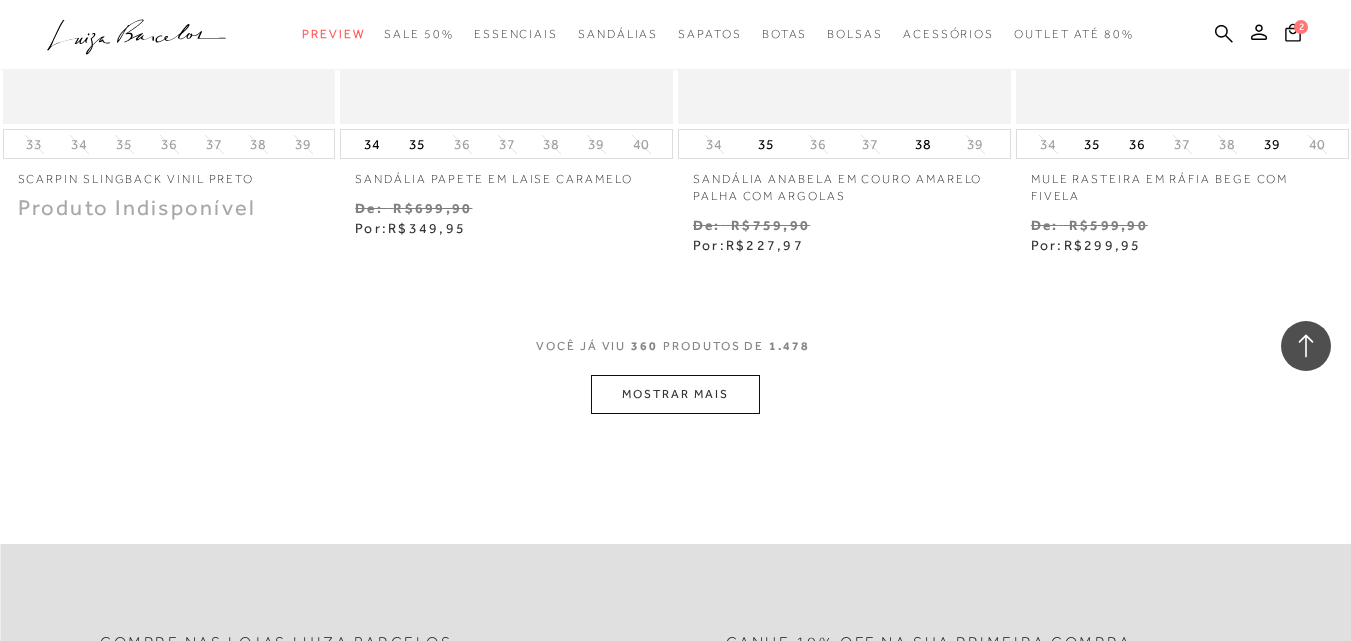 click on "MOSTRAR MAIS" at bounding box center (675, 394) 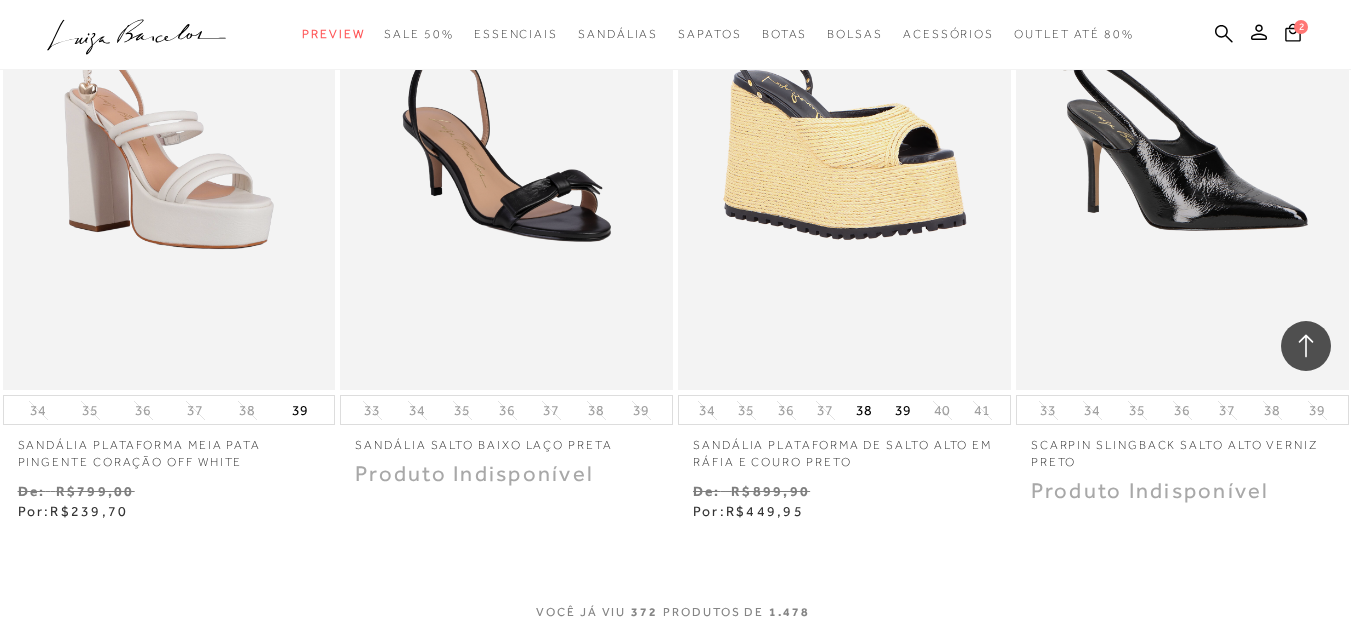 scroll, scrollTop: 60582, scrollLeft: 0, axis: vertical 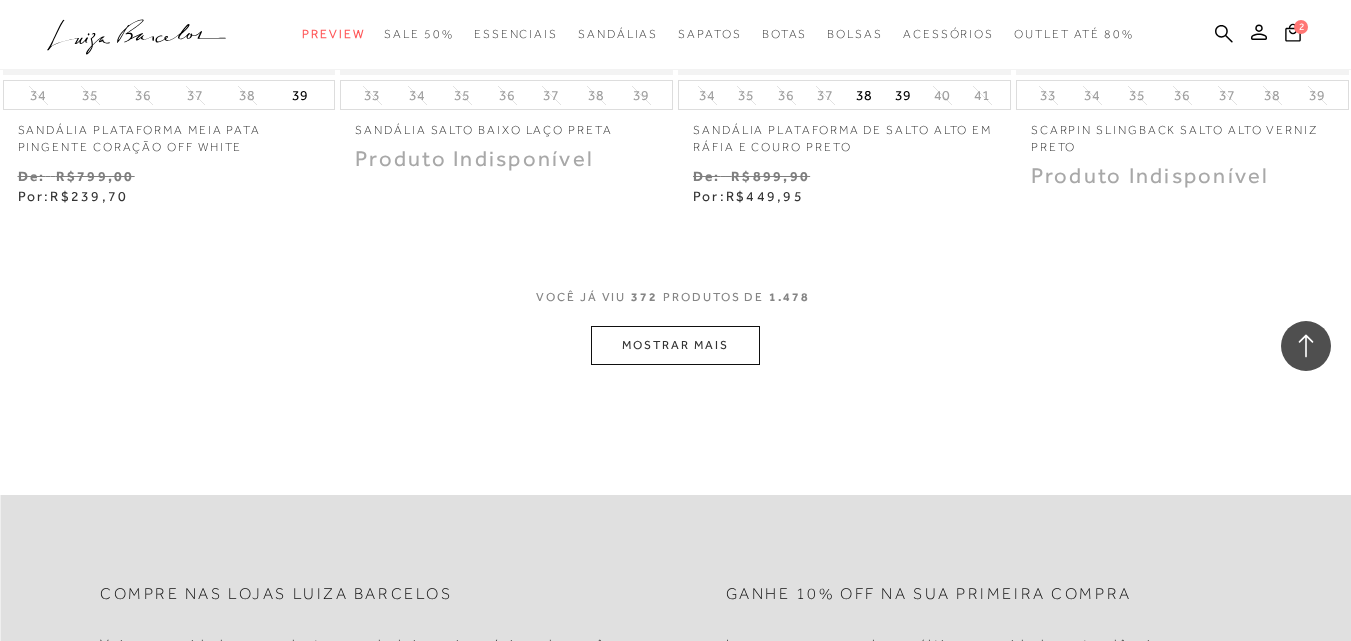 click on "MOSTRAR MAIS" at bounding box center (675, 345) 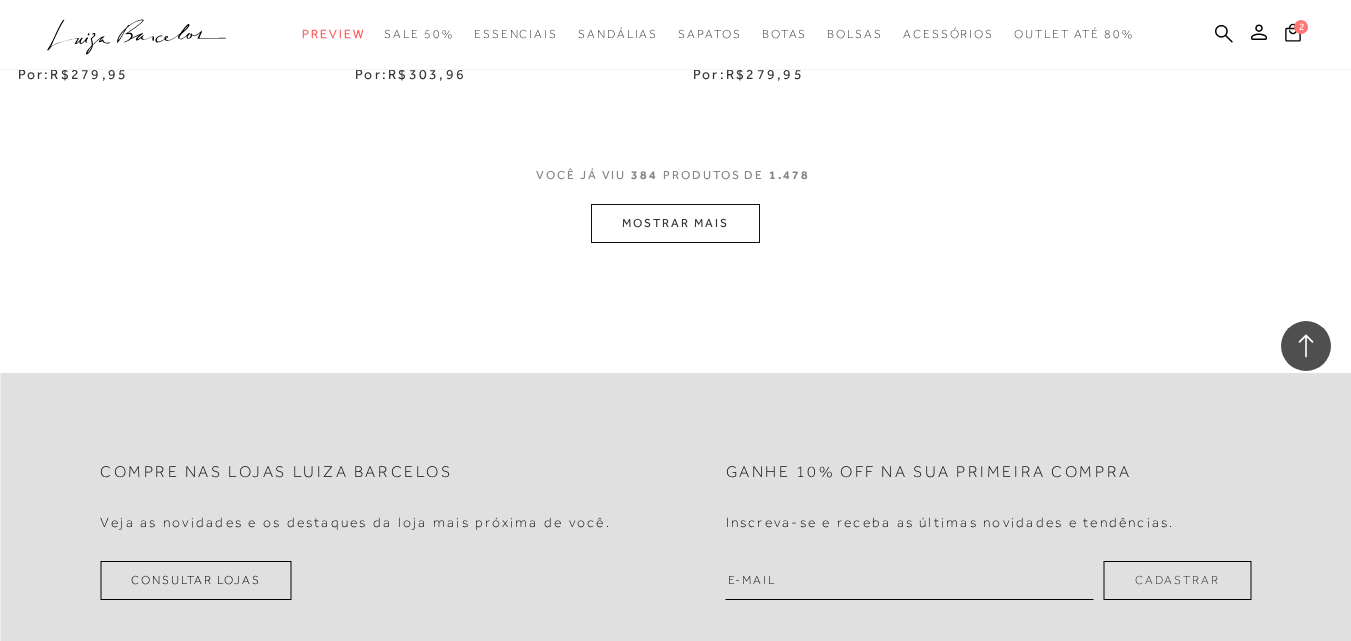 scroll, scrollTop: 62658, scrollLeft: 0, axis: vertical 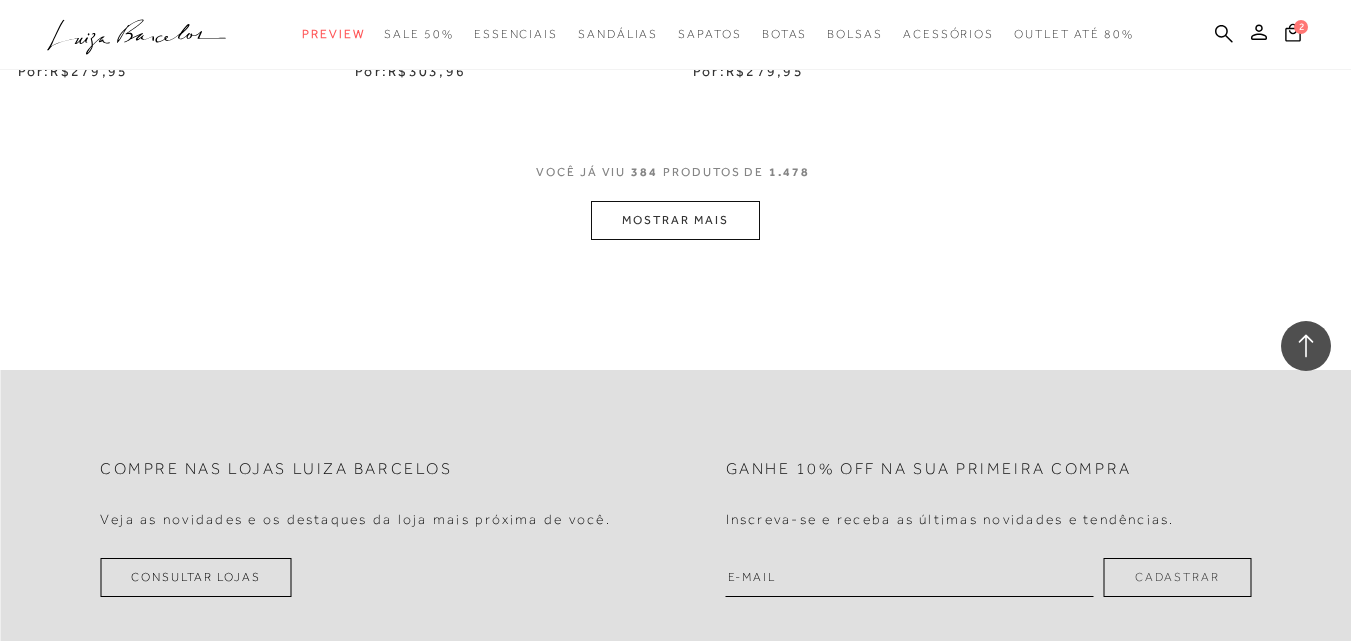 click on "MOSTRAR MAIS" at bounding box center [675, 220] 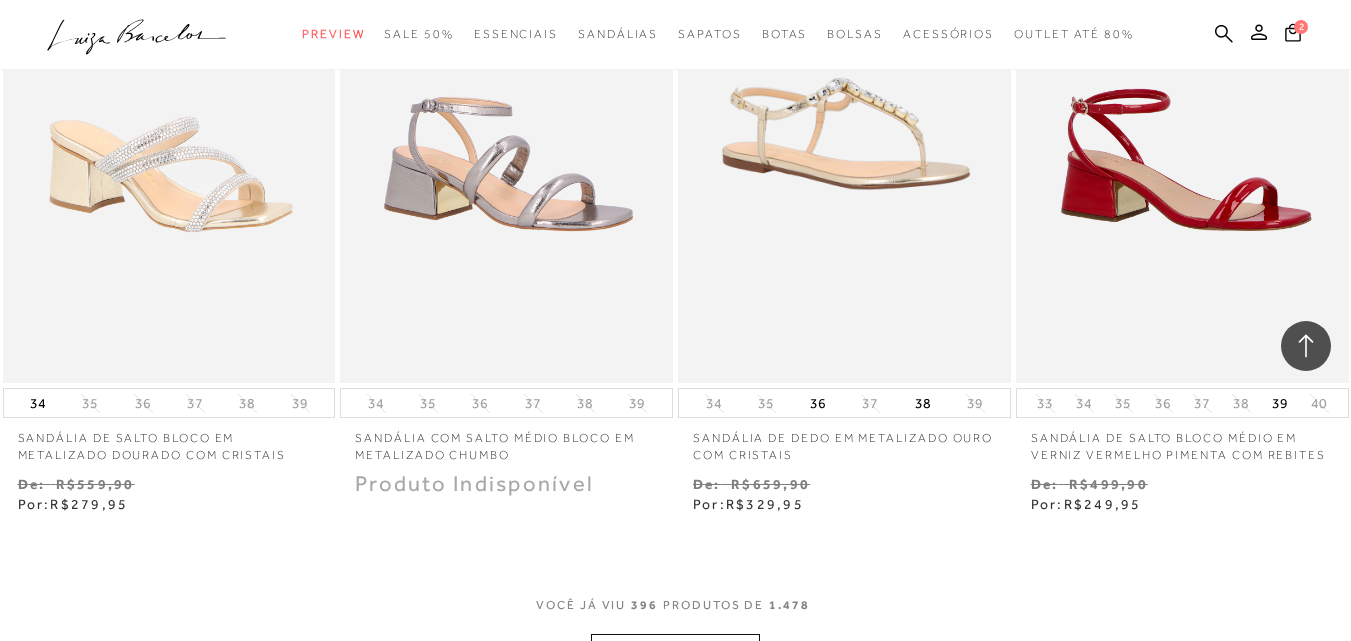 scroll, scrollTop: 64558, scrollLeft: 0, axis: vertical 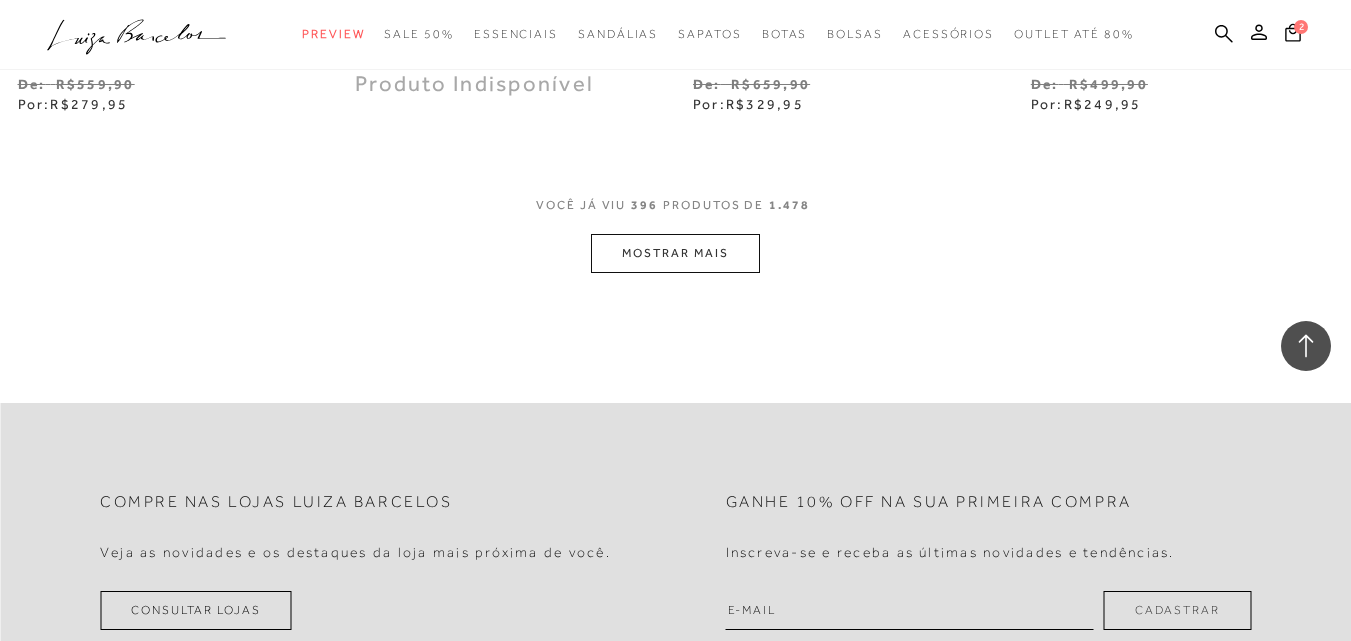 click on "MOSTRAR MAIS" at bounding box center (675, 253) 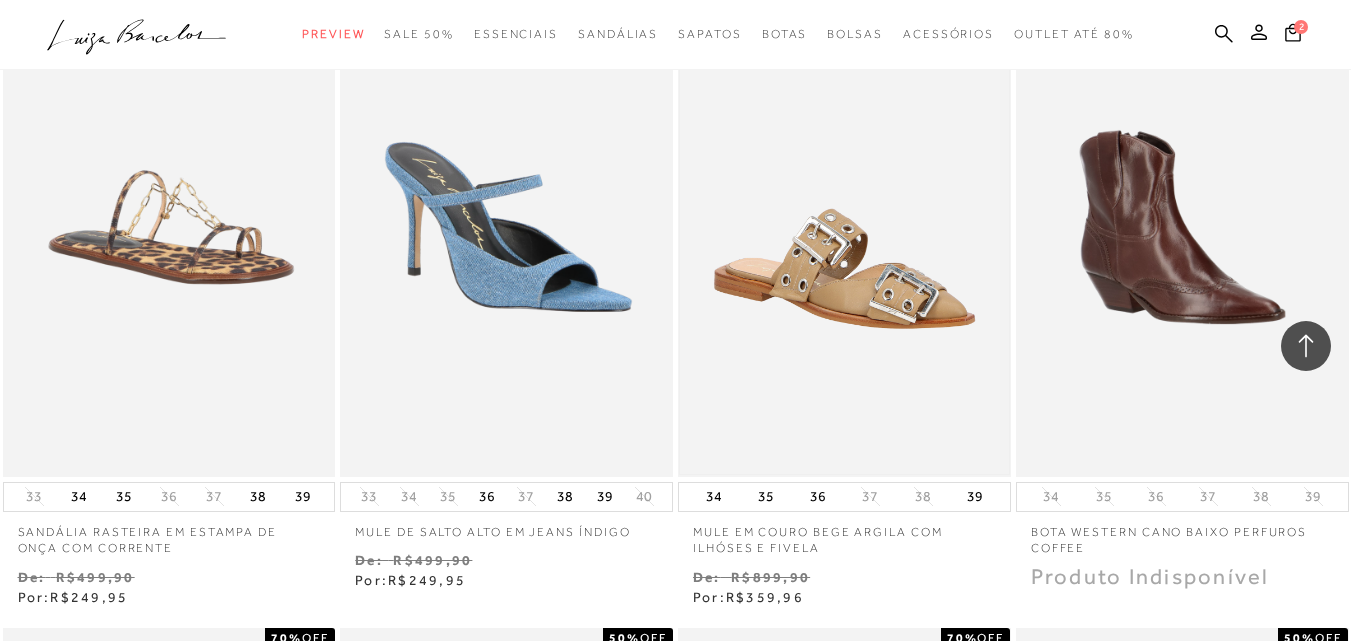 scroll, scrollTop: 64858, scrollLeft: 0, axis: vertical 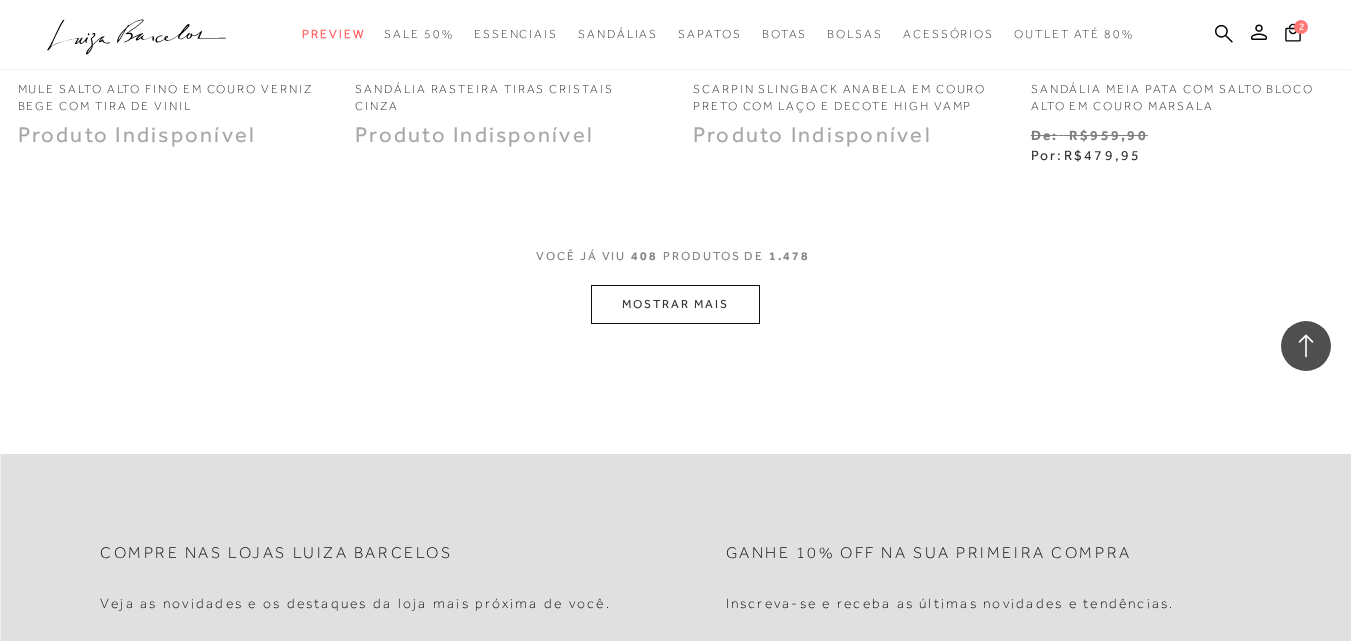click on "MOSTRAR MAIS" at bounding box center (675, 304) 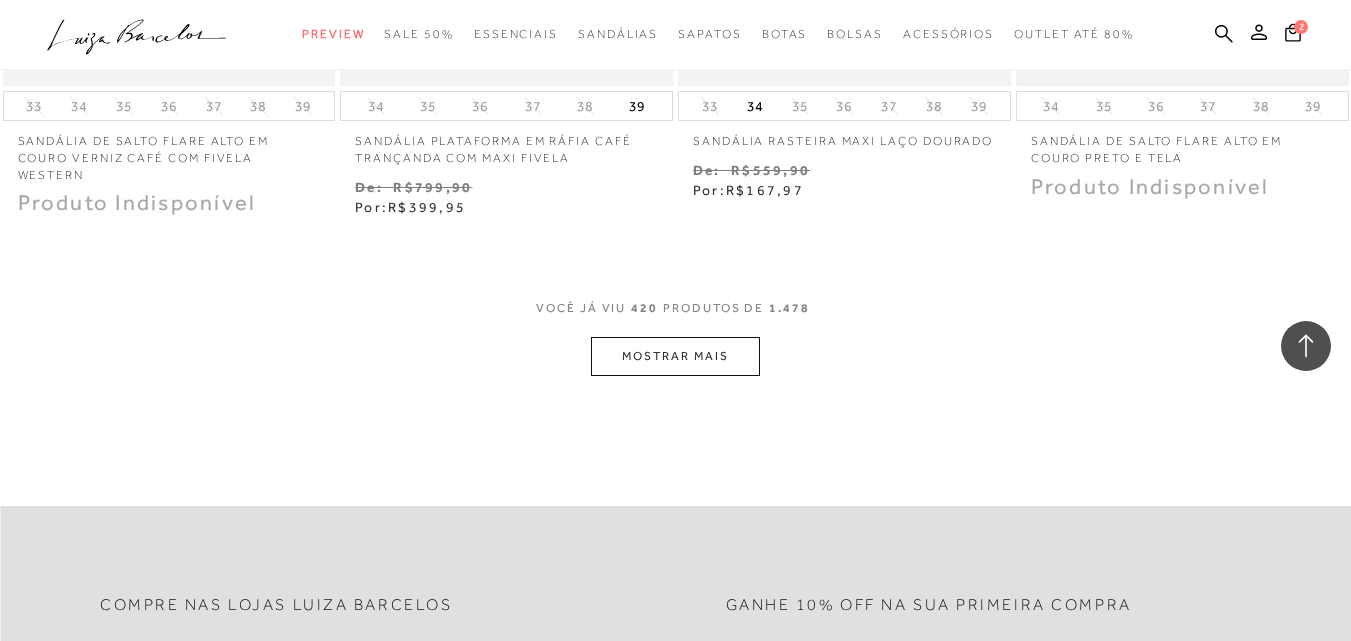 scroll, scrollTop: 68358, scrollLeft: 0, axis: vertical 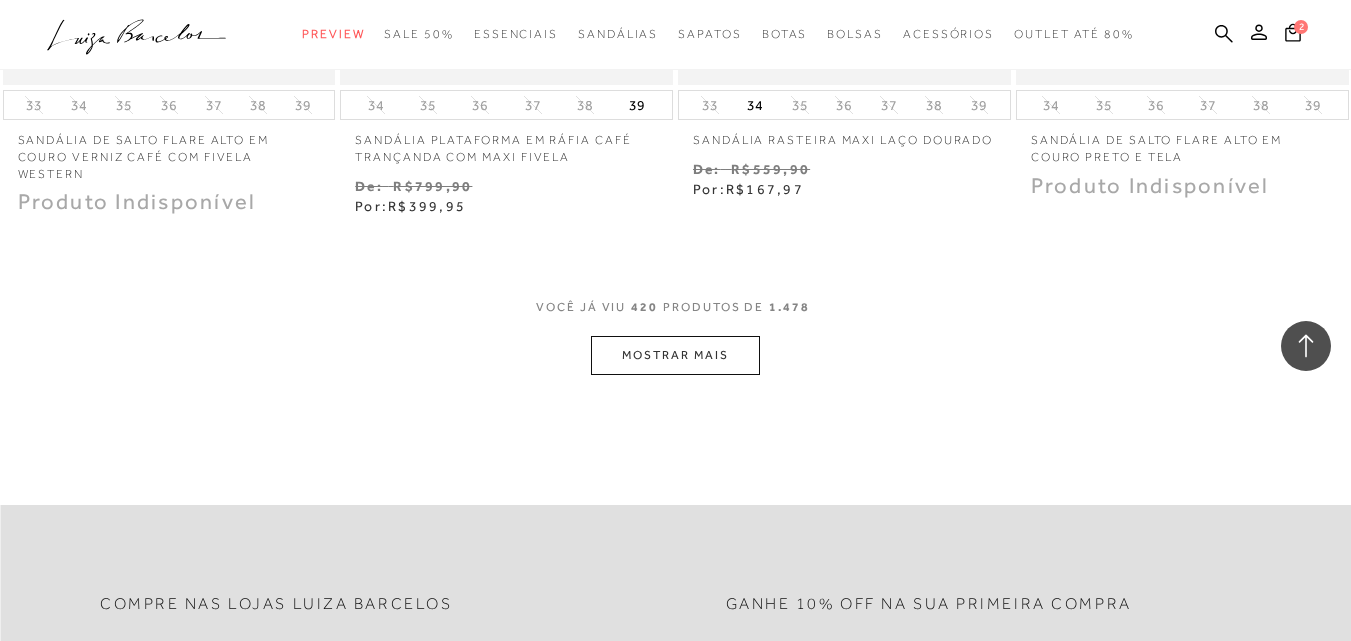 click on "MOSTRAR MAIS" at bounding box center [675, 355] 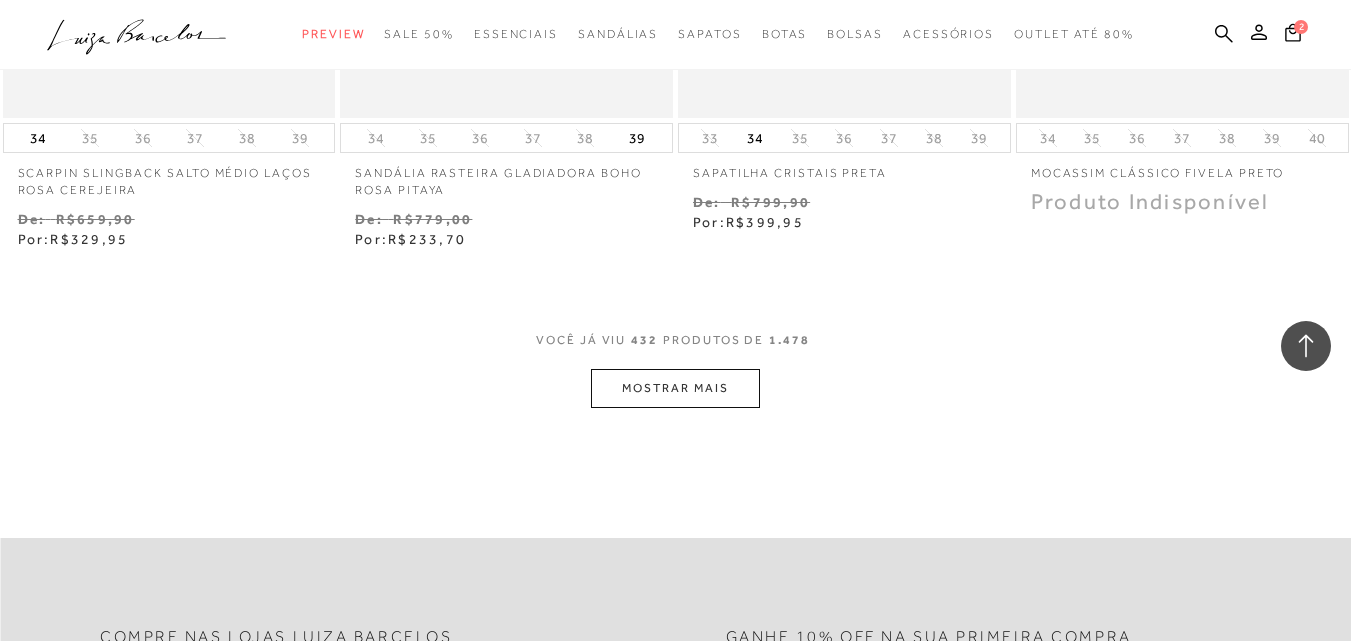 scroll, scrollTop: 70358, scrollLeft: 0, axis: vertical 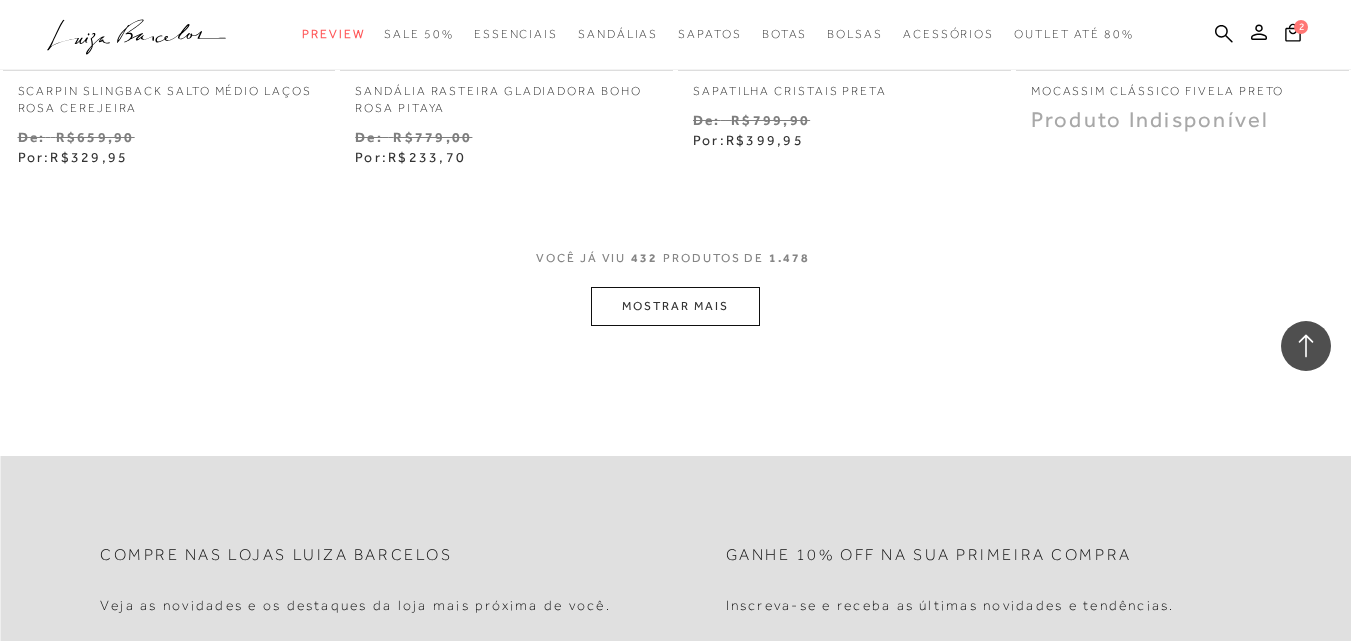 click on "MOSTRAR MAIS" at bounding box center [675, 306] 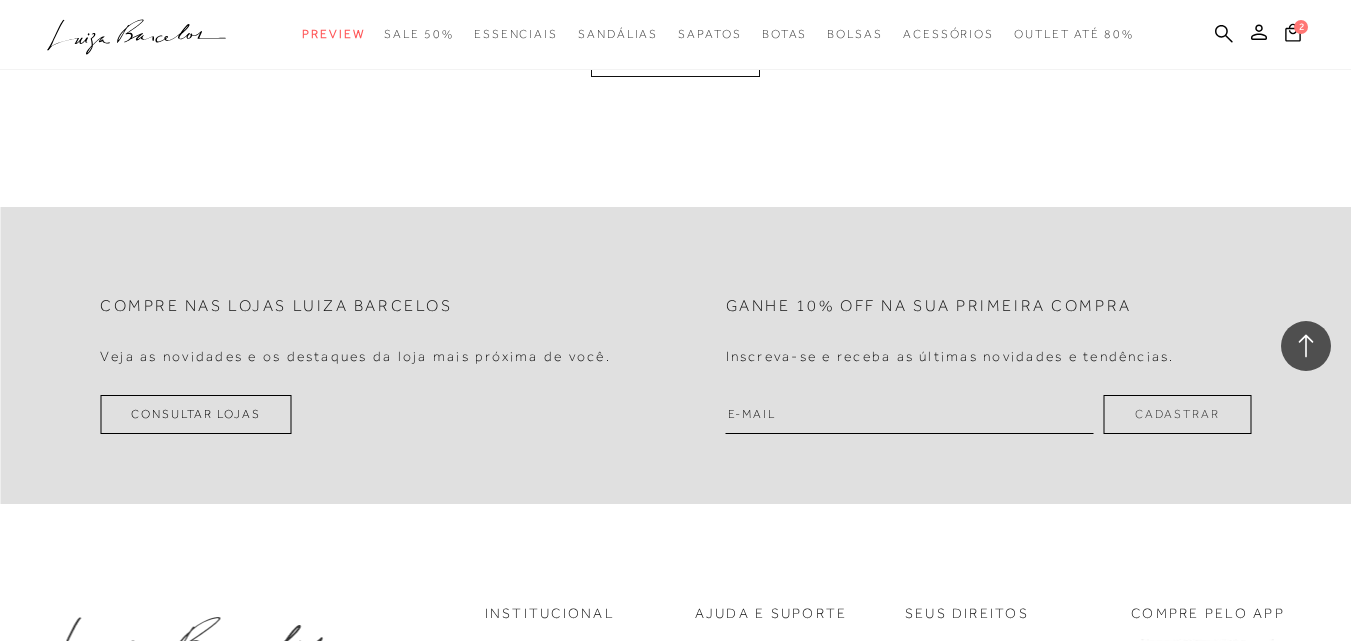 scroll, scrollTop: 72358, scrollLeft: 0, axis: vertical 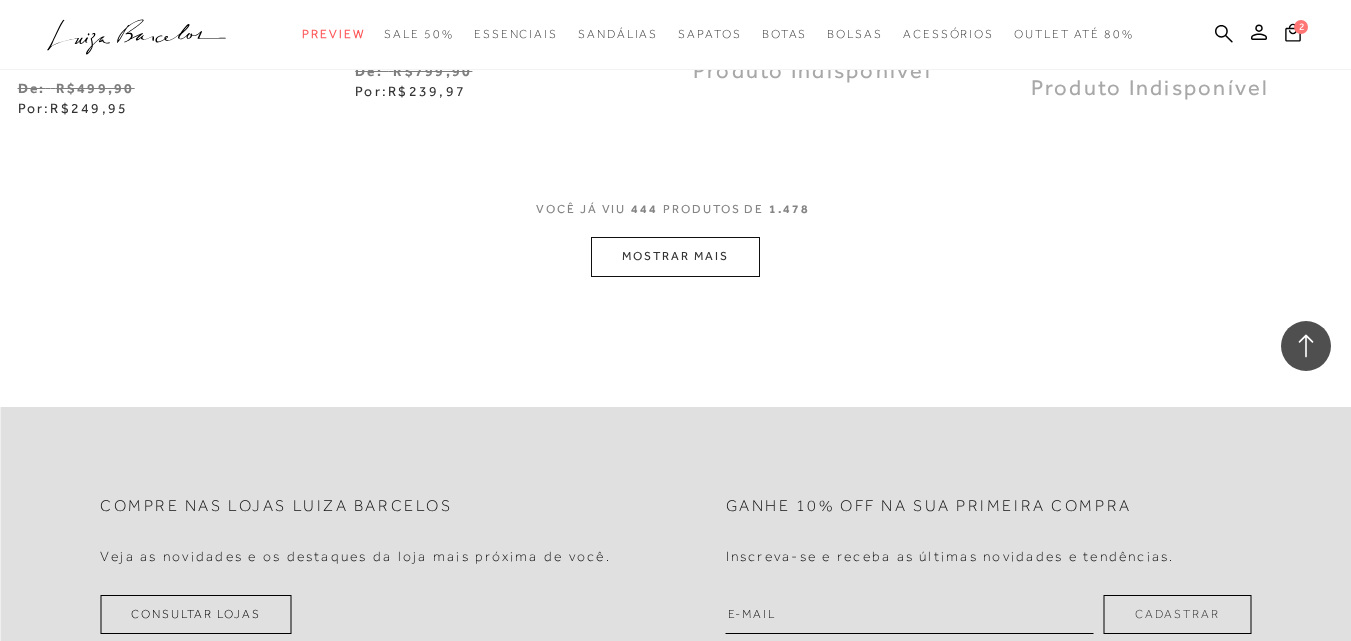 click on "MOSTRAR MAIS" at bounding box center (675, 256) 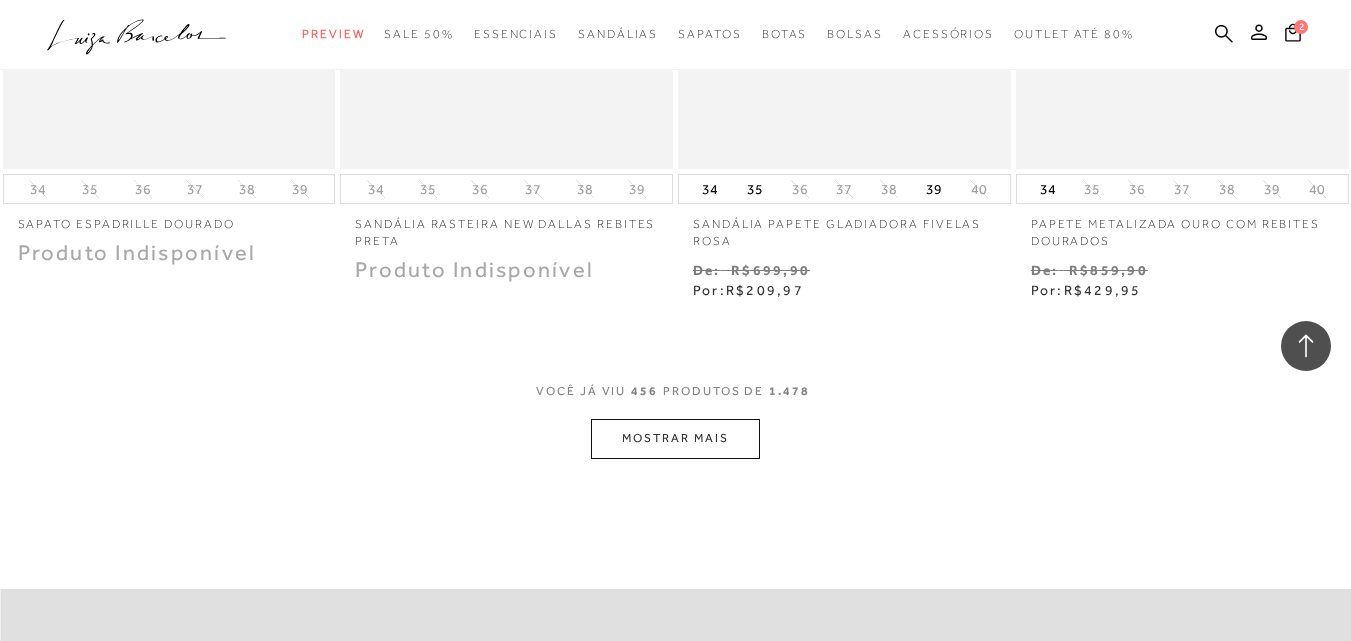 scroll, scrollTop: 74158, scrollLeft: 0, axis: vertical 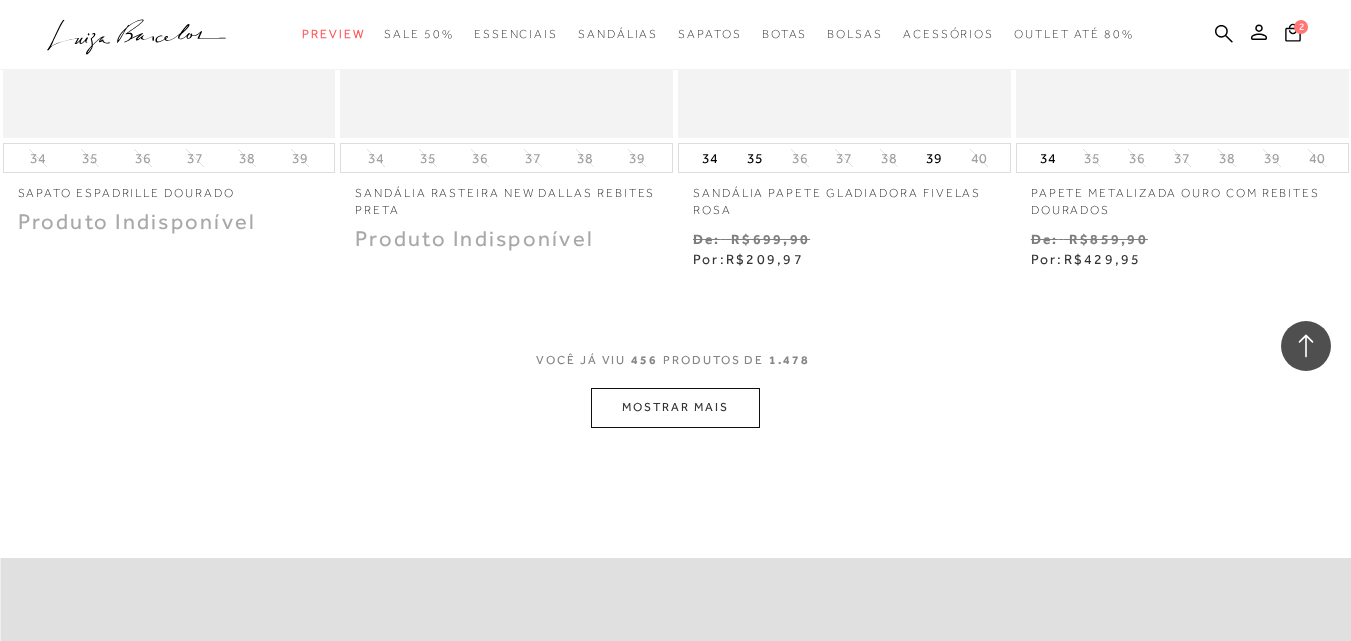 click on "MOSTRAR MAIS" at bounding box center (675, 407) 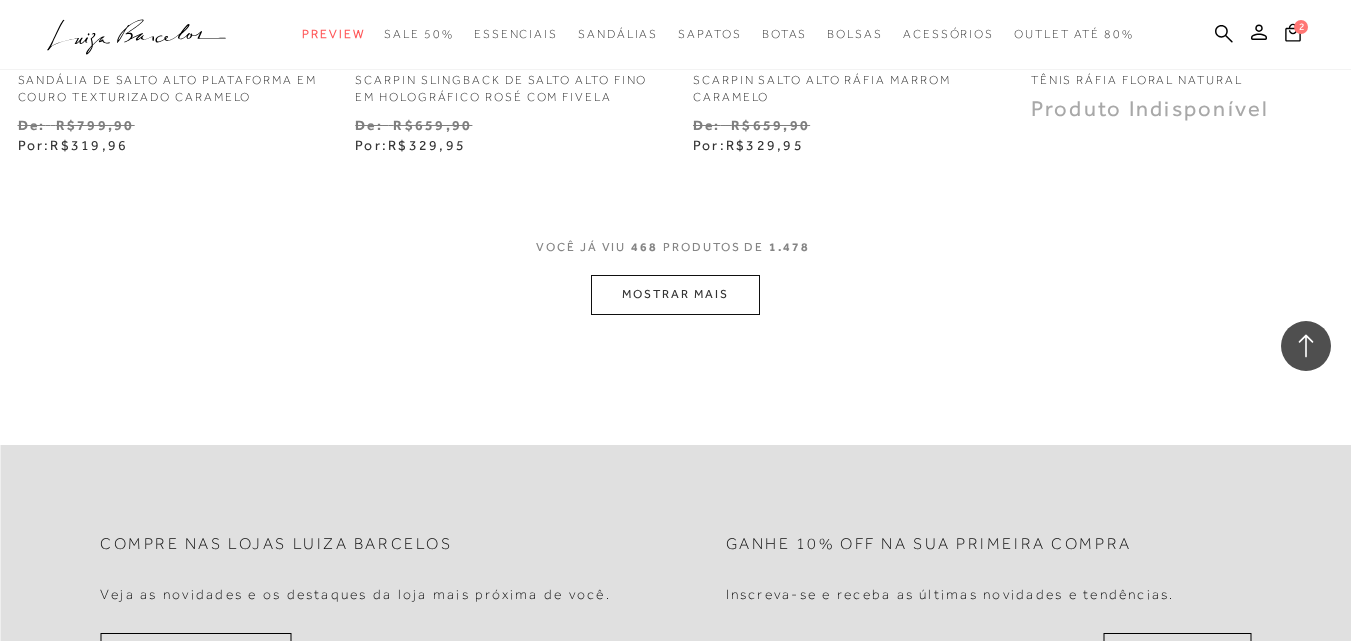 scroll, scrollTop: 76258, scrollLeft: 0, axis: vertical 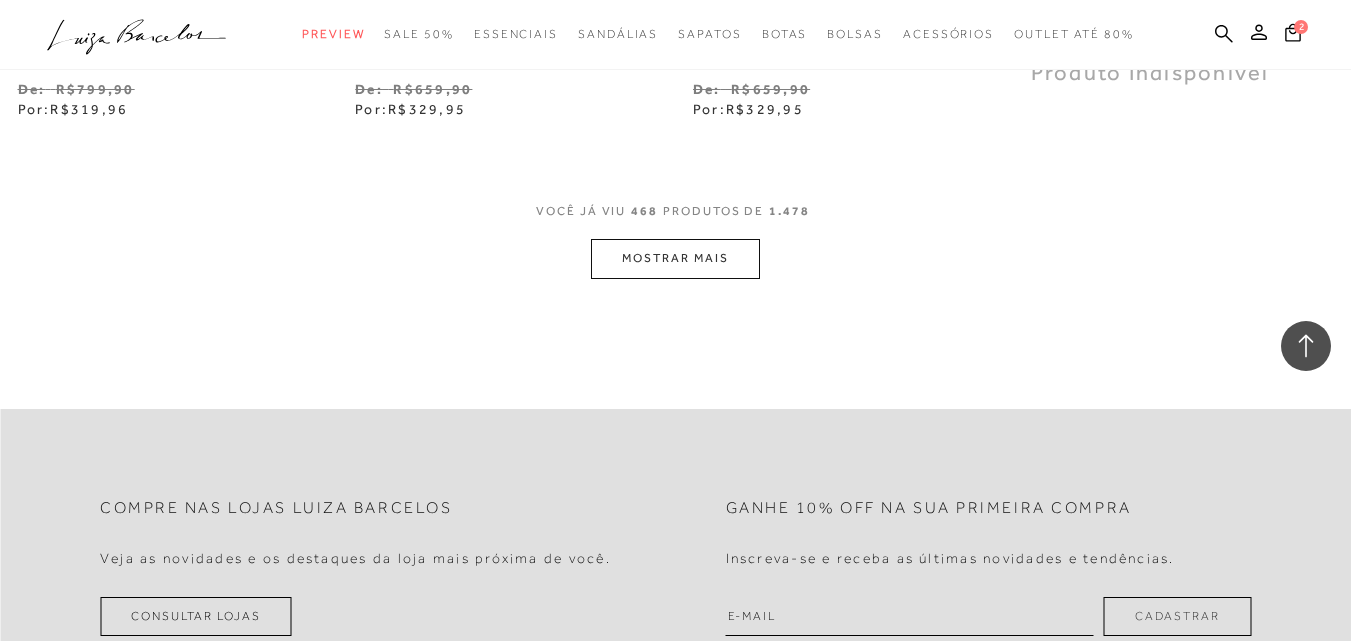 click on "MOSTRAR MAIS" at bounding box center [675, 258] 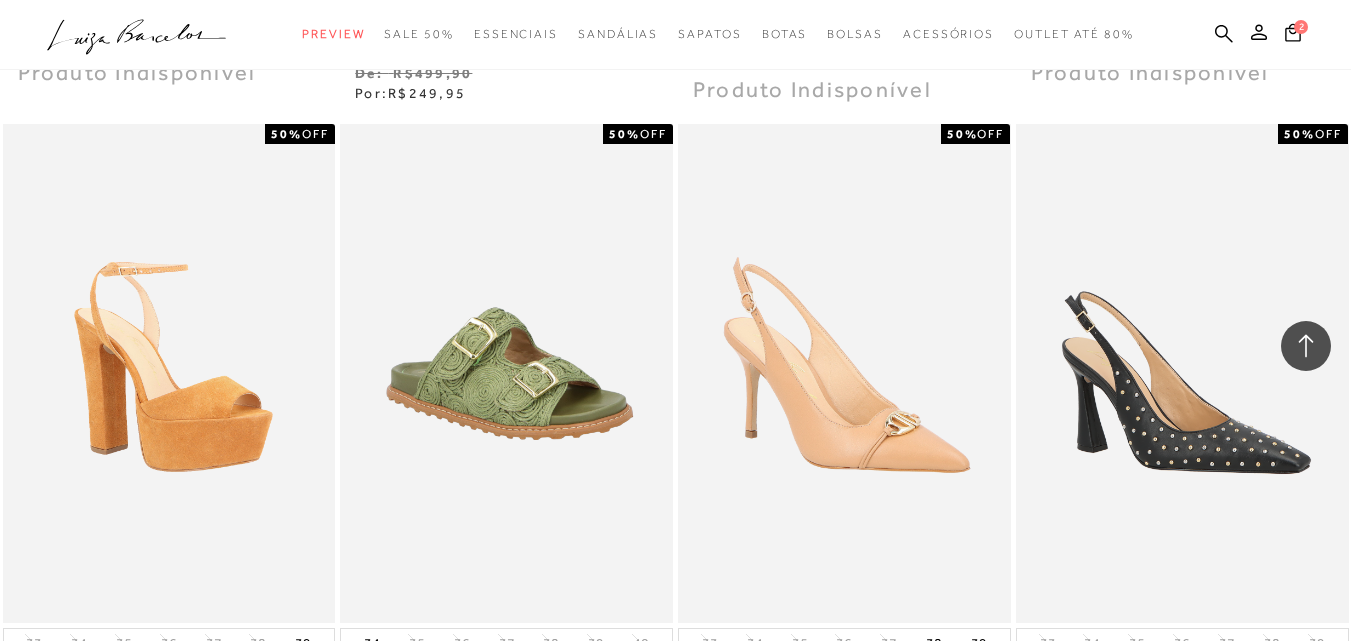 scroll, scrollTop: 78058, scrollLeft: 0, axis: vertical 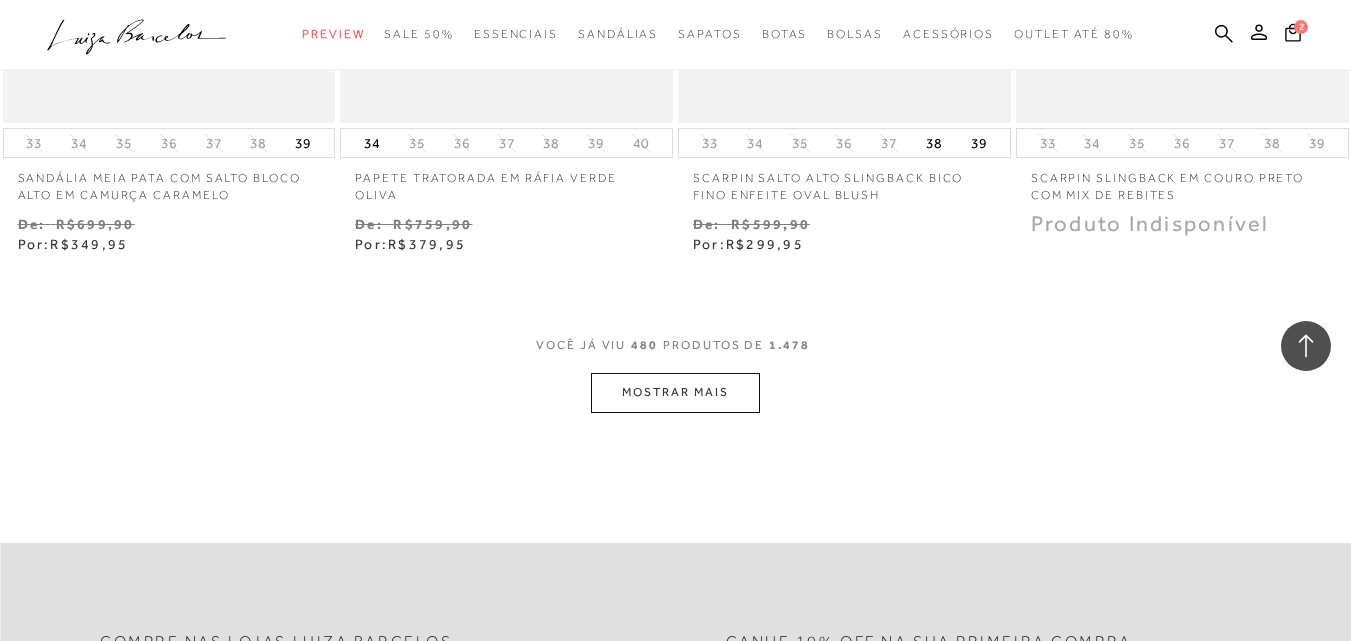 click on "MOSTRAR MAIS" at bounding box center (675, 392) 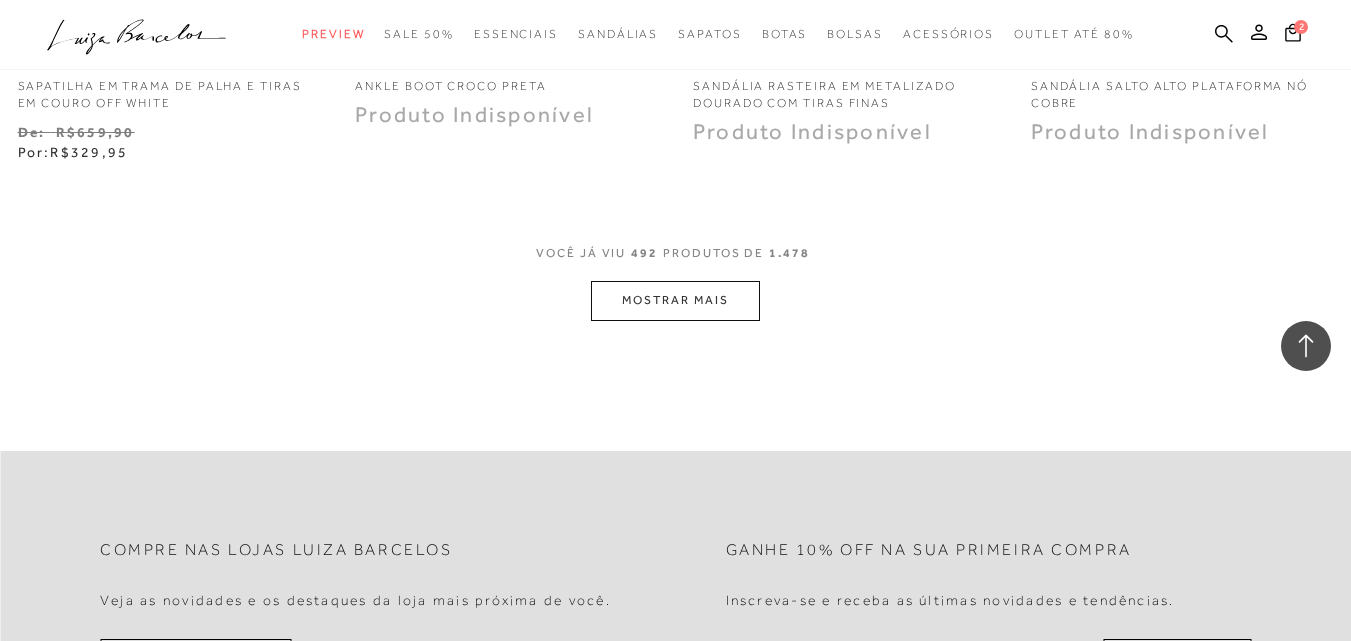 scroll, scrollTop: 80158, scrollLeft: 0, axis: vertical 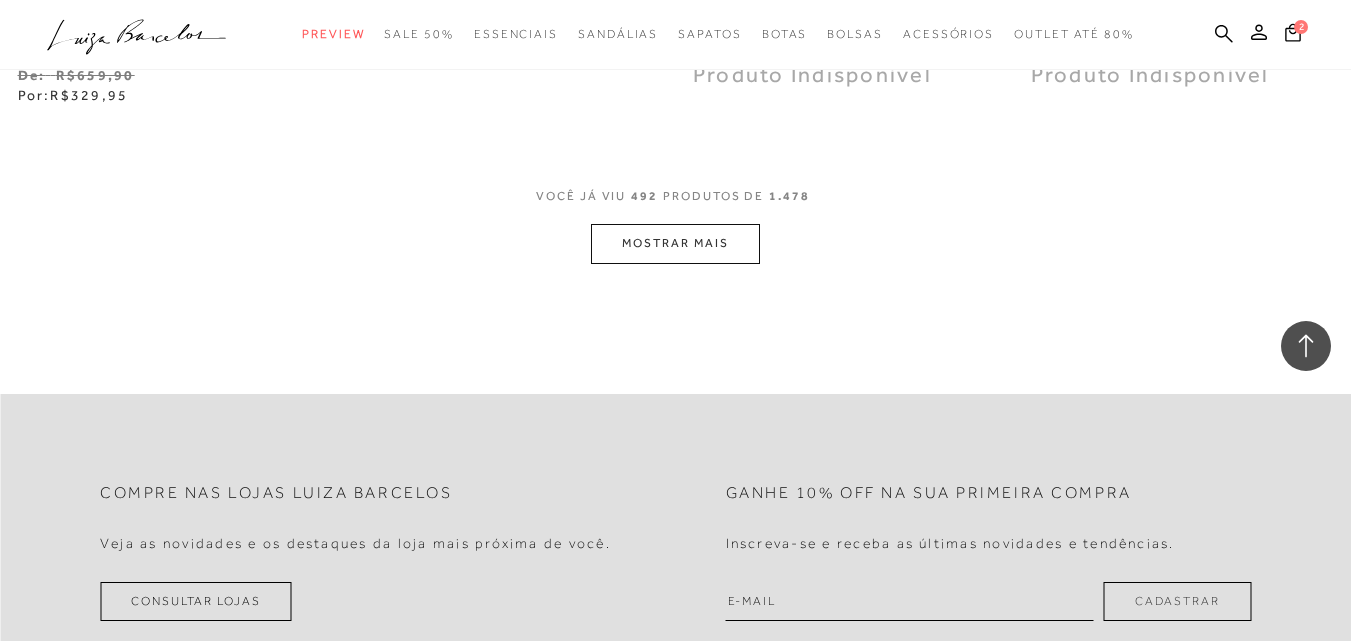 click on "MOSTRAR MAIS" at bounding box center (675, 243) 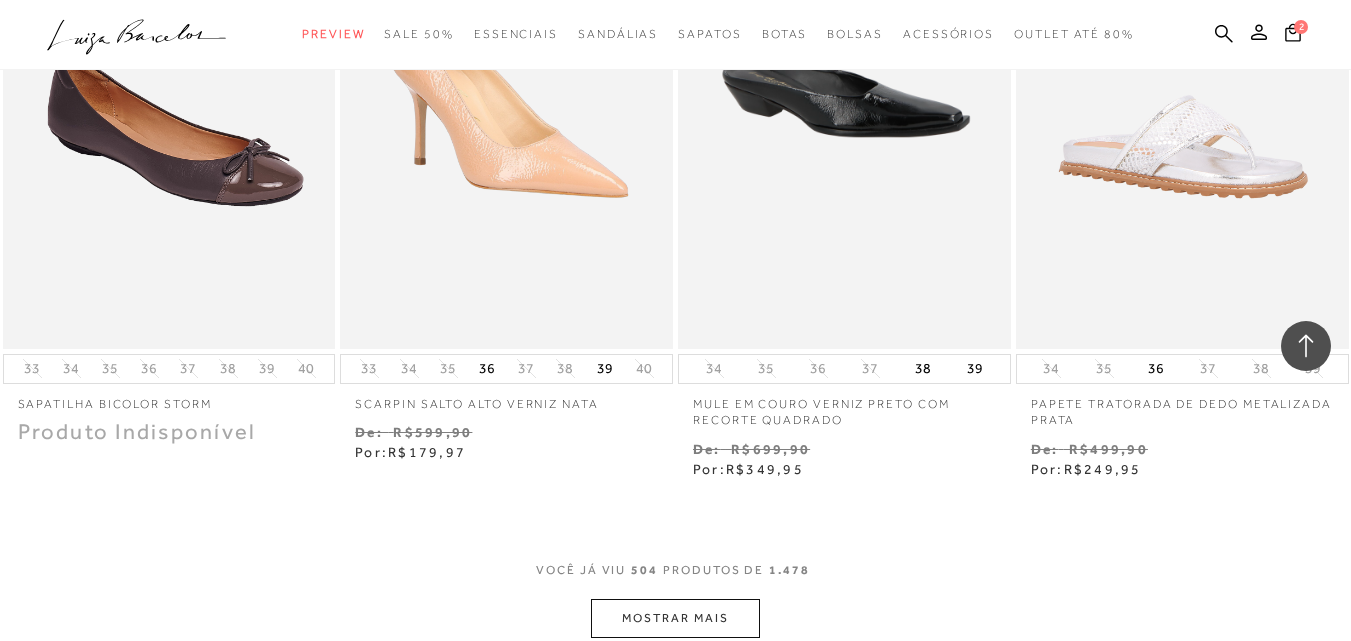 scroll, scrollTop: 82033, scrollLeft: 0, axis: vertical 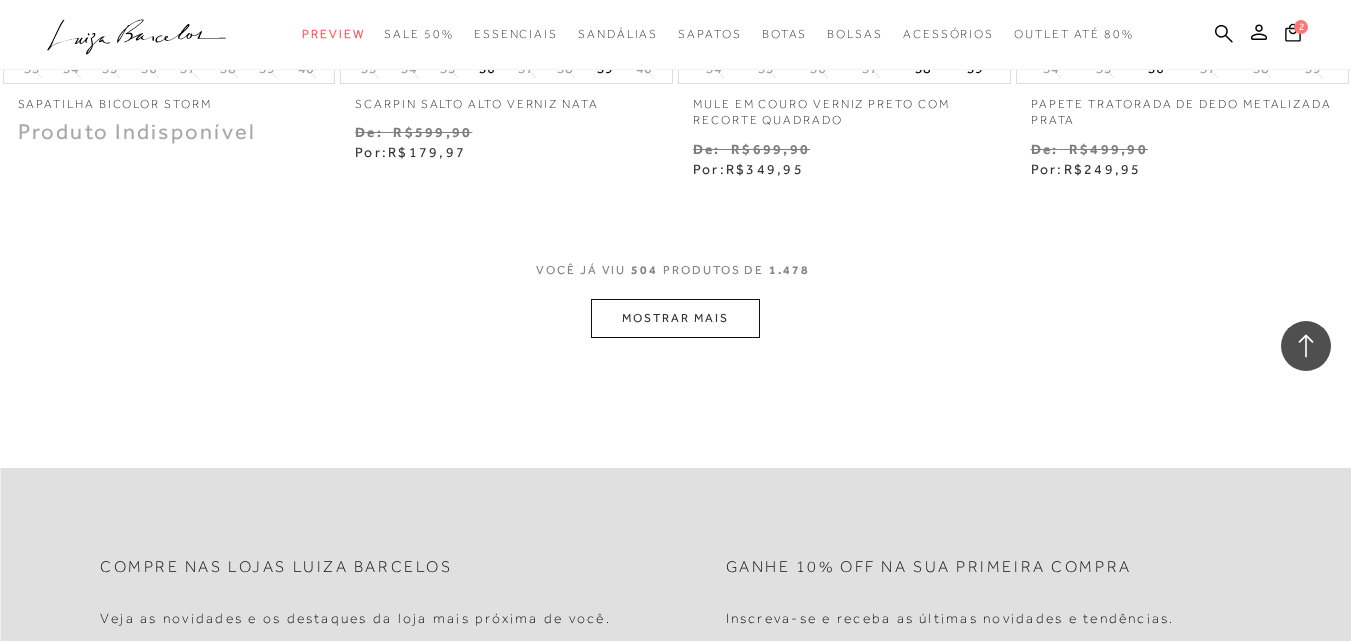 click on "MOSTRAR MAIS" at bounding box center (675, 318) 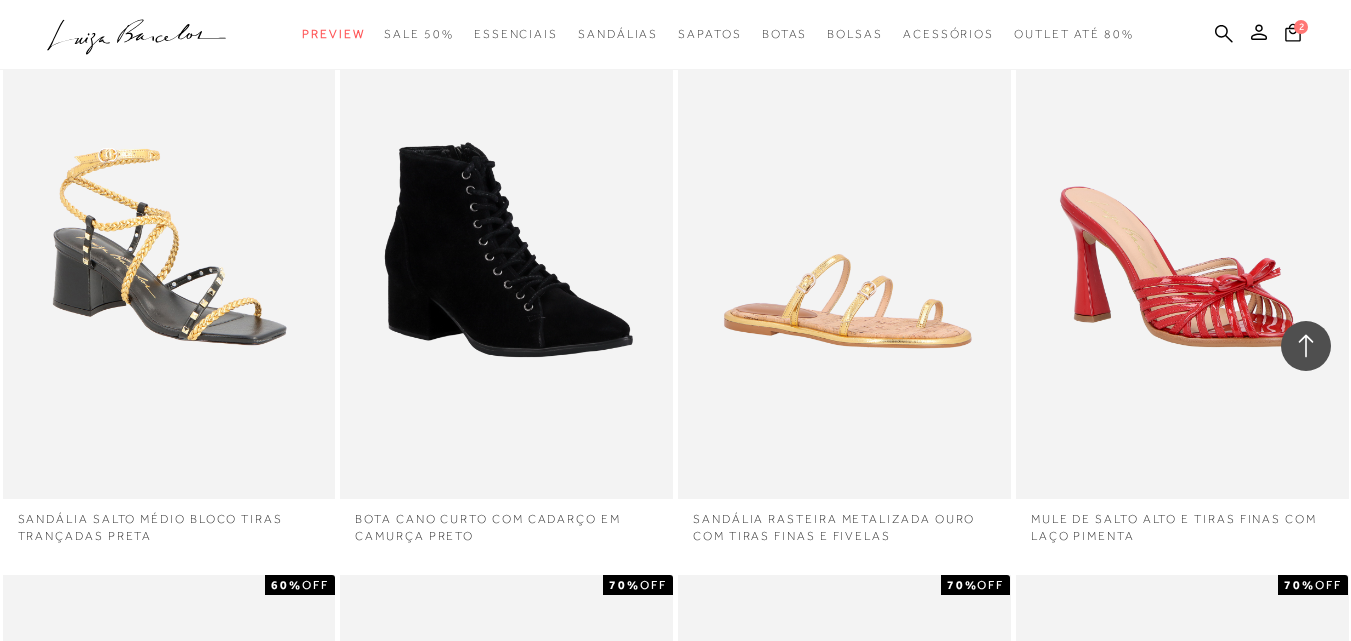 scroll, scrollTop: 83333, scrollLeft: 0, axis: vertical 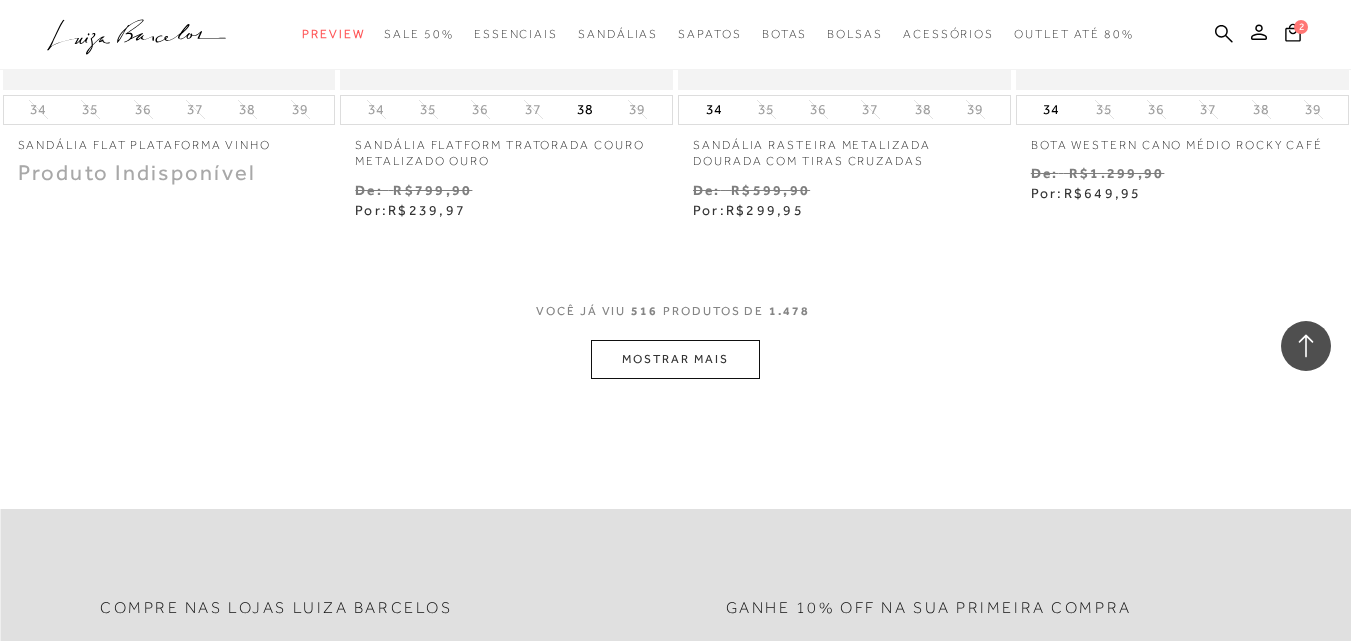 click on "MOSTRAR MAIS" at bounding box center (675, 359) 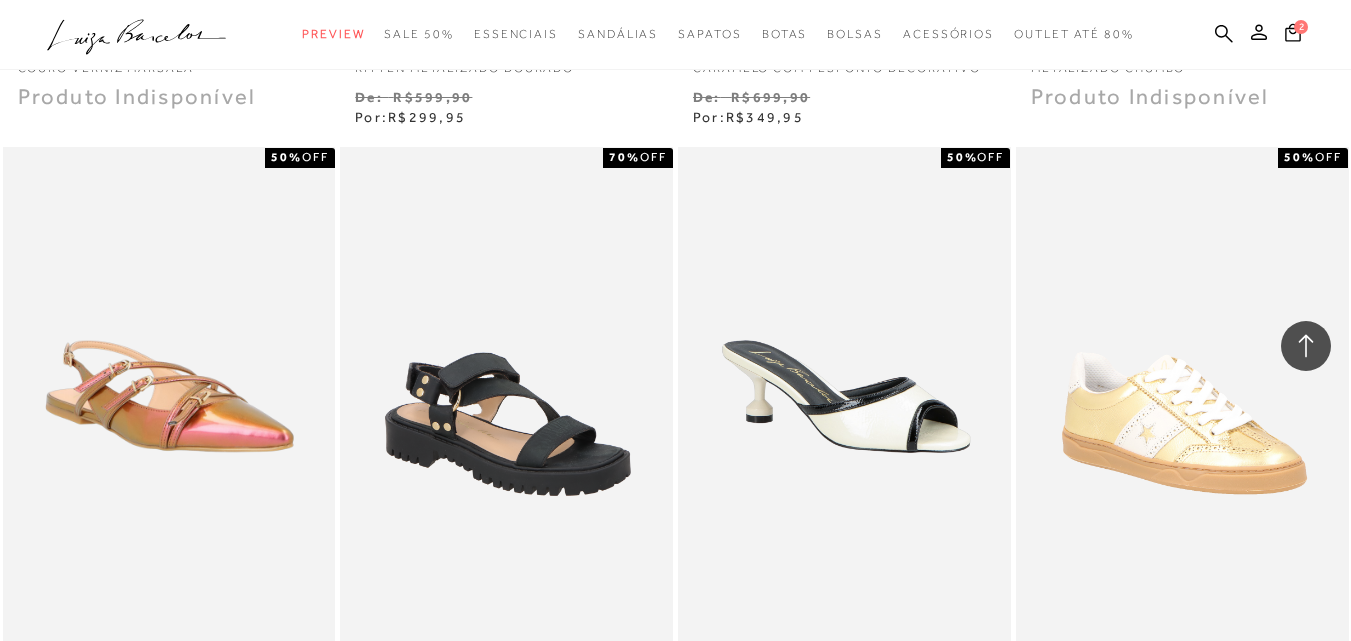 scroll, scrollTop: 84918, scrollLeft: 0, axis: vertical 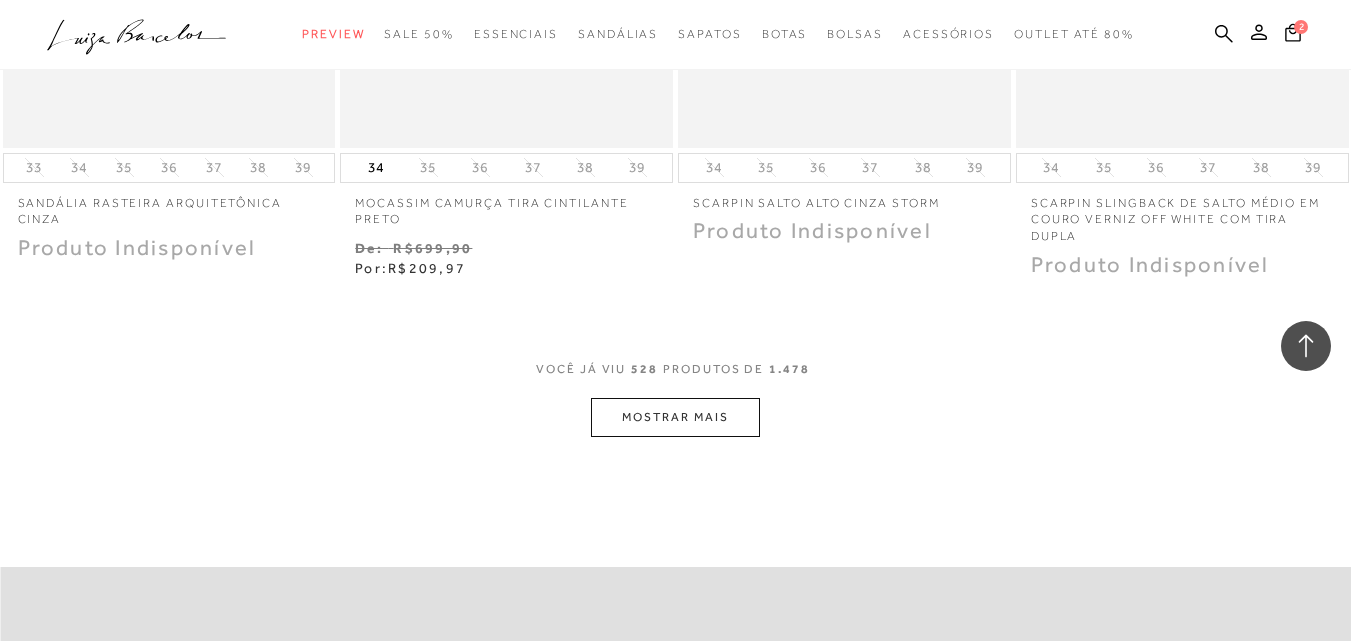 click on "MOSTRAR MAIS" at bounding box center [675, 417] 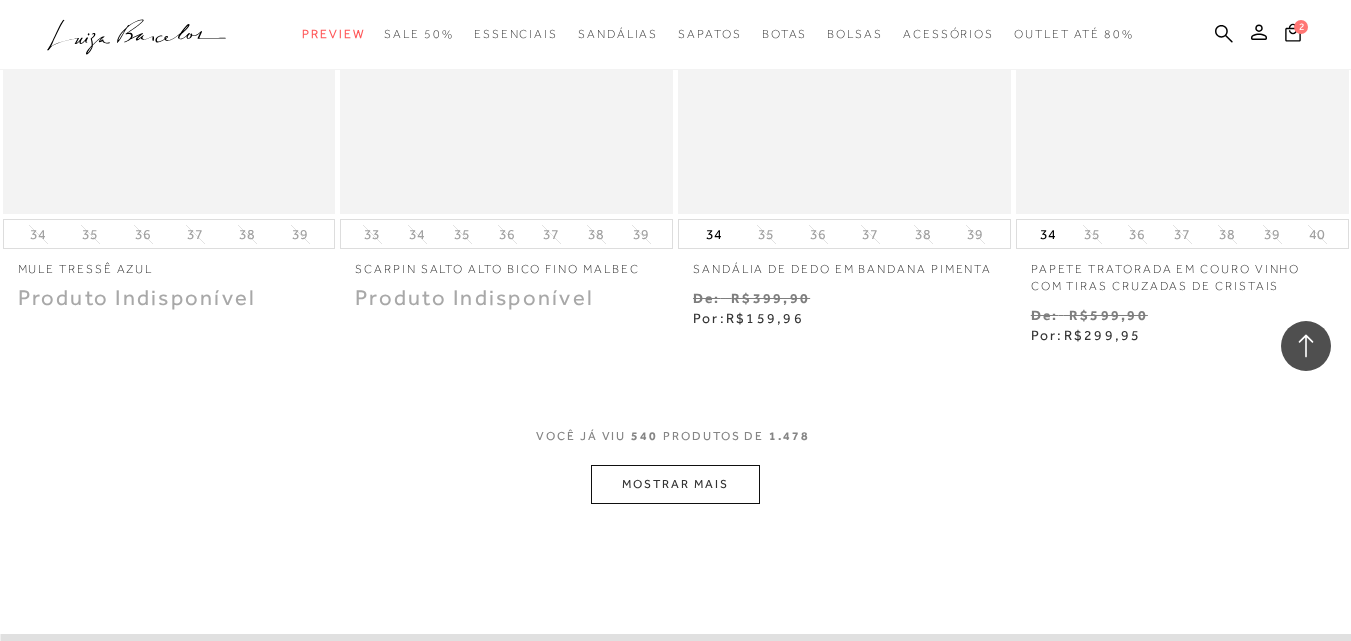 scroll, scrollTop: 87753, scrollLeft: 0, axis: vertical 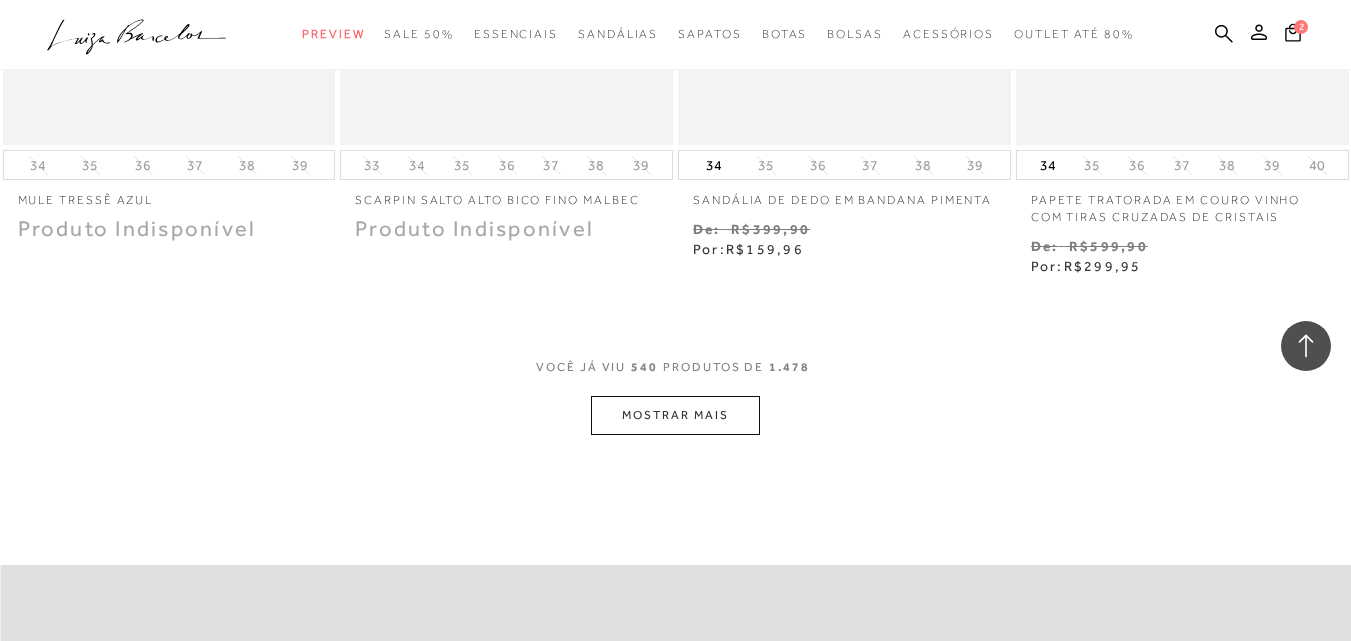 click on "MOSTRAR MAIS" at bounding box center (675, 415) 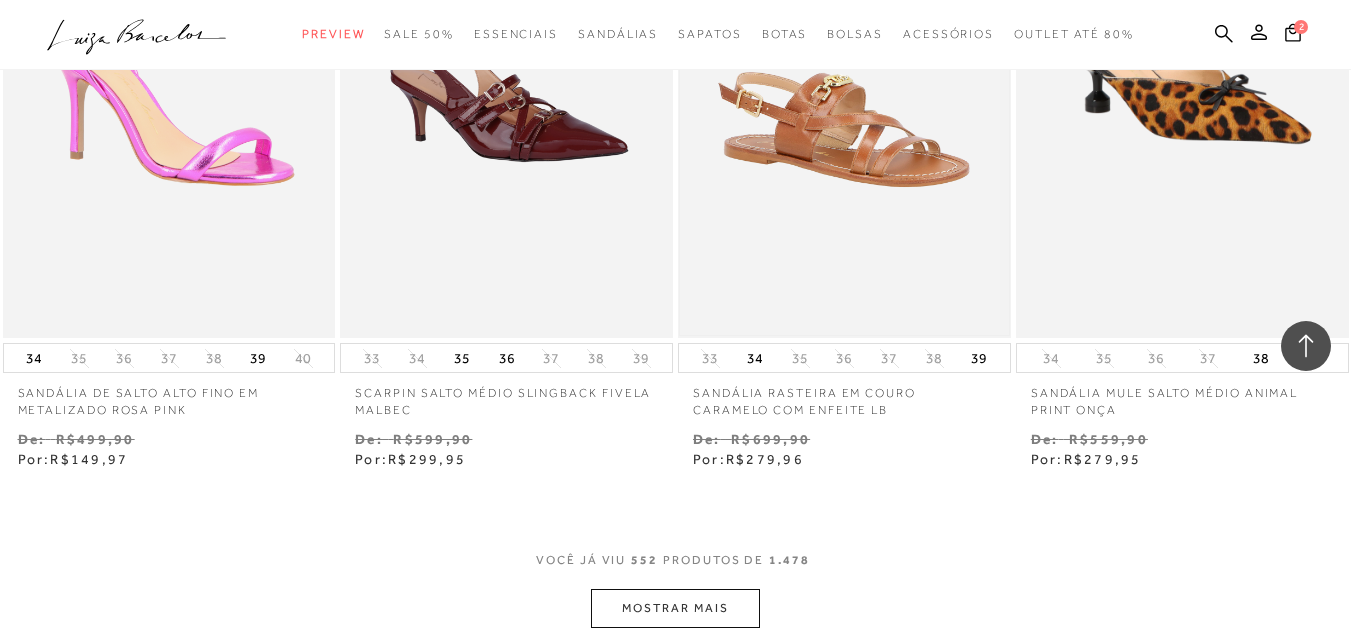 scroll, scrollTop: 89688, scrollLeft: 0, axis: vertical 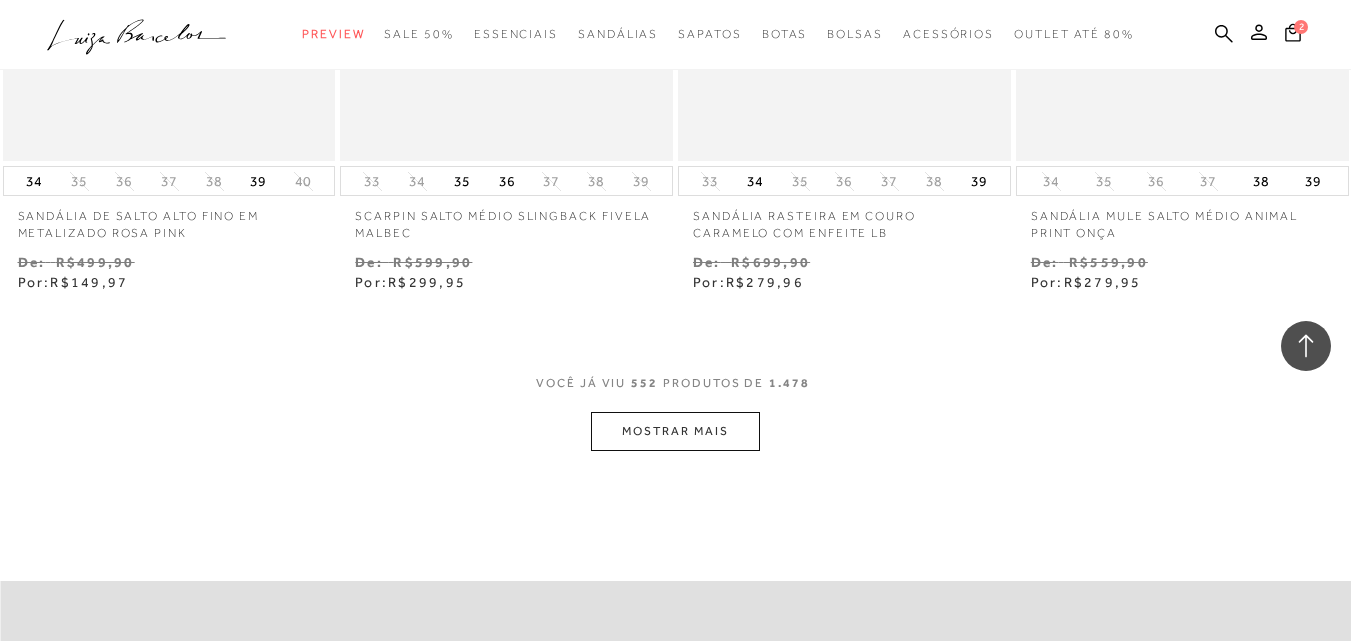 click on "MOSTRAR MAIS" at bounding box center (675, 431) 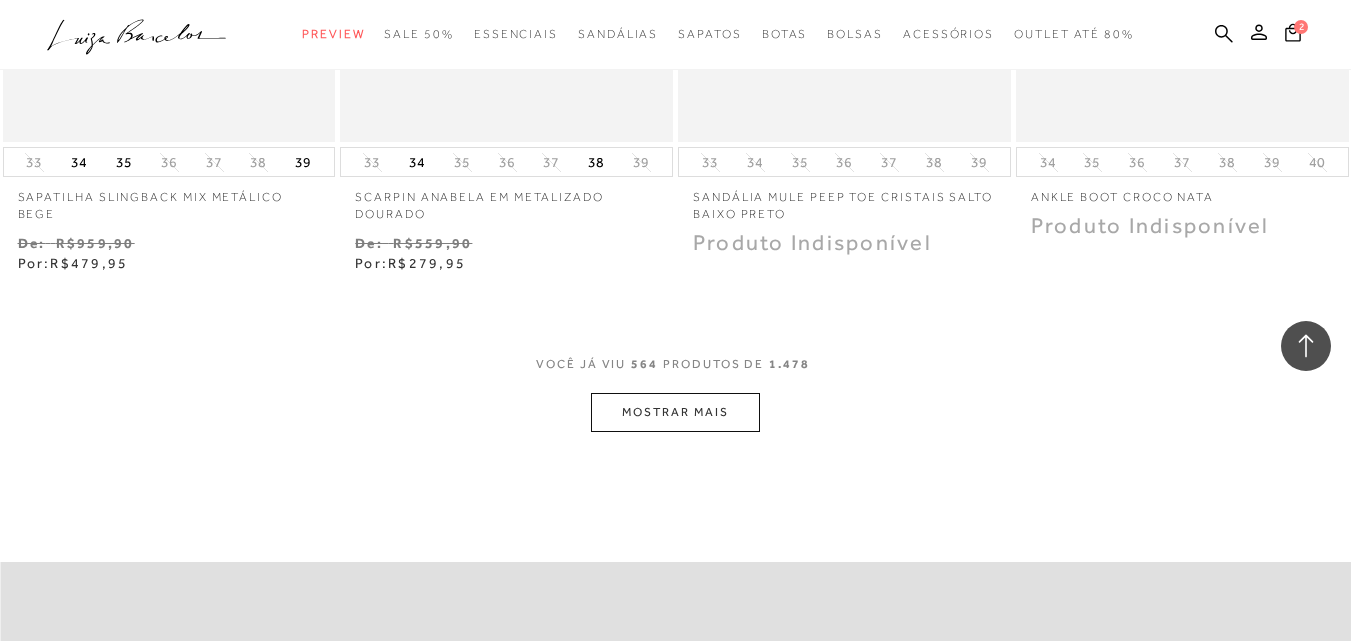 scroll, scrollTop: 91664, scrollLeft: 0, axis: vertical 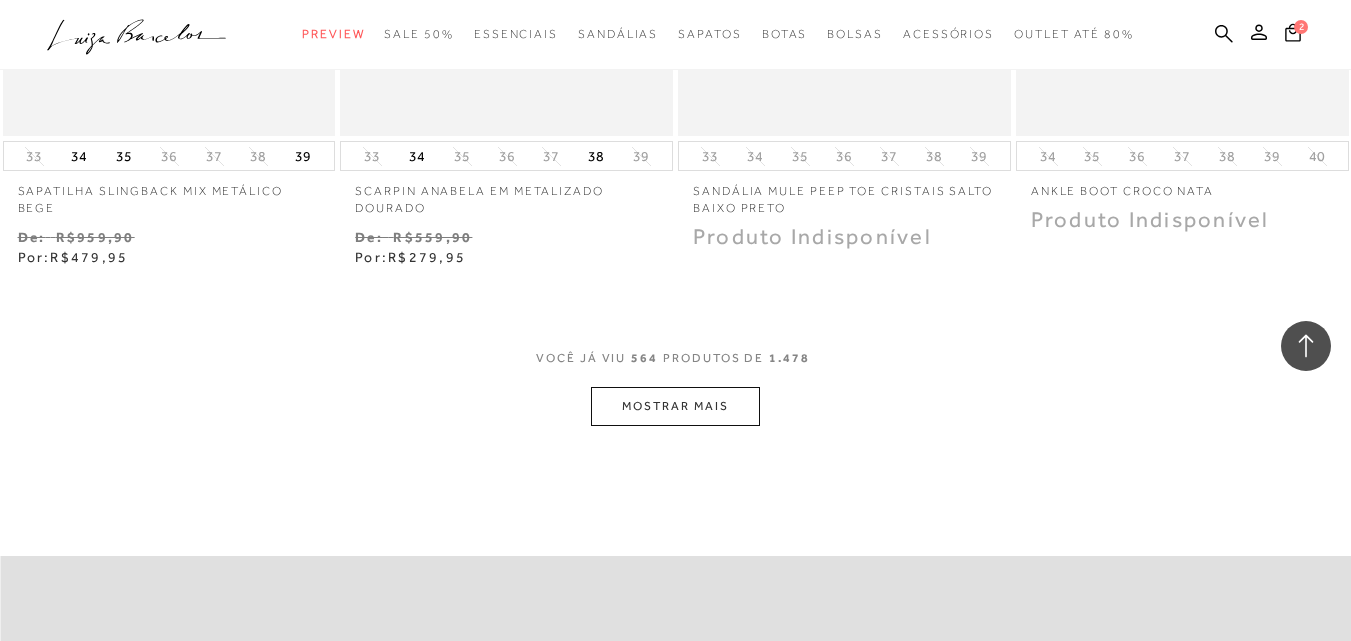 click on "MOSTRAR MAIS" at bounding box center [675, 406] 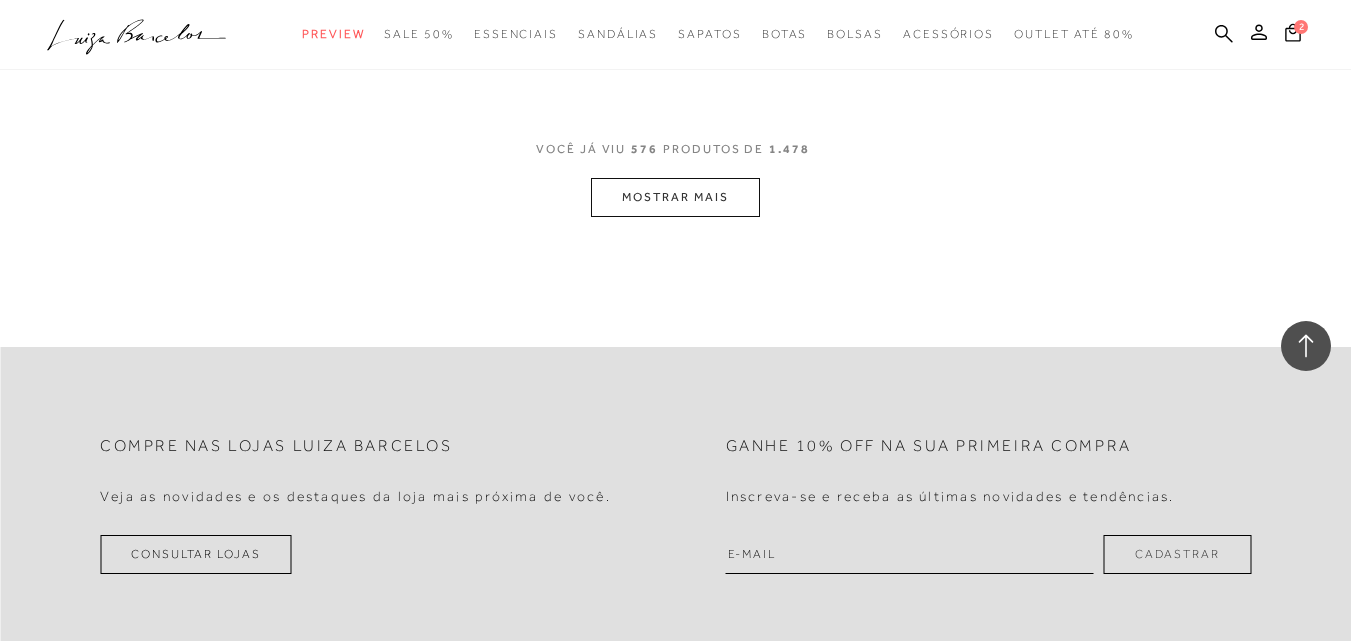 scroll, scrollTop: 93864, scrollLeft: 0, axis: vertical 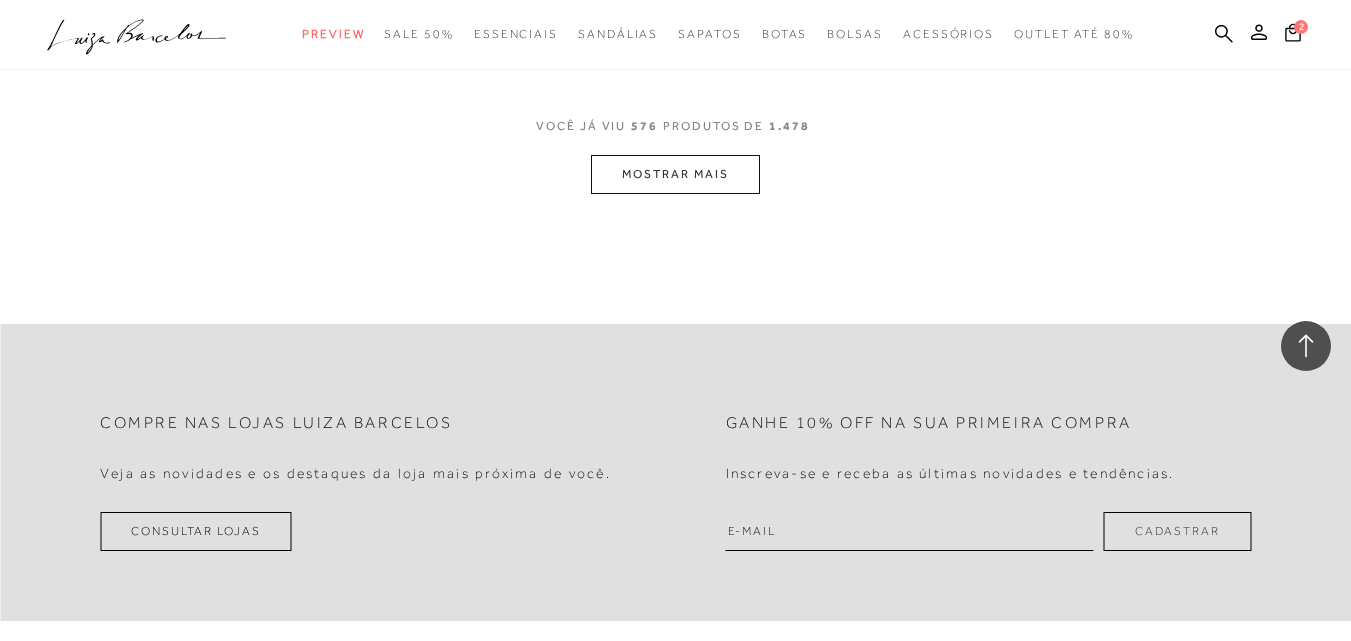 click on "MOSTRAR MAIS" at bounding box center [675, 174] 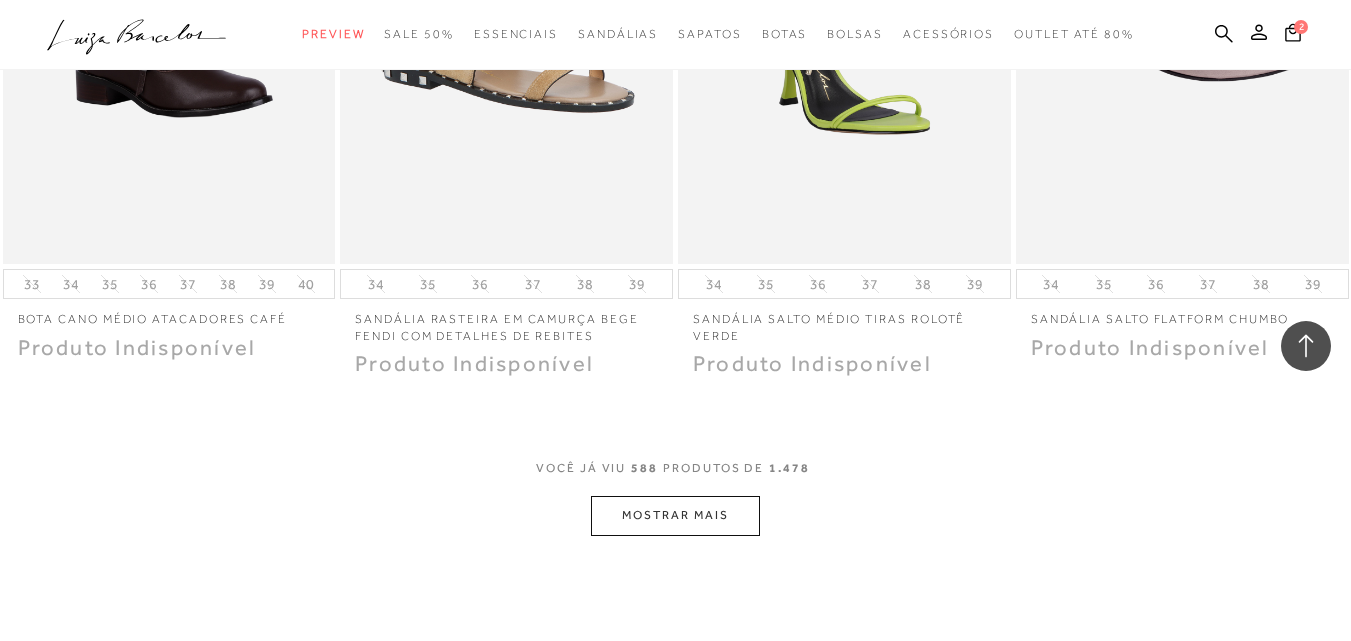scroll, scrollTop: 95564, scrollLeft: 0, axis: vertical 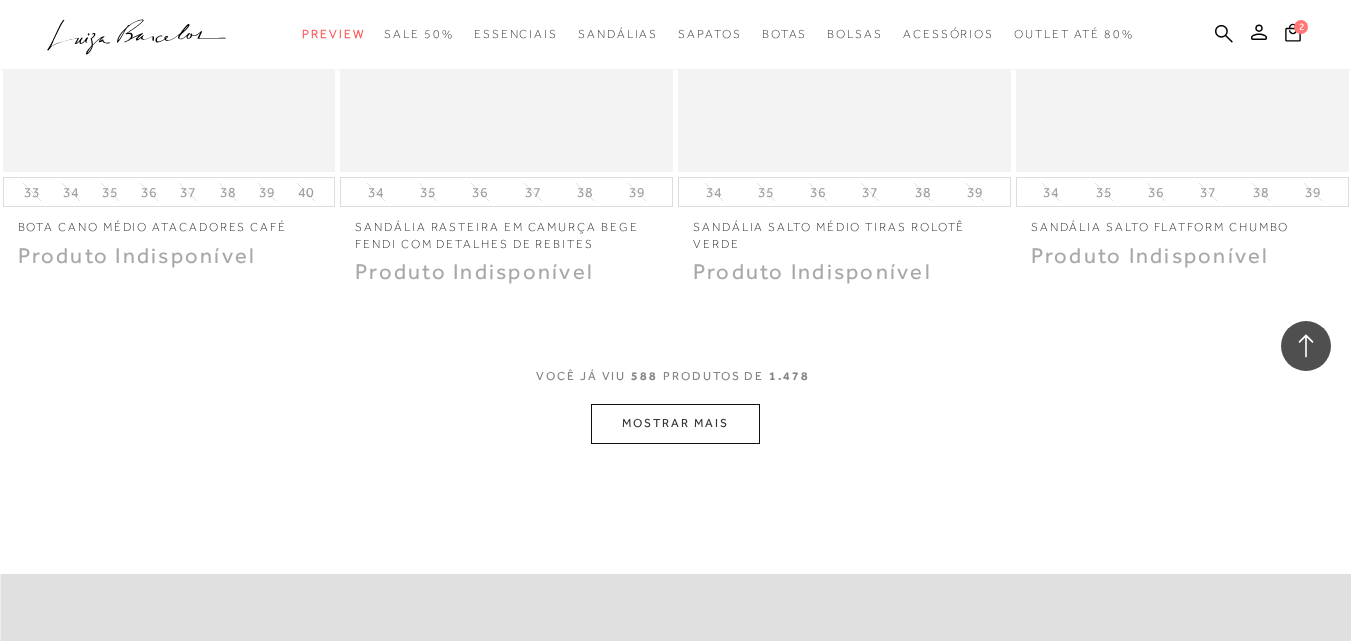 drag, startPoint x: 685, startPoint y: 450, endPoint x: 692, endPoint y: 428, distance: 23.086792 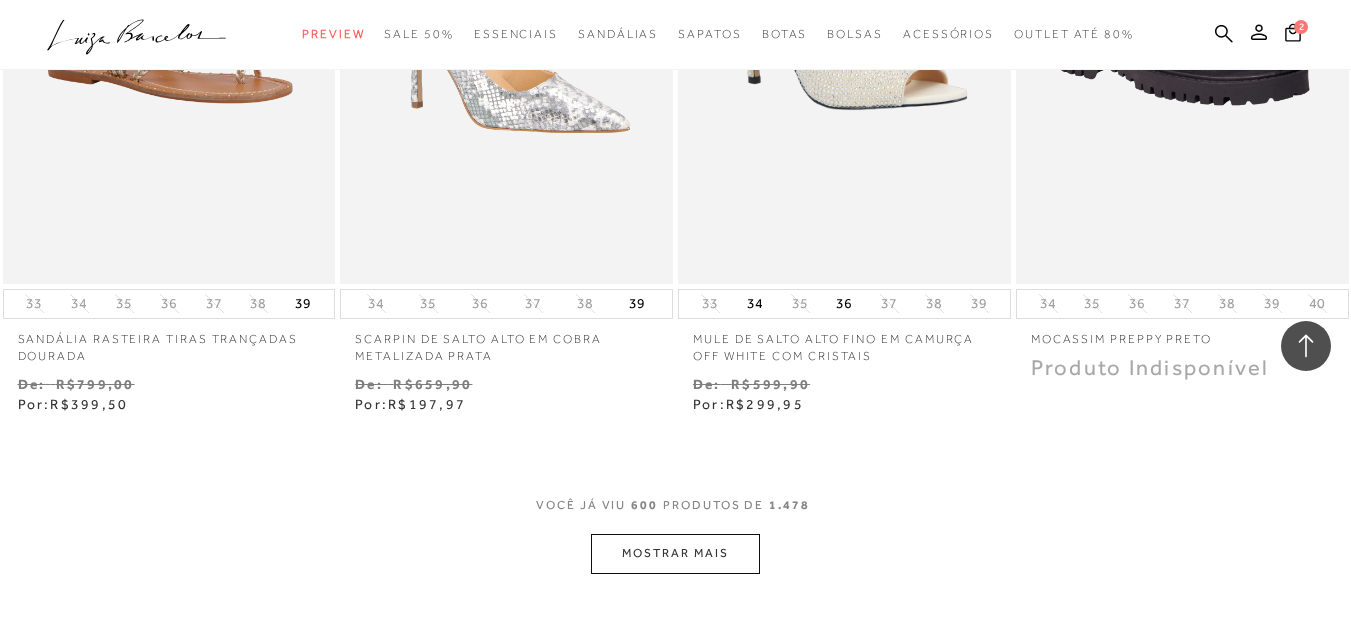 scroll, scrollTop: 97564, scrollLeft: 0, axis: vertical 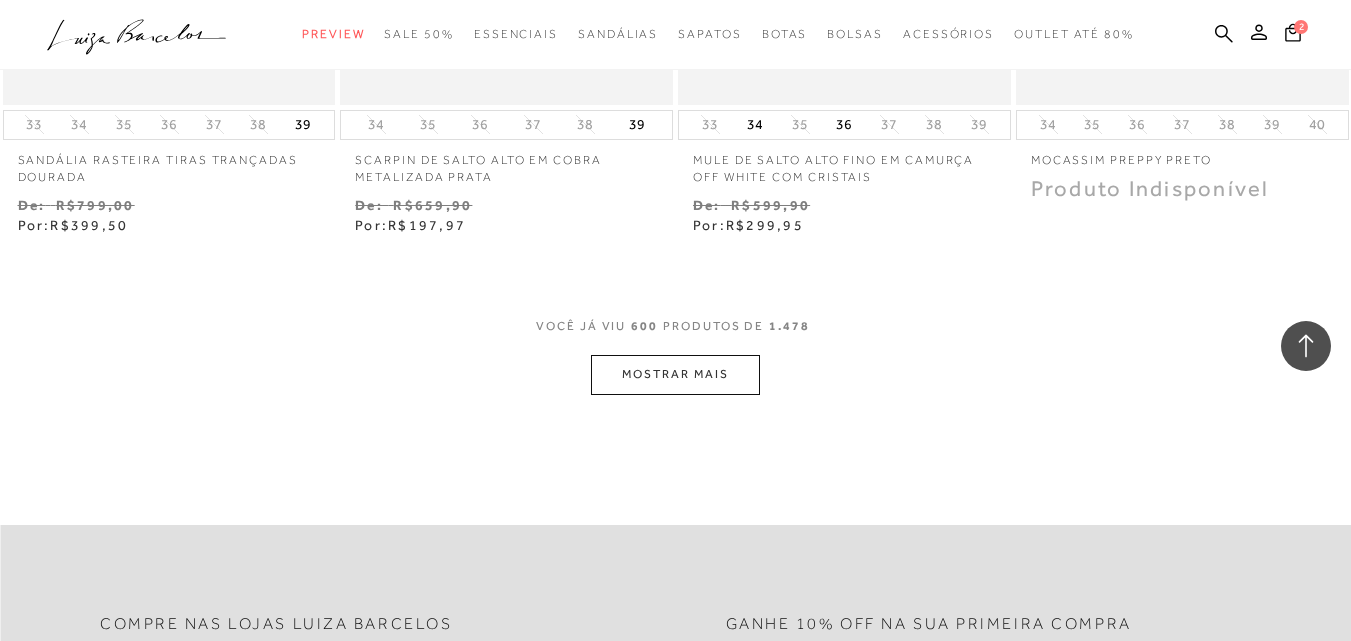 click on "MOSTRAR MAIS" at bounding box center [675, 374] 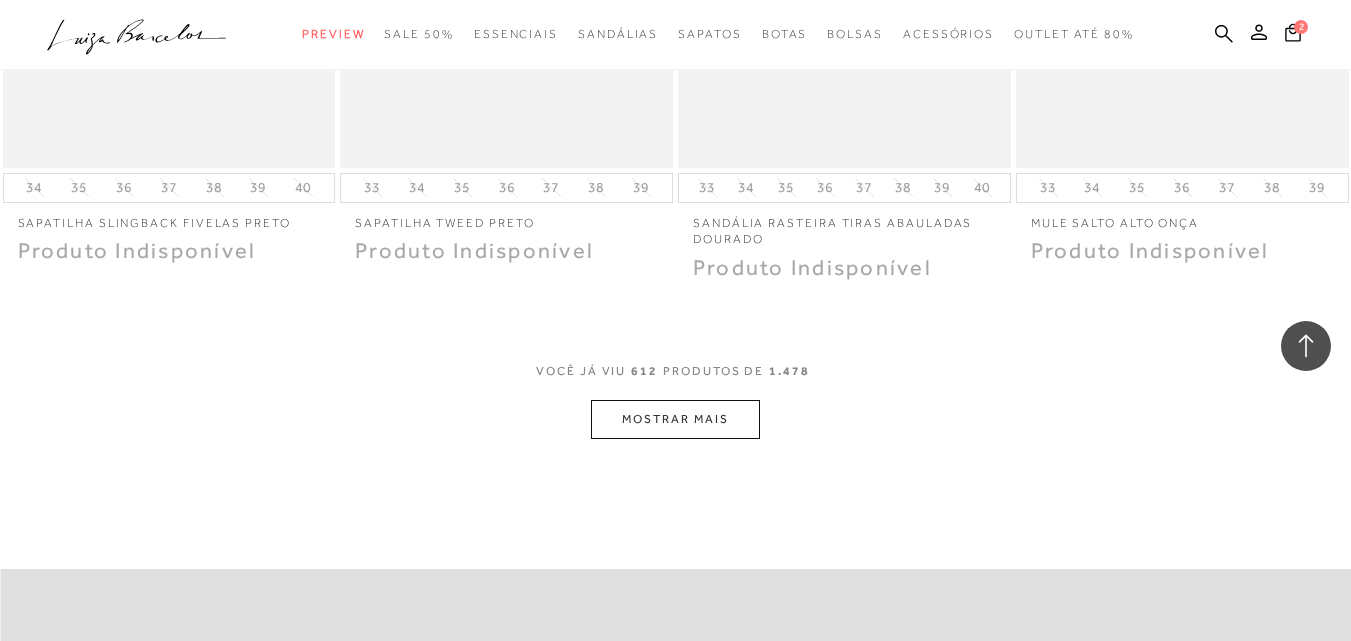 scroll, scrollTop: 99639, scrollLeft: 0, axis: vertical 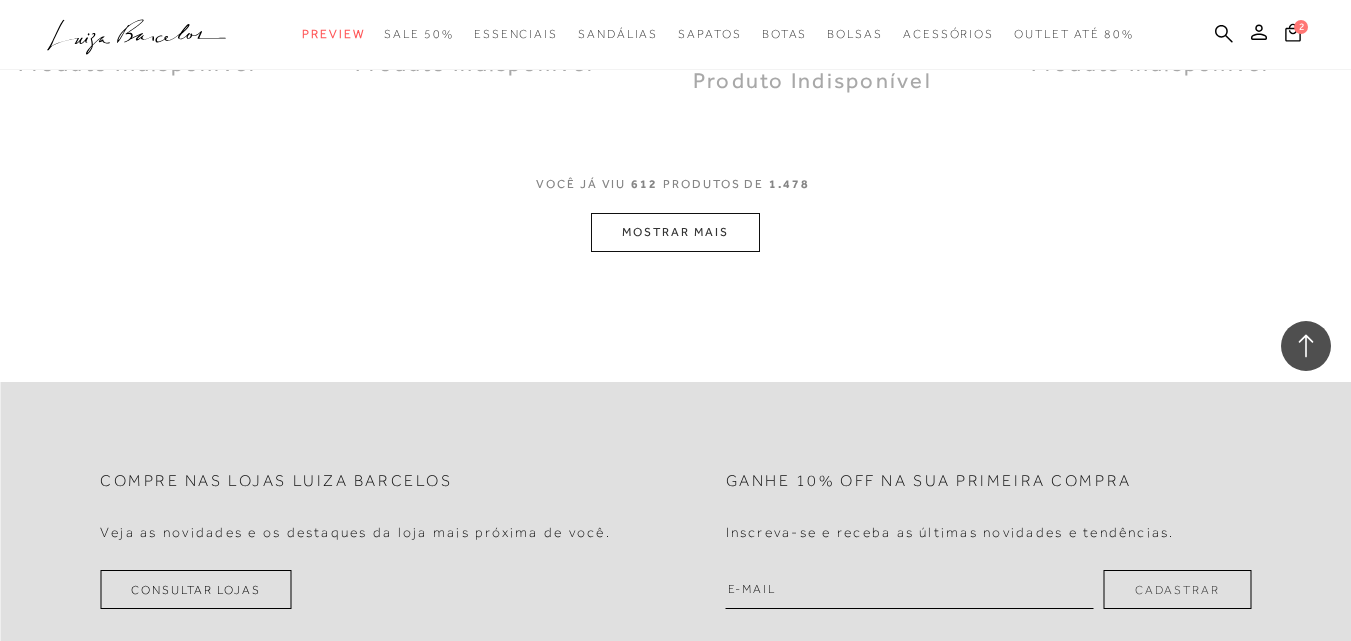 click on "MOSTRAR MAIS" at bounding box center [675, 232] 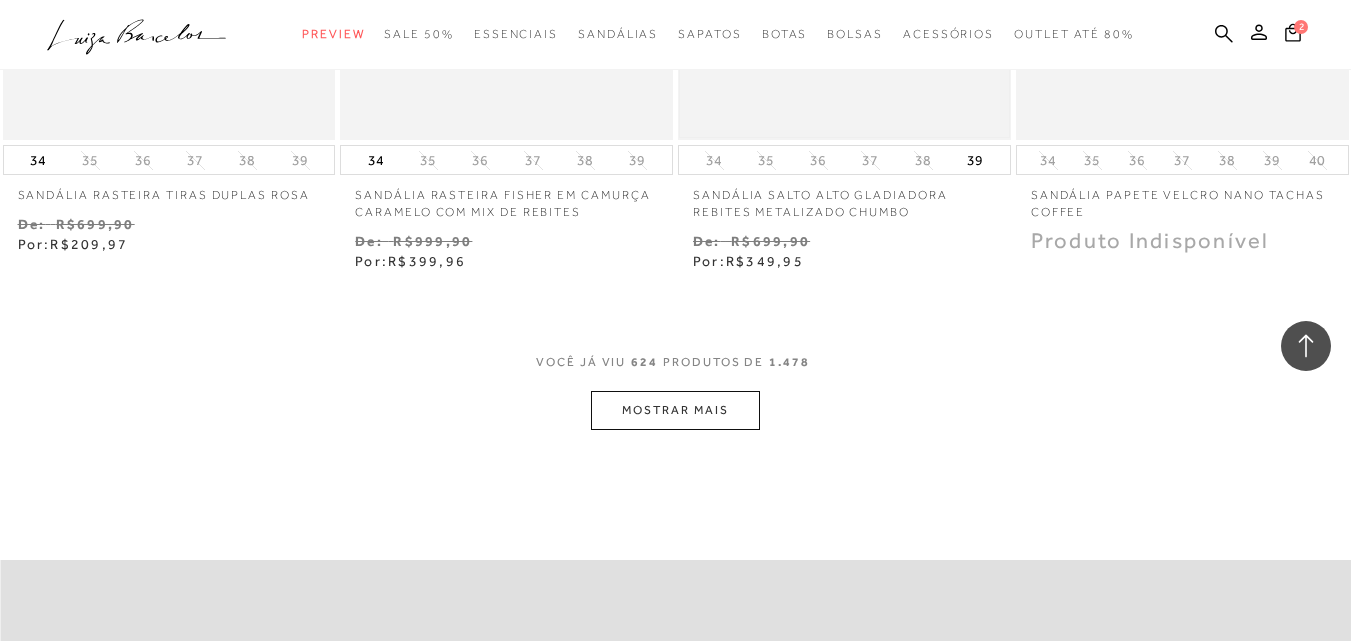 scroll, scrollTop: 101439, scrollLeft: 0, axis: vertical 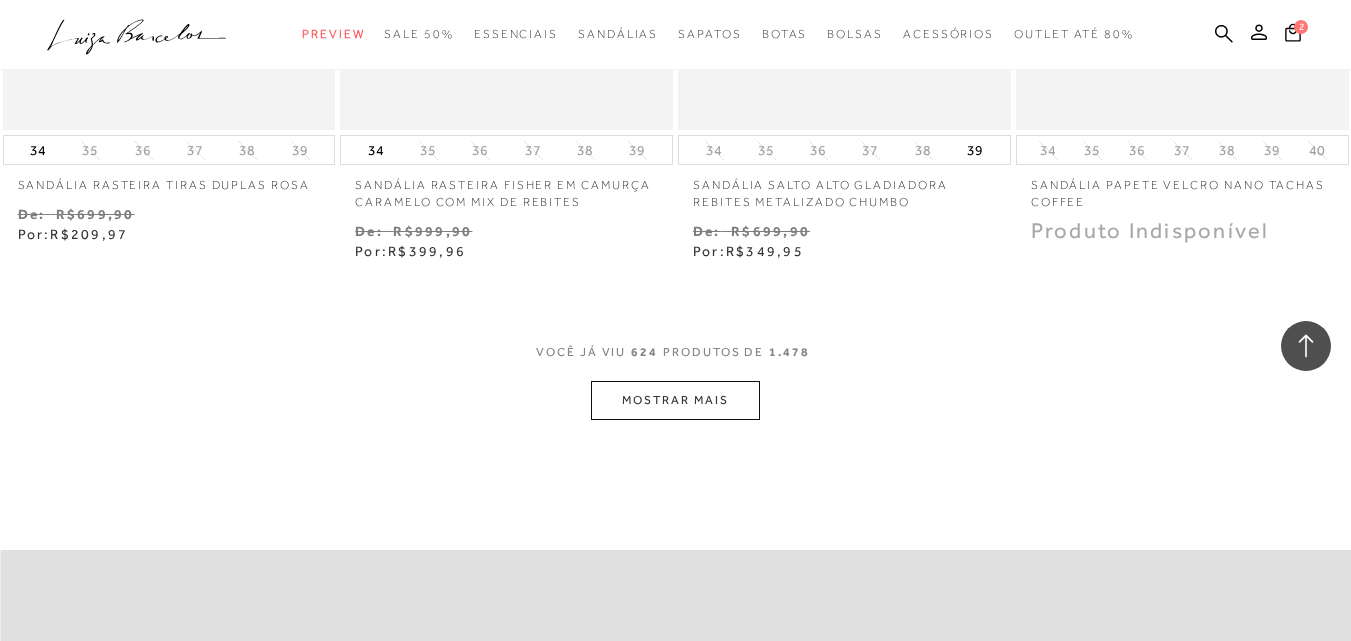 click on "MOSTRAR MAIS" at bounding box center (675, 400) 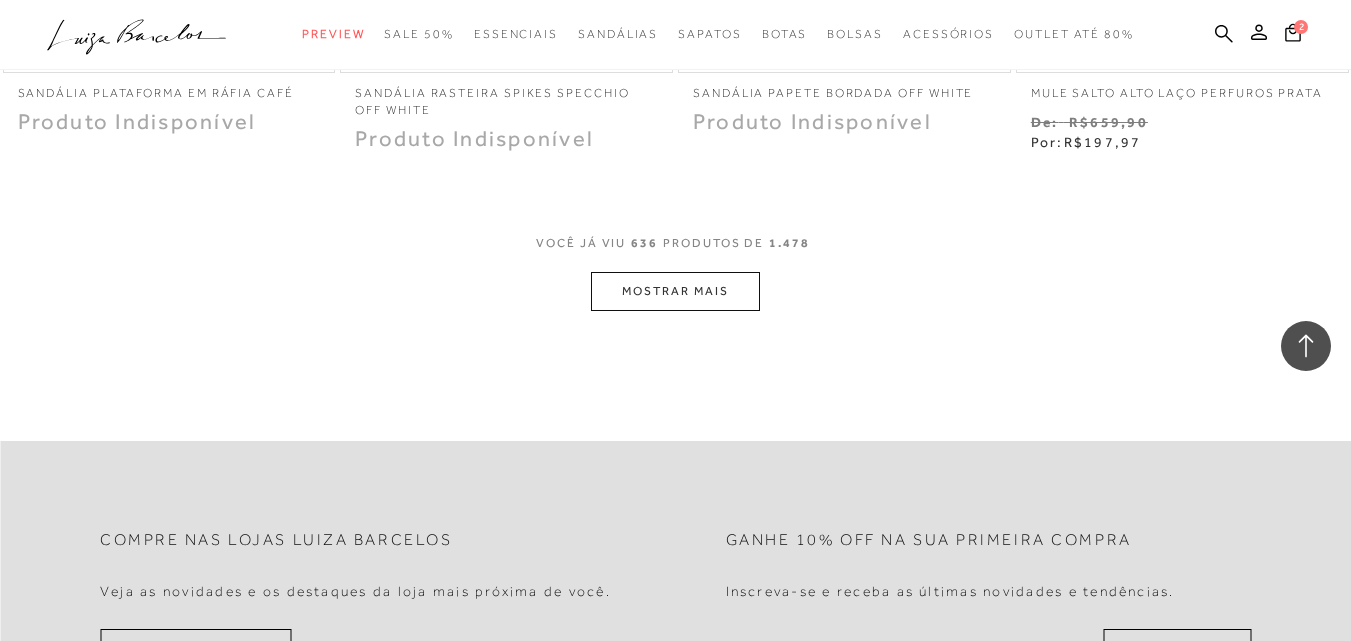 scroll, scrollTop: 103539, scrollLeft: 0, axis: vertical 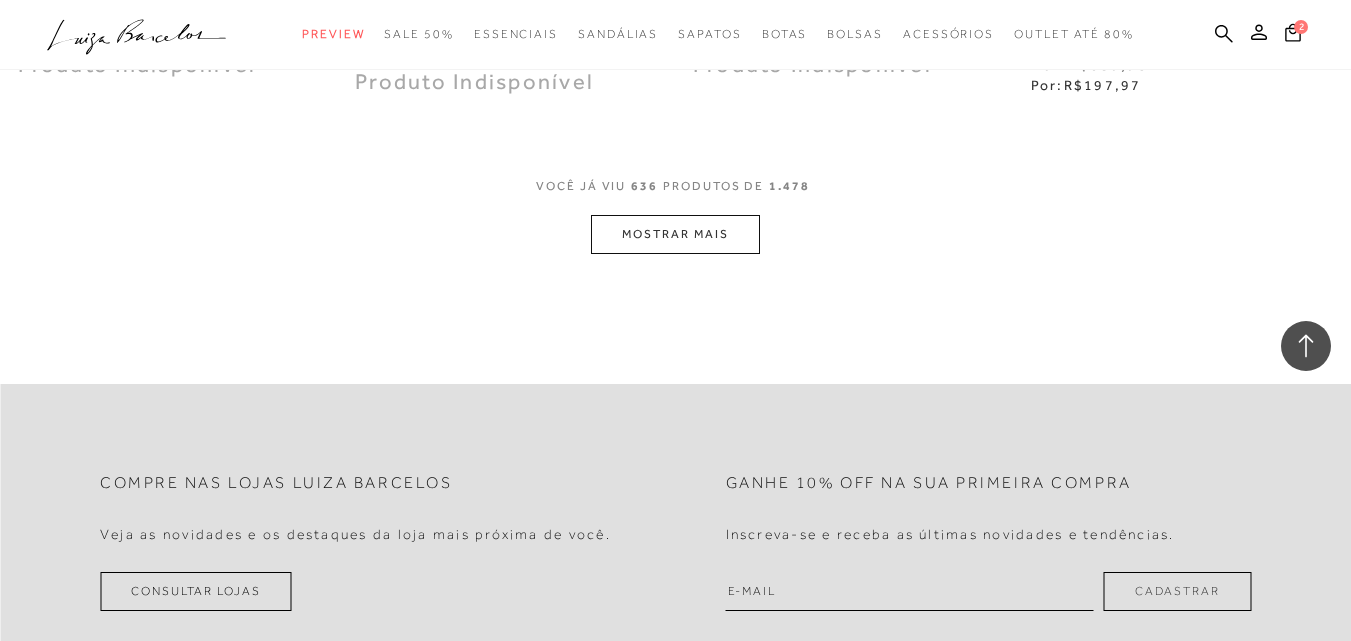 click on "MOSTRAR MAIS" at bounding box center (675, 234) 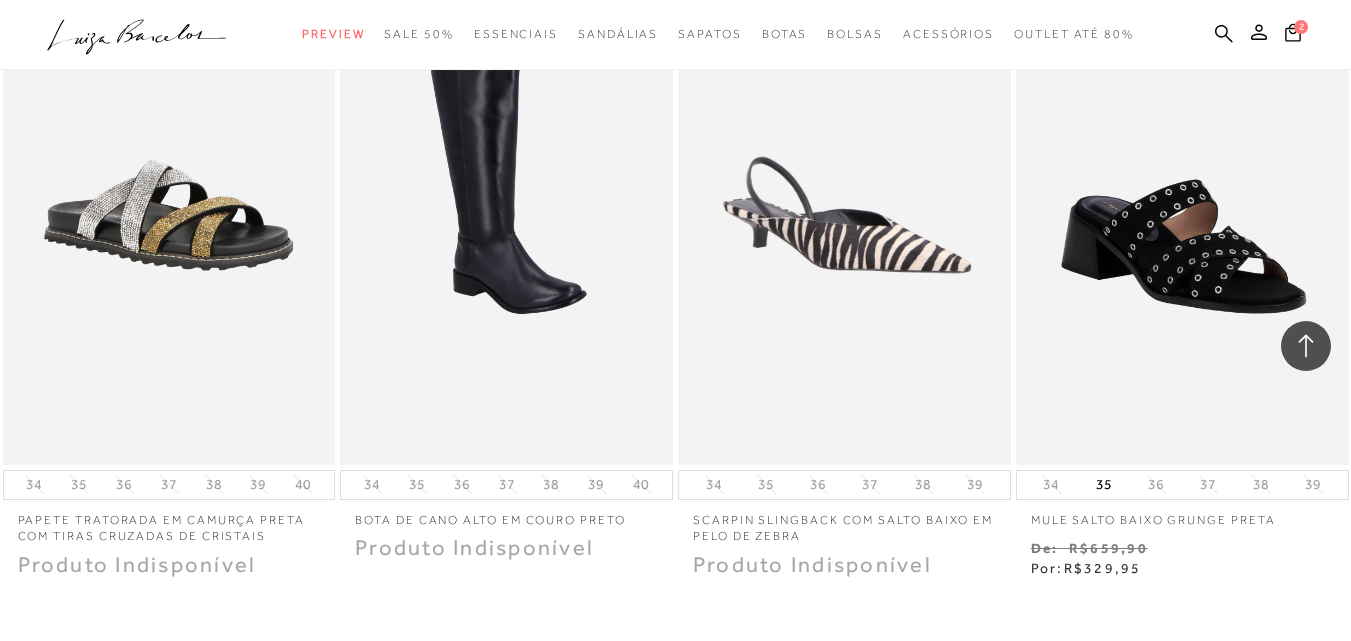 scroll, scrollTop: 105472, scrollLeft: 0, axis: vertical 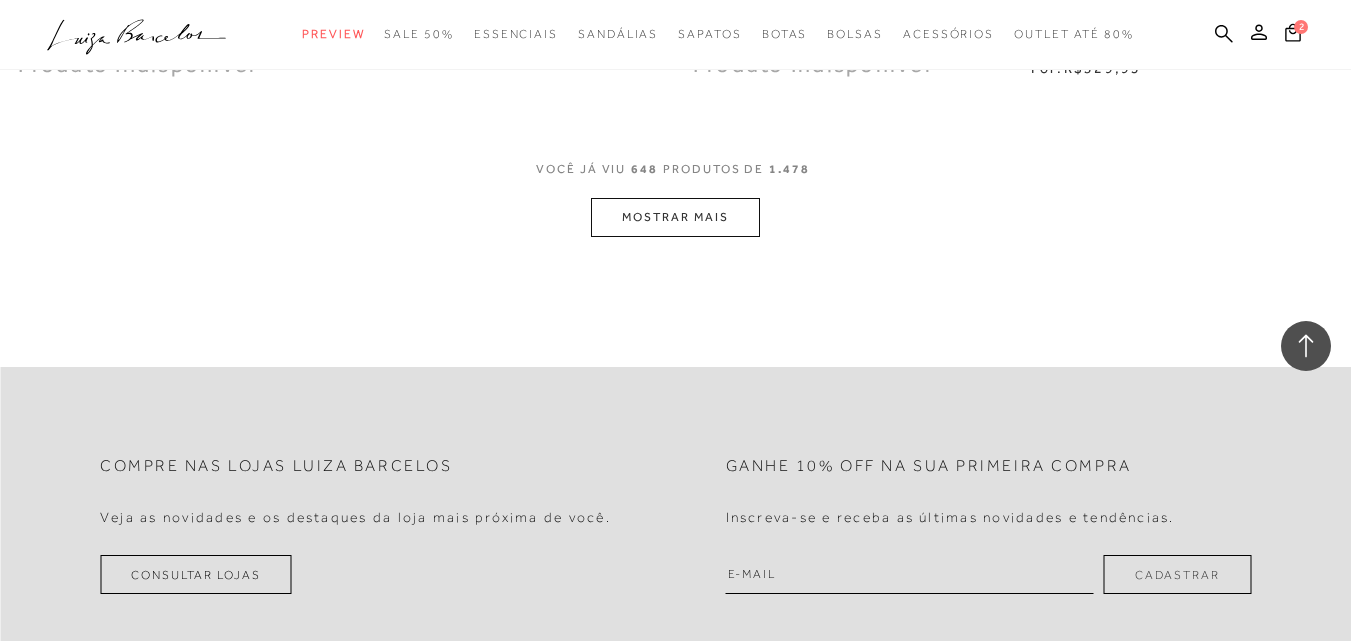 click on "MOSTRAR MAIS" at bounding box center [675, 217] 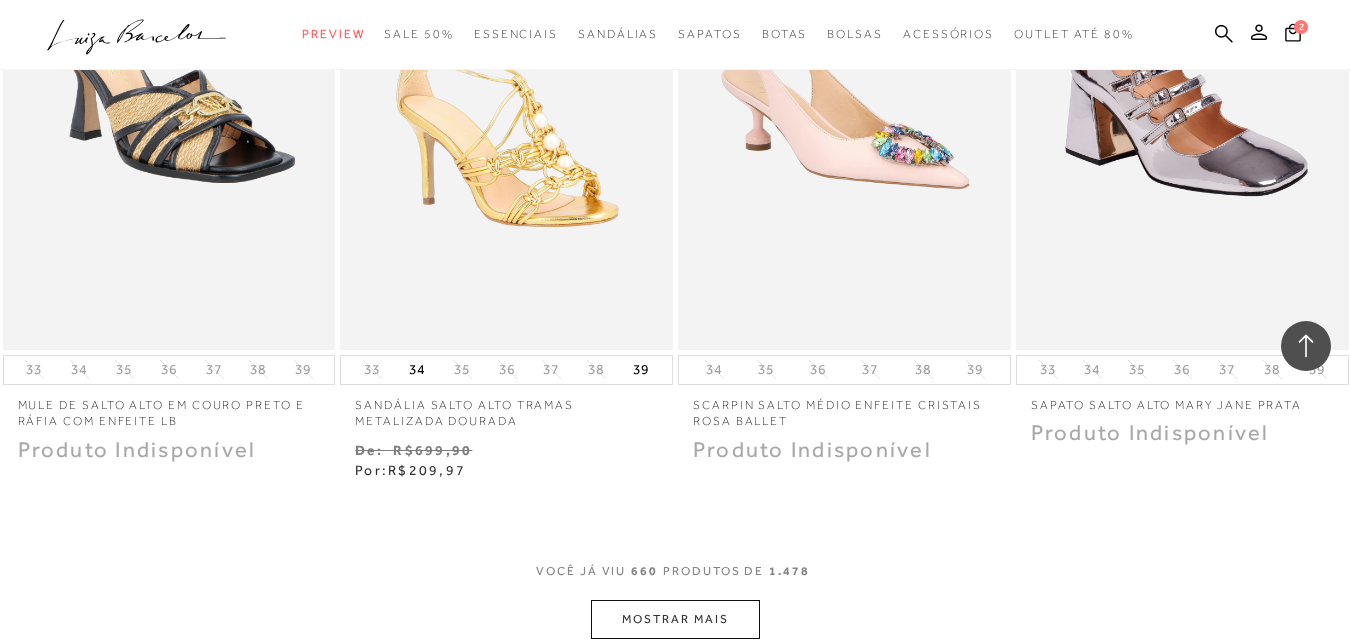 scroll, scrollTop: 107223, scrollLeft: 0, axis: vertical 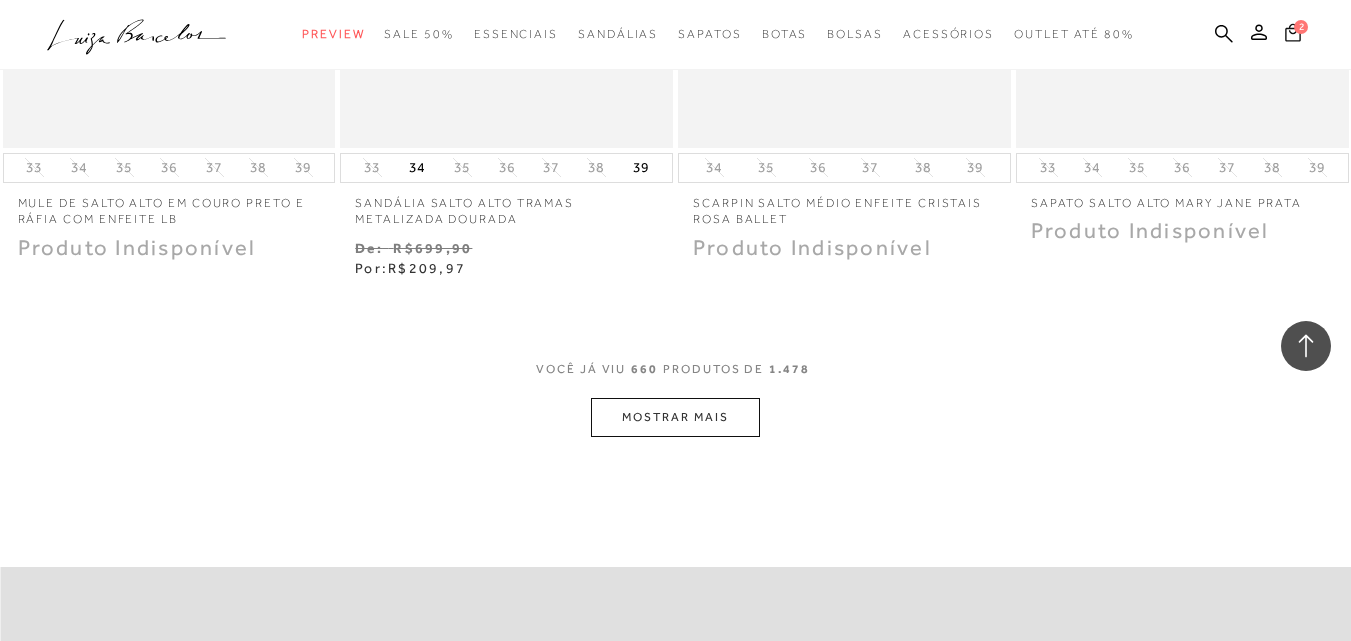 click on "2" at bounding box center [1301, 27] 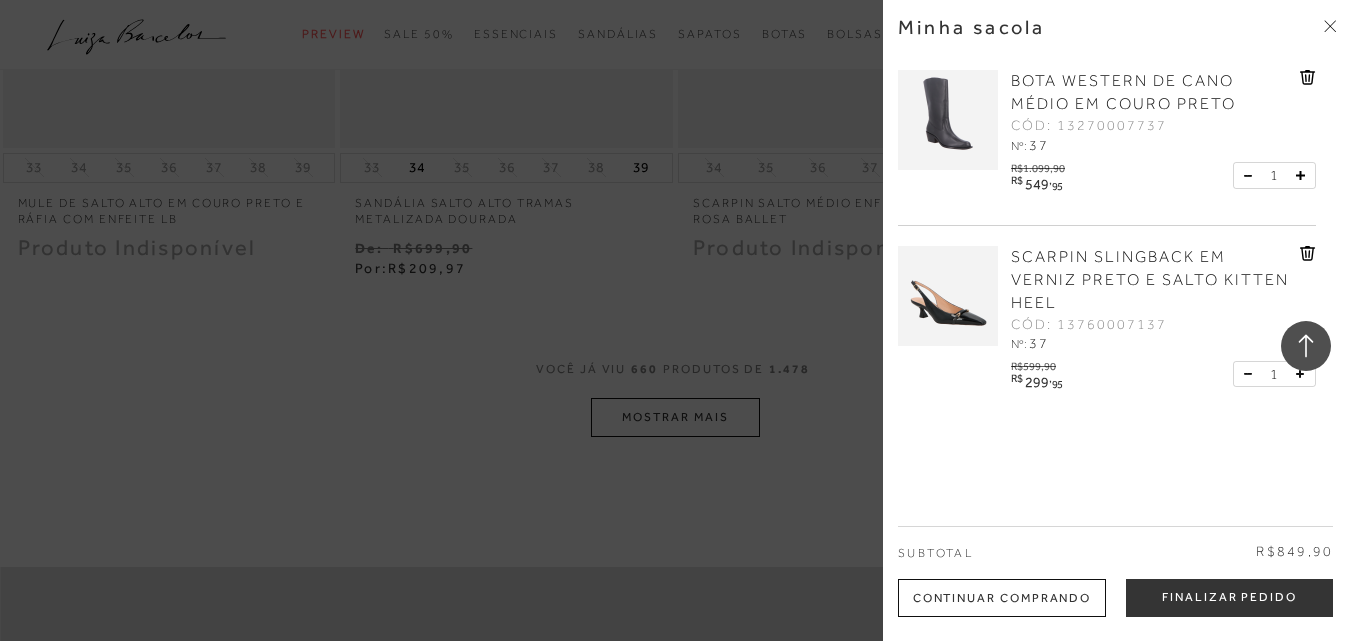 scroll, scrollTop: 22, scrollLeft: 0, axis: vertical 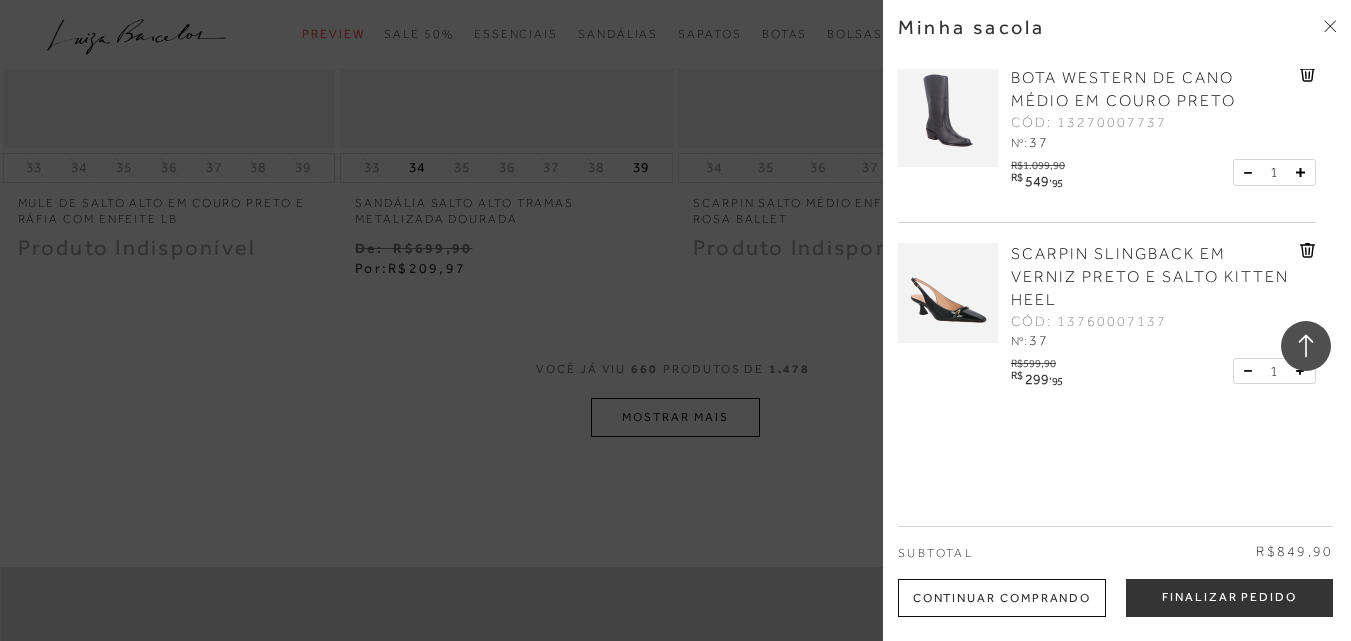 click 